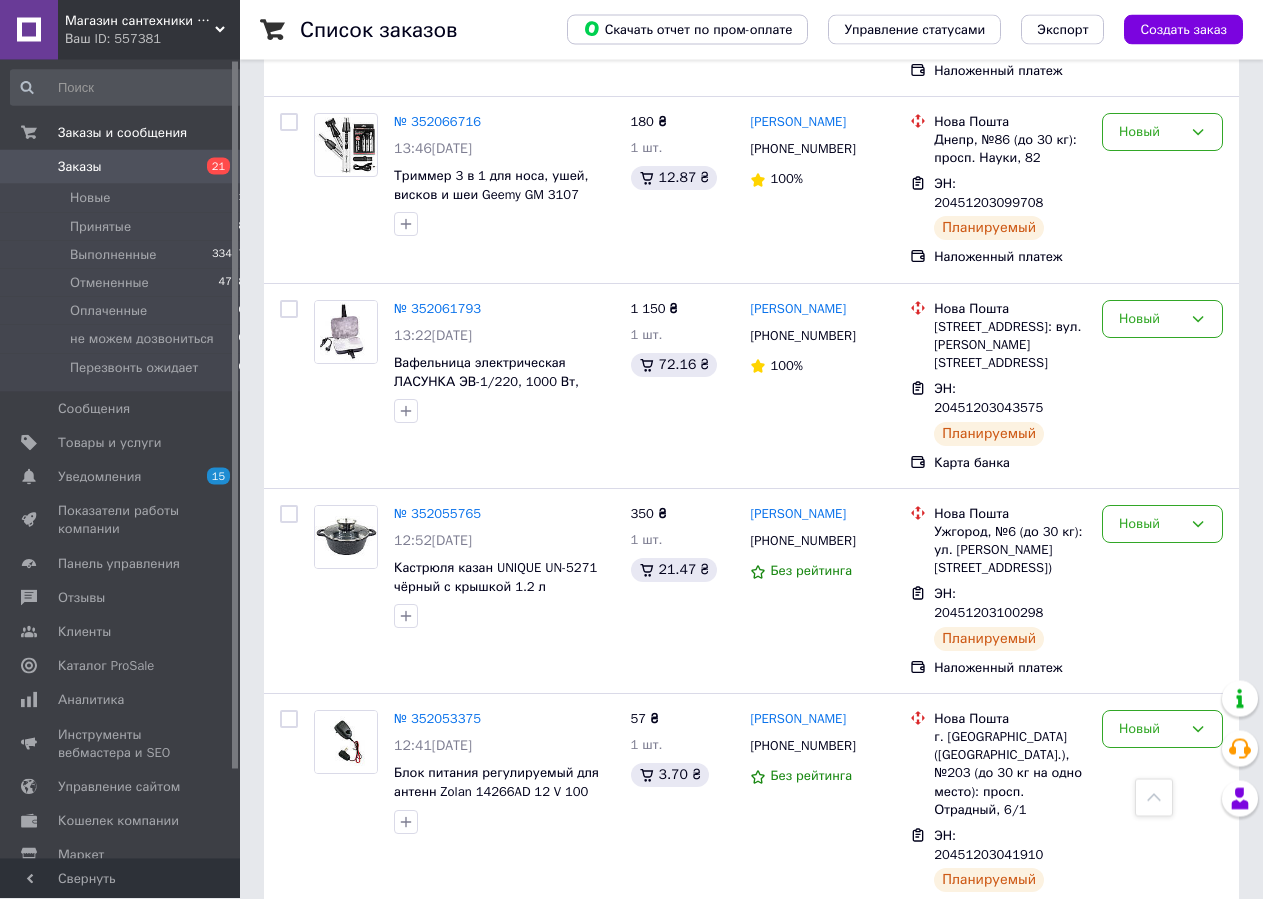 scroll, scrollTop: 612, scrollLeft: 0, axis: vertical 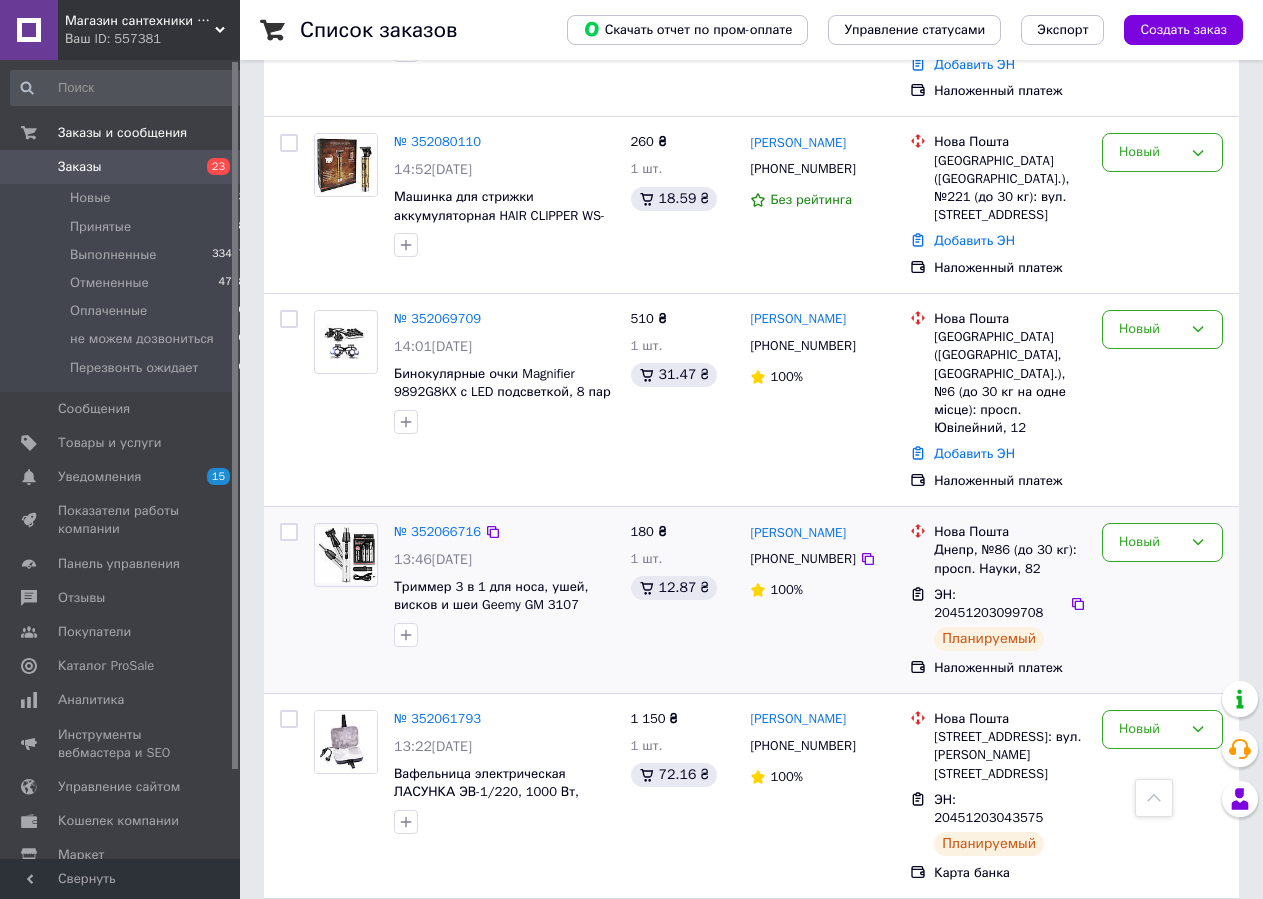 click on "Новый" at bounding box center (1150, 542) 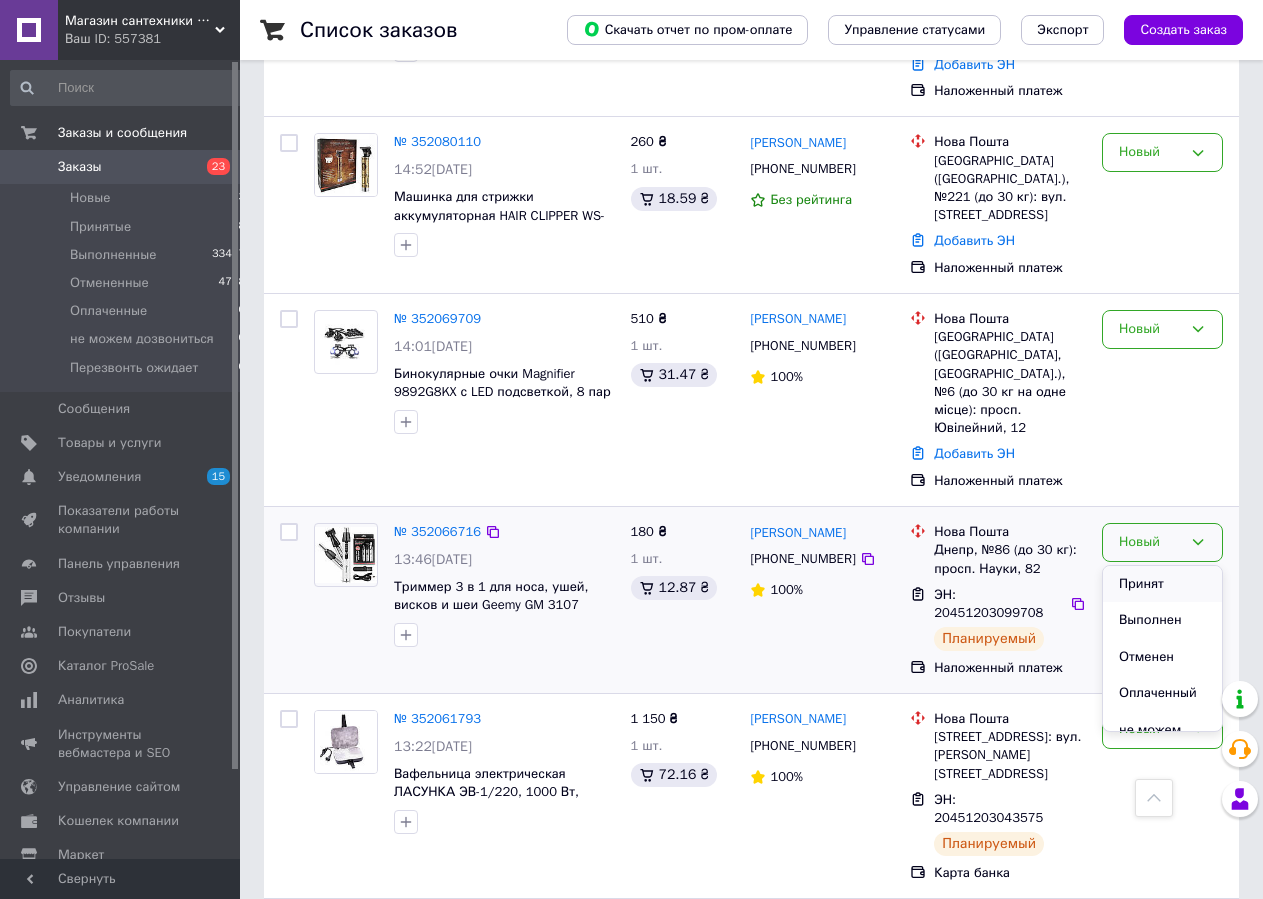 click on "Принят" at bounding box center [1162, 584] 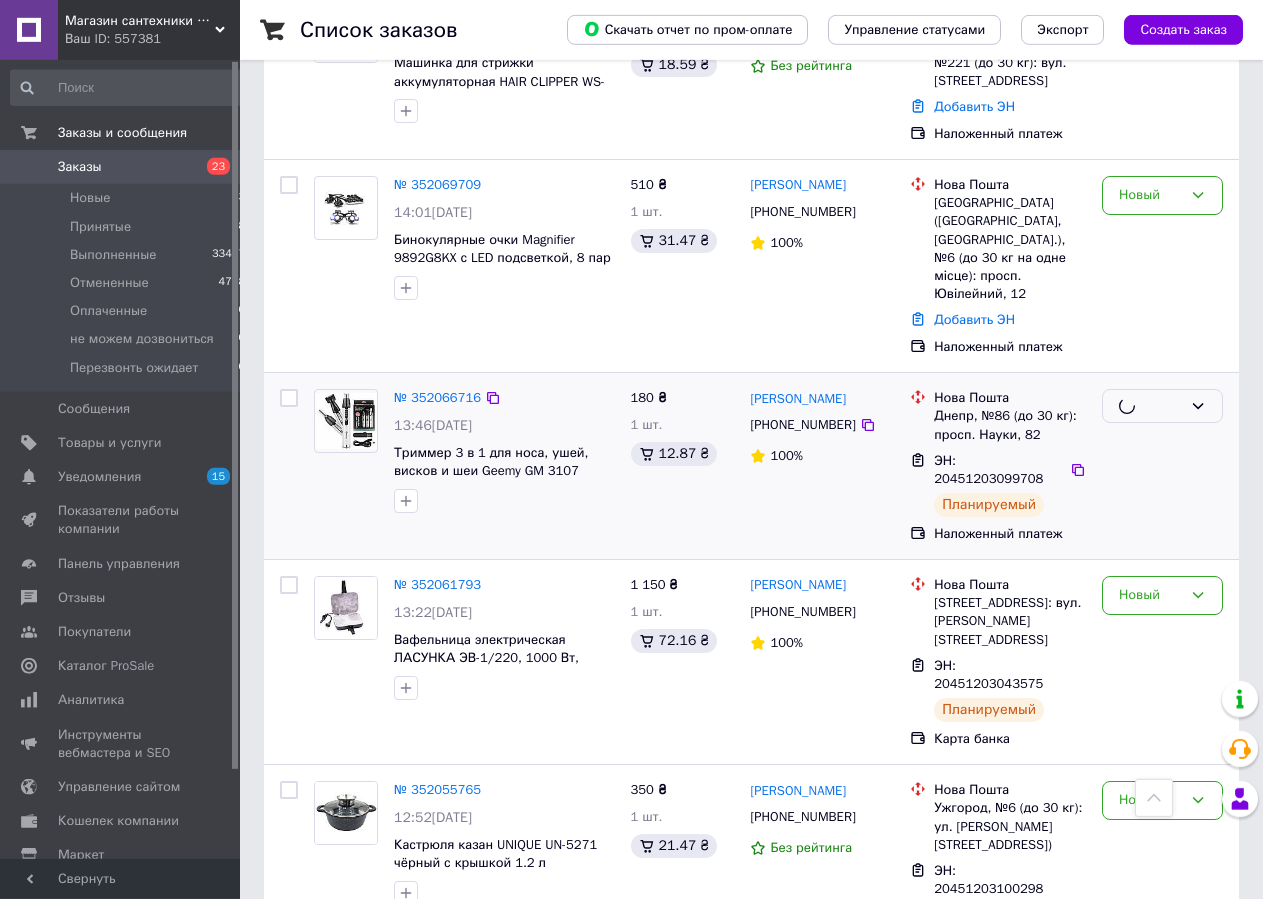 scroll, scrollTop: 816, scrollLeft: 0, axis: vertical 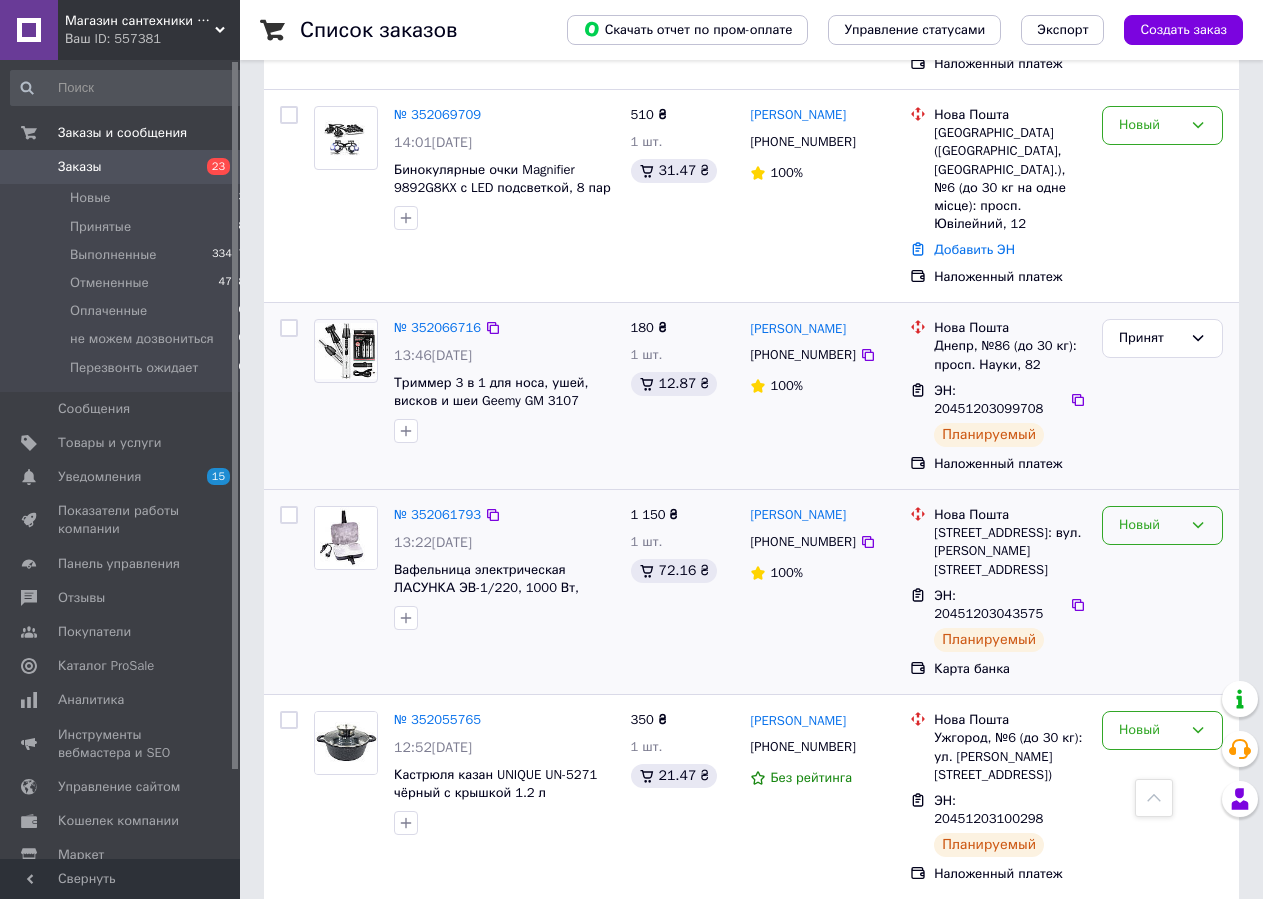 click on "Новый" at bounding box center [1162, 525] 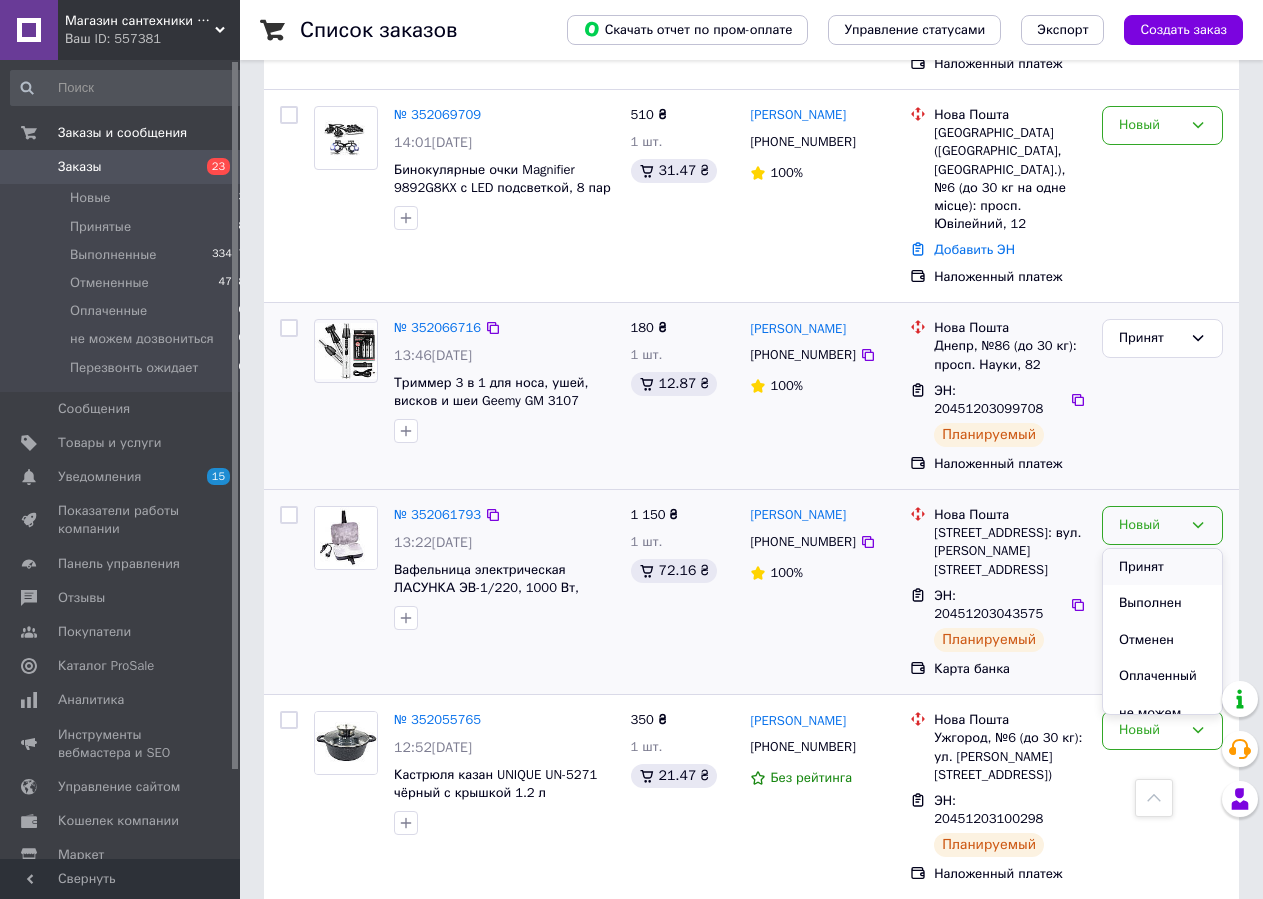click on "Принят" at bounding box center (1162, 567) 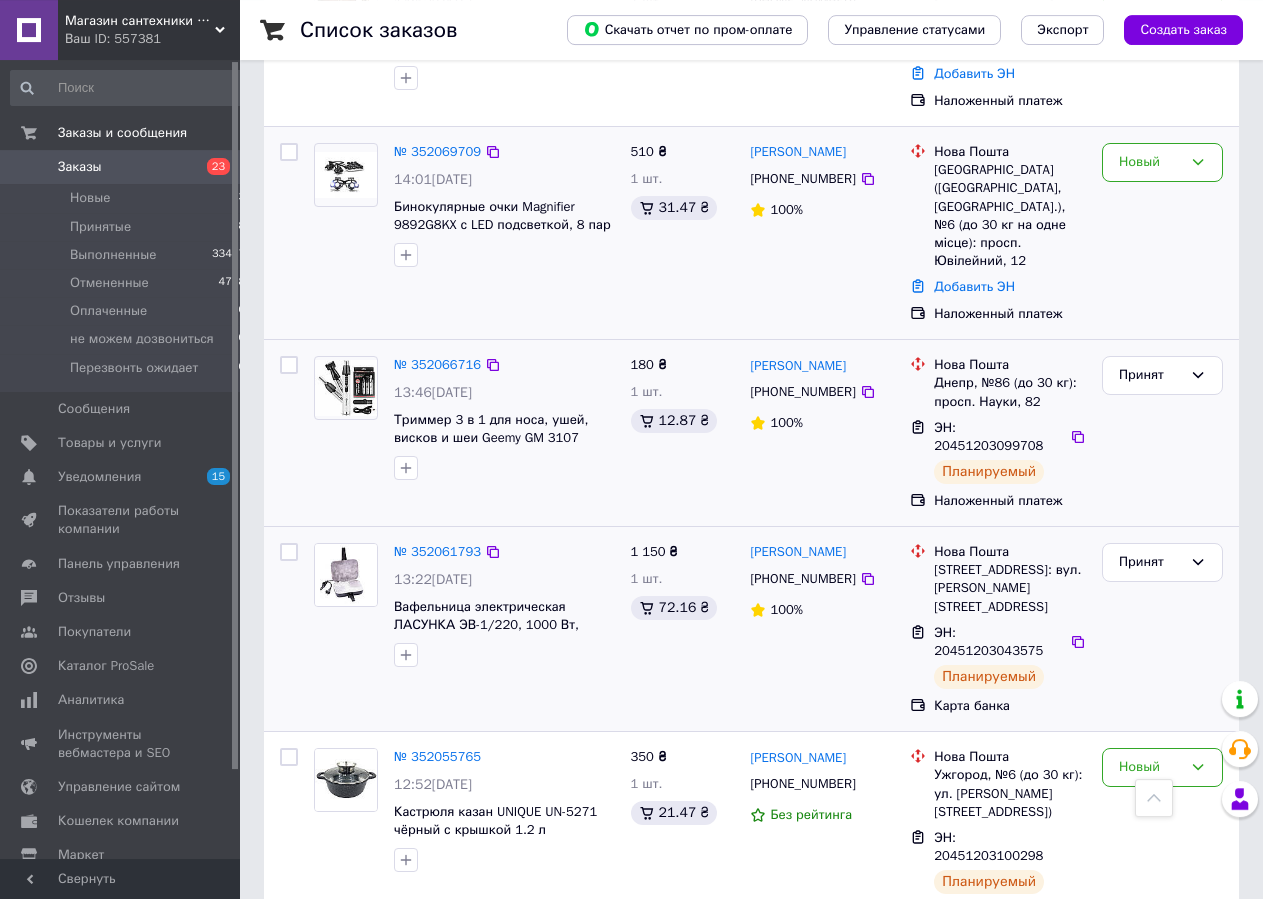 scroll, scrollTop: 816, scrollLeft: 0, axis: vertical 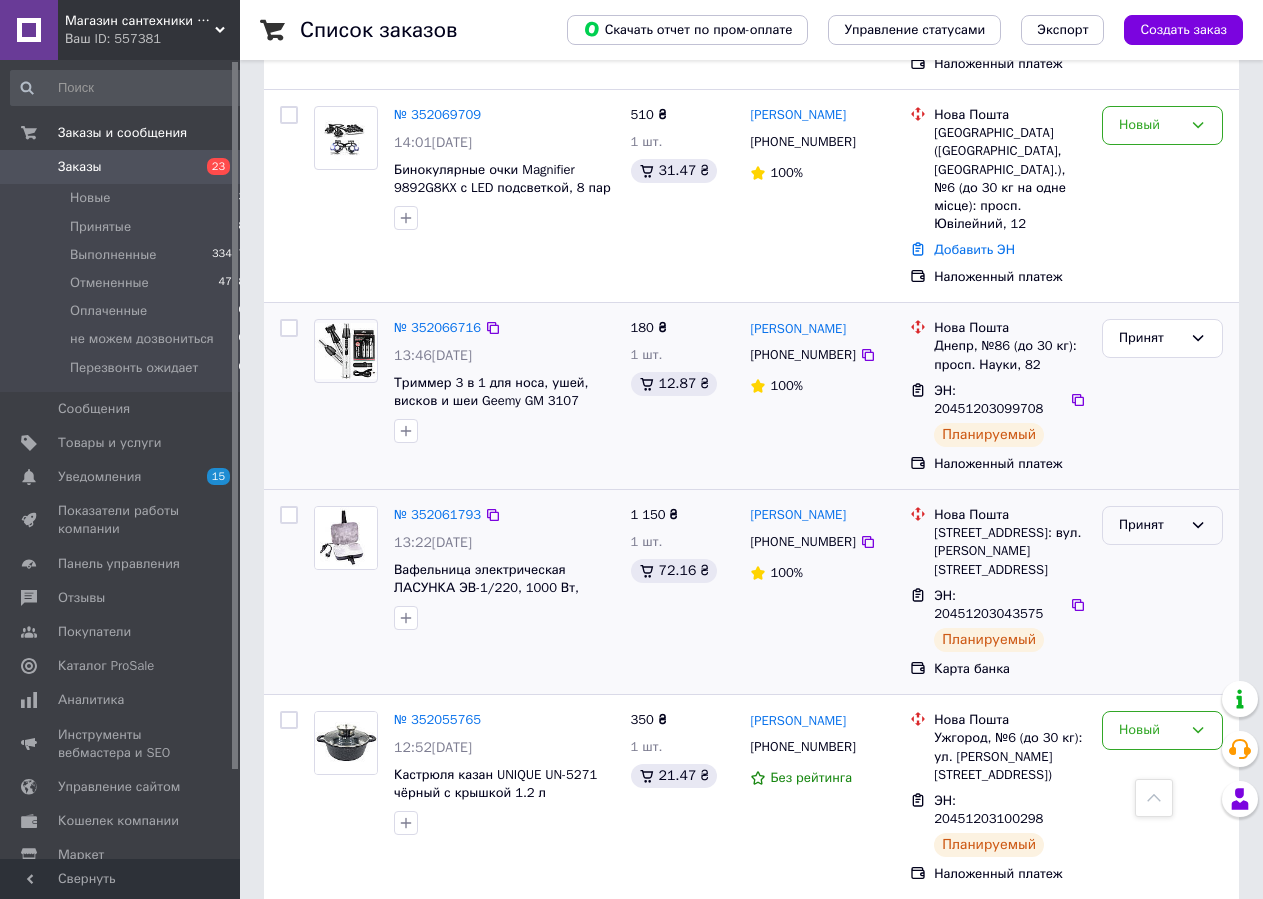 click on "Принят" at bounding box center (1150, 525) 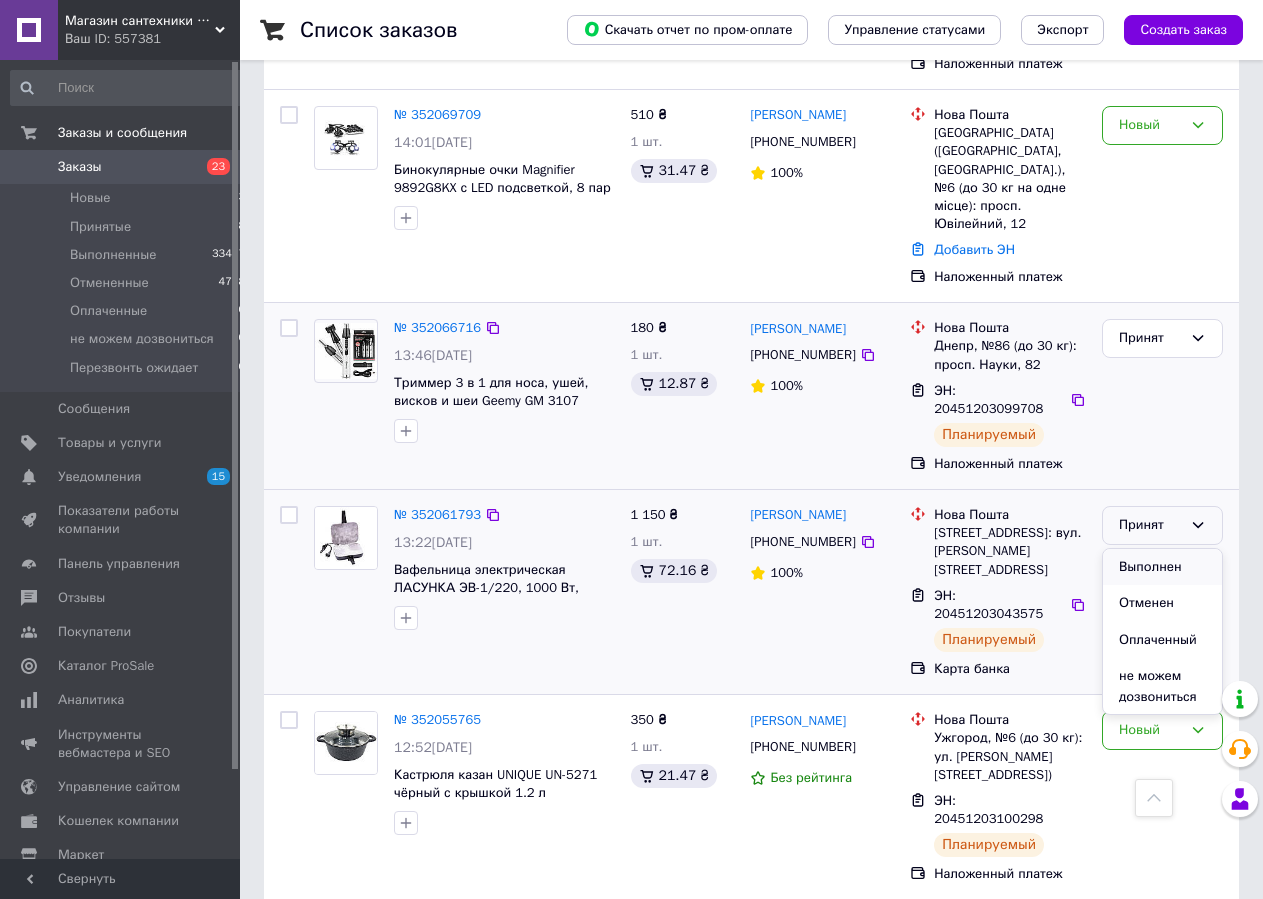 click on "Выполнен" at bounding box center [1162, 567] 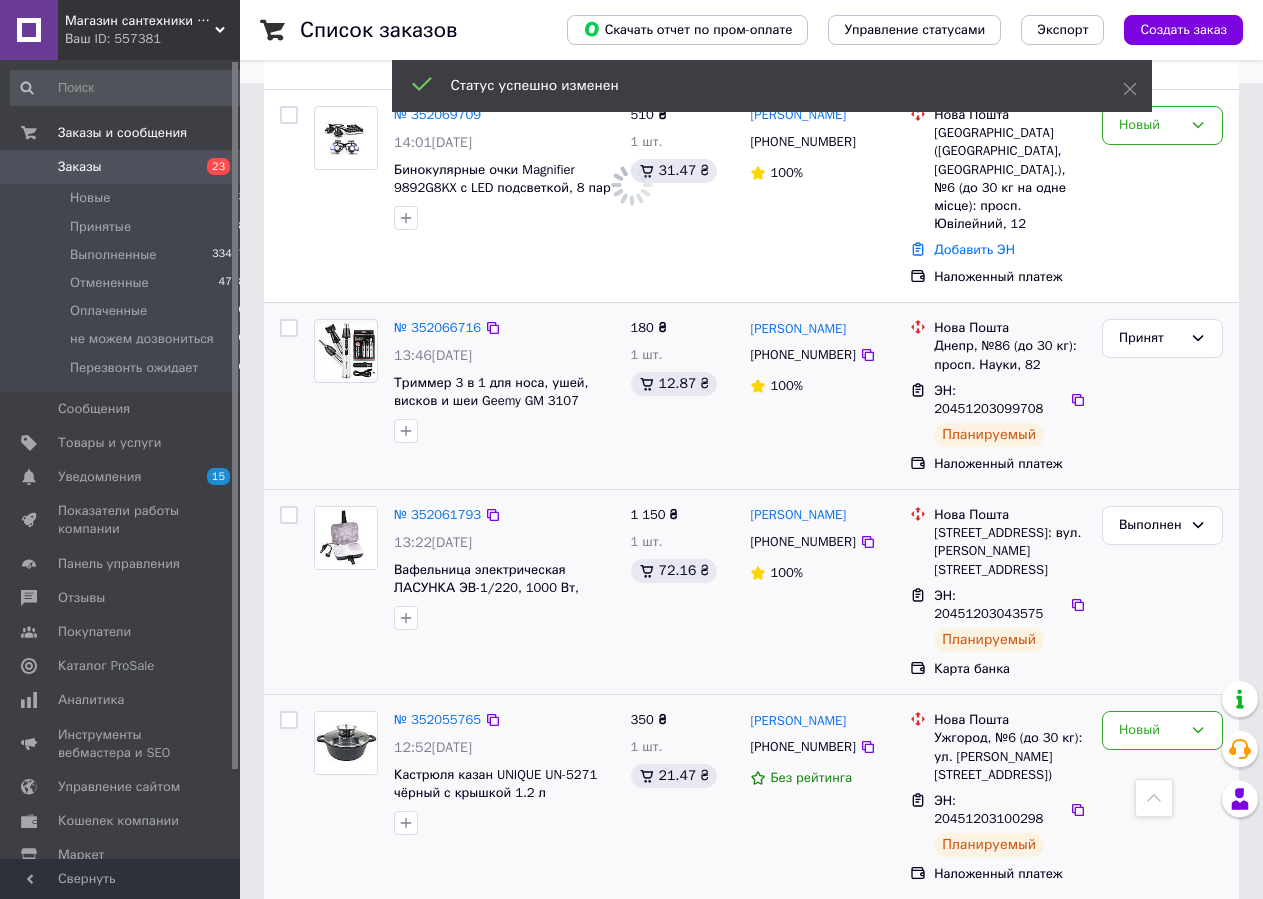 scroll, scrollTop: 1020, scrollLeft: 0, axis: vertical 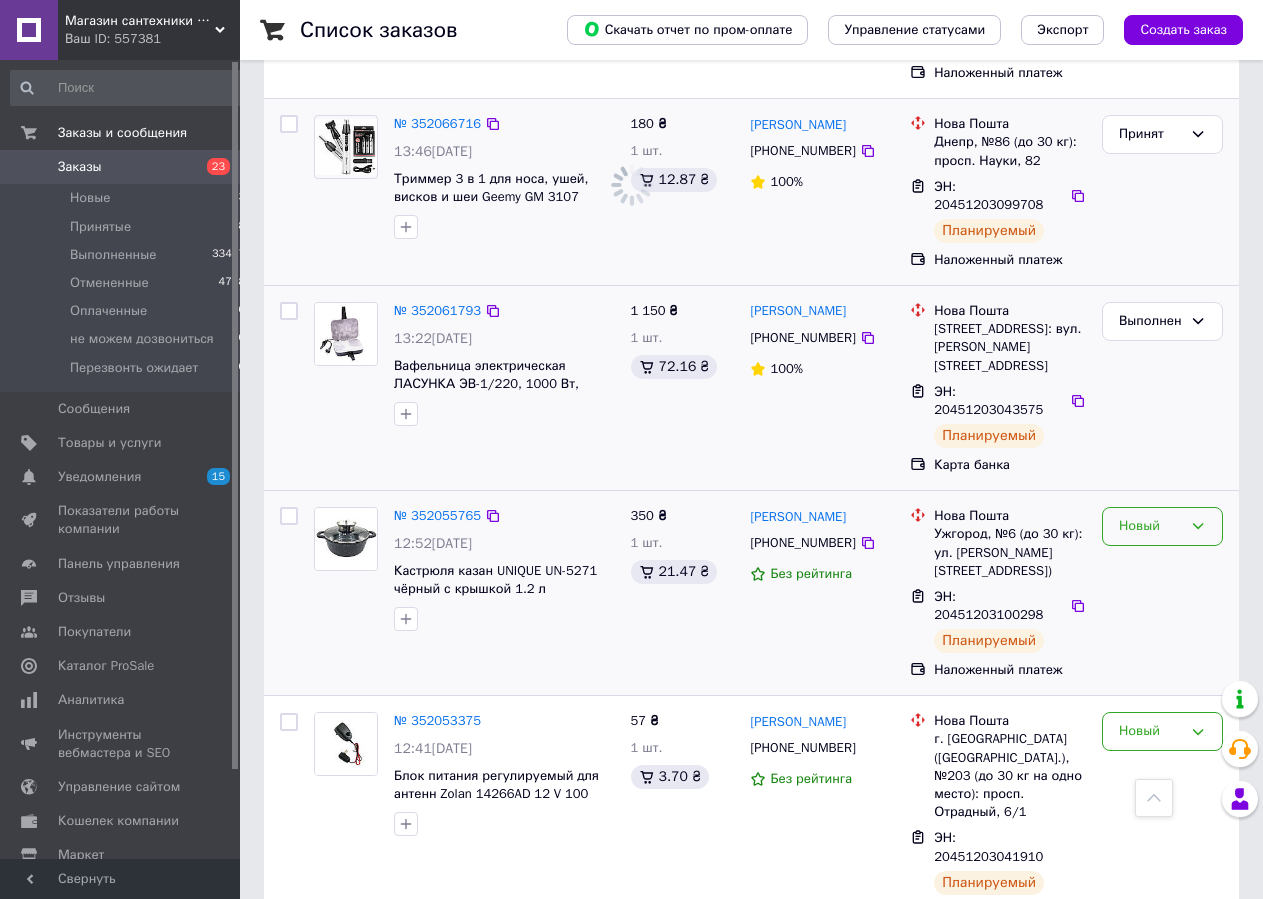 click on "Новый" at bounding box center [1150, 526] 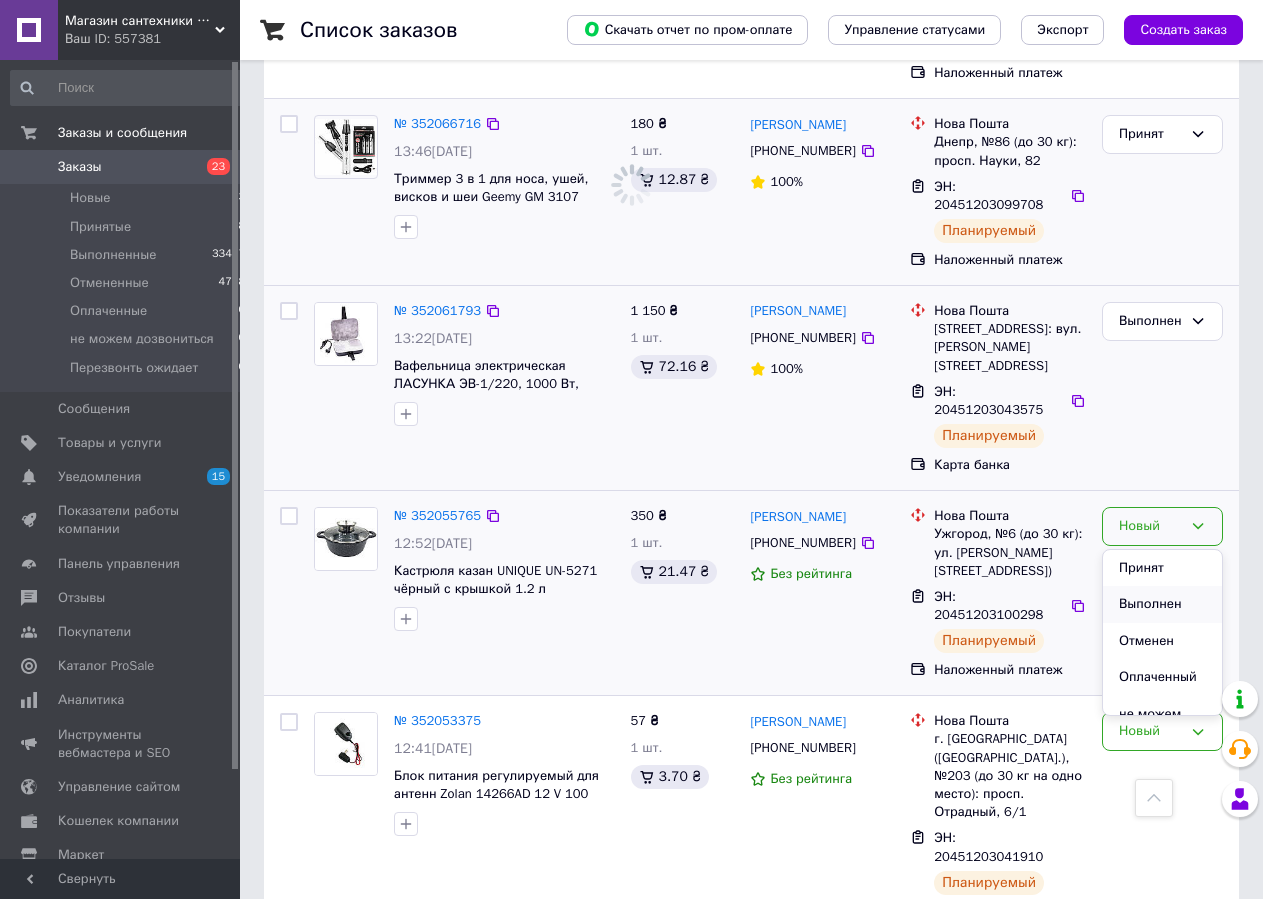 click on "Выполнен" at bounding box center (1162, 604) 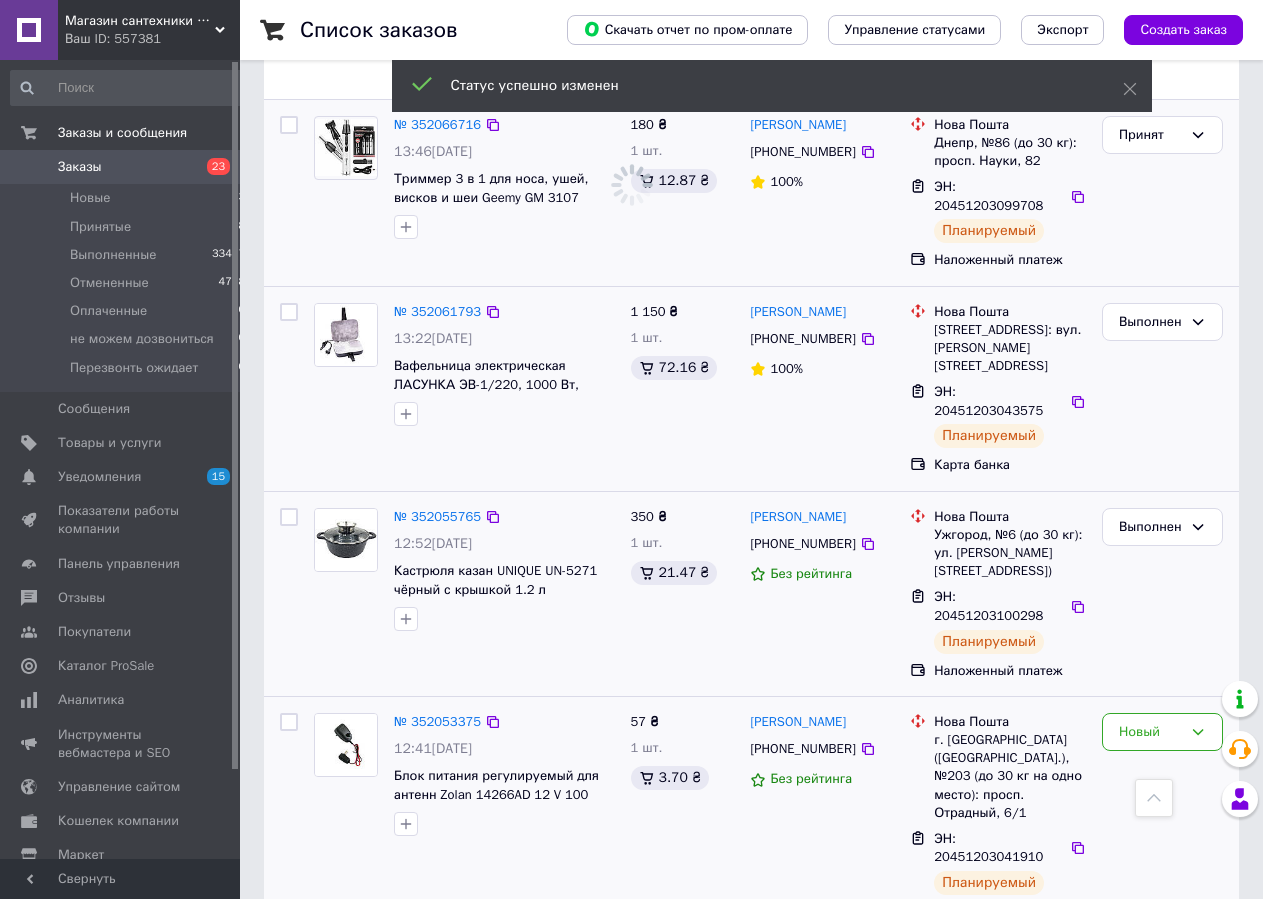 scroll, scrollTop: 1382, scrollLeft: 0, axis: vertical 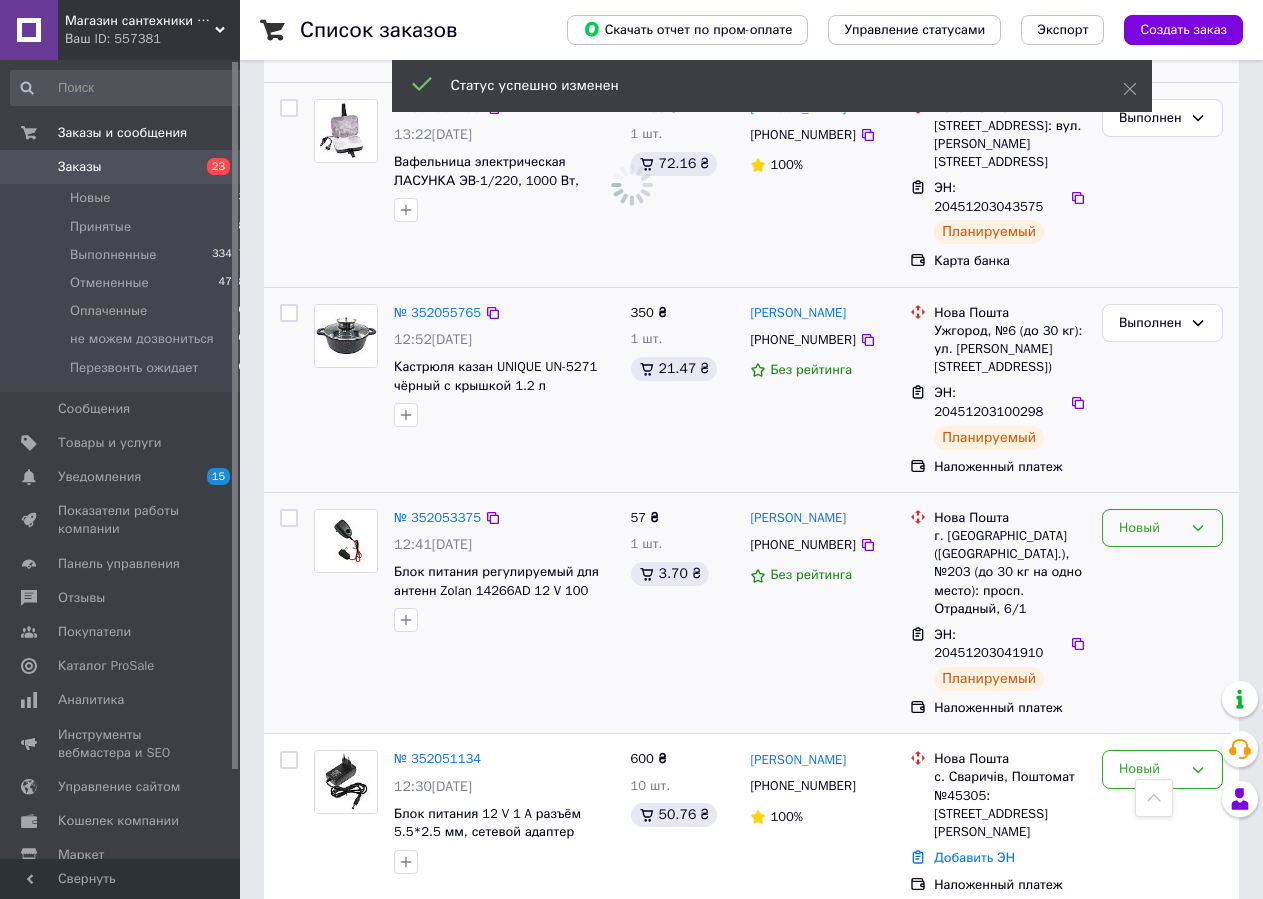 click on "Новый" at bounding box center [1150, 528] 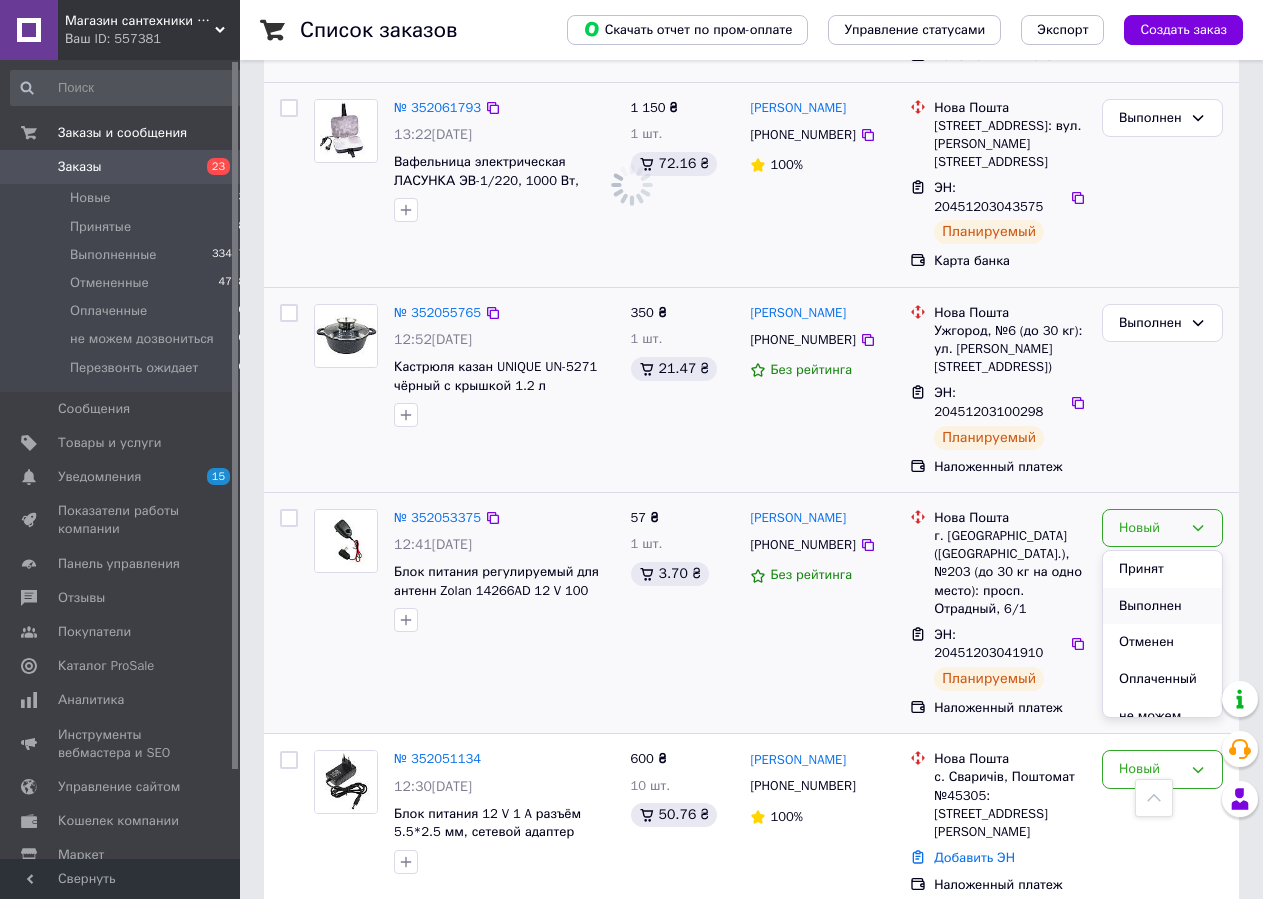 click on "Выполнен" at bounding box center [1162, 606] 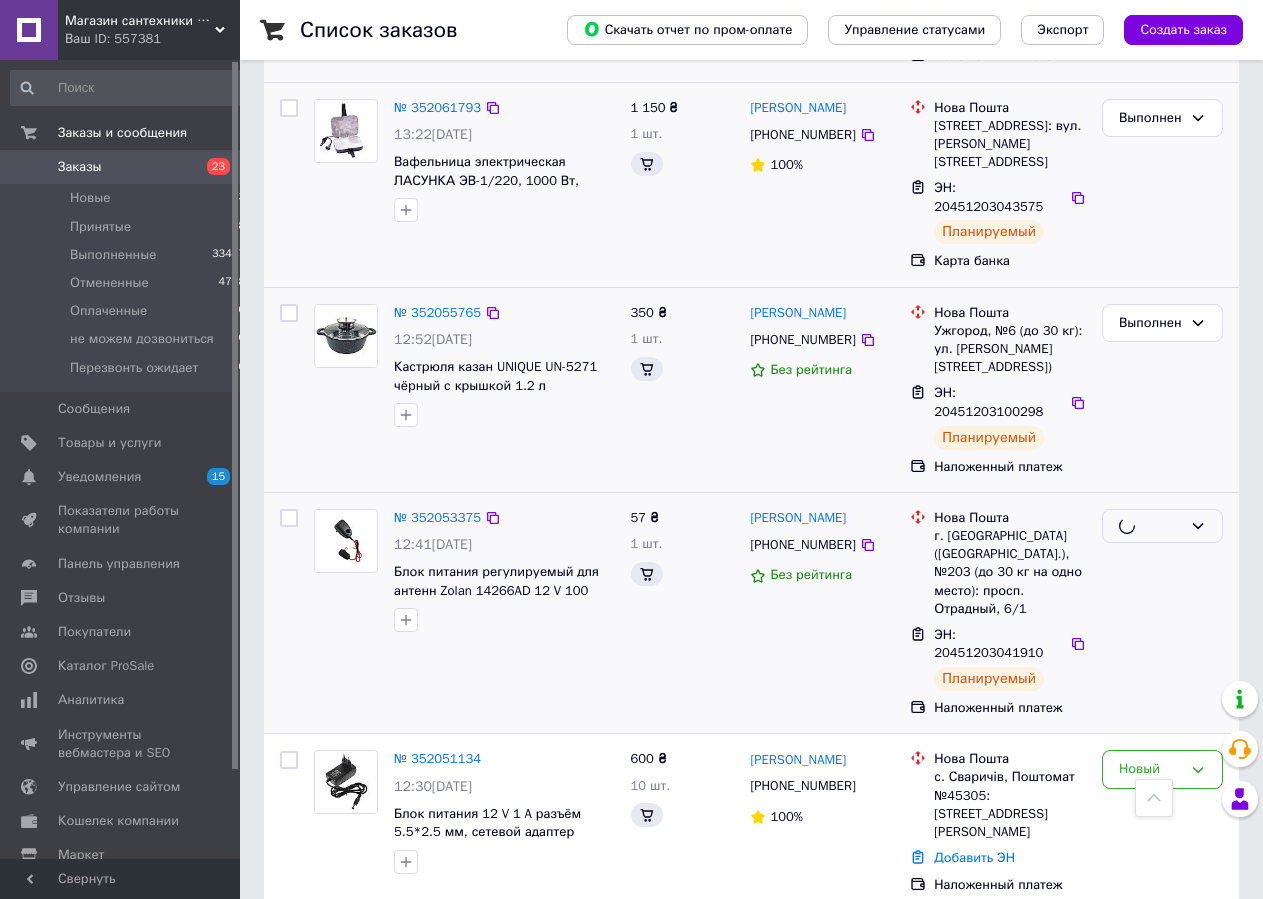 click at bounding box center [1162, 613] 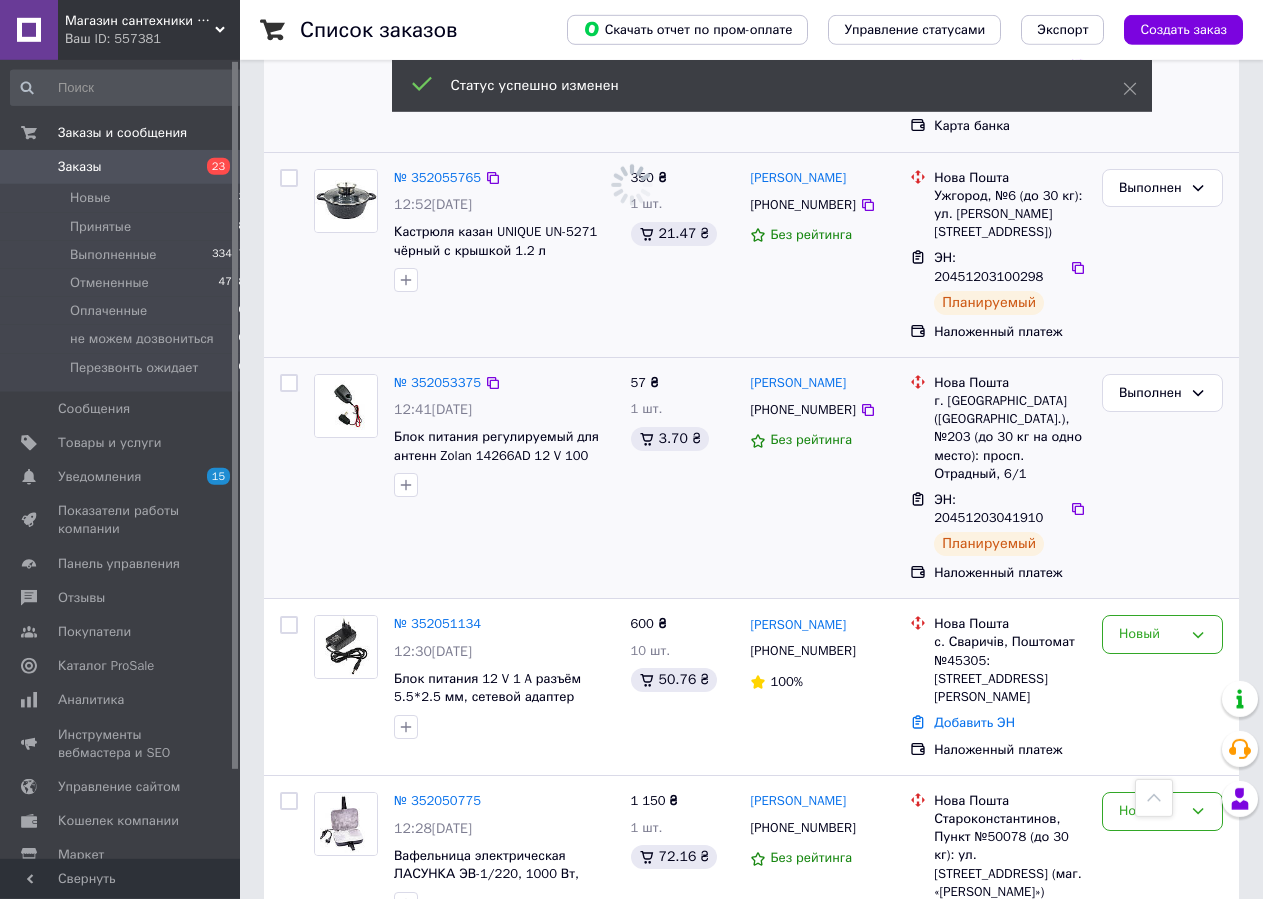 scroll, scrollTop: 1790, scrollLeft: 0, axis: vertical 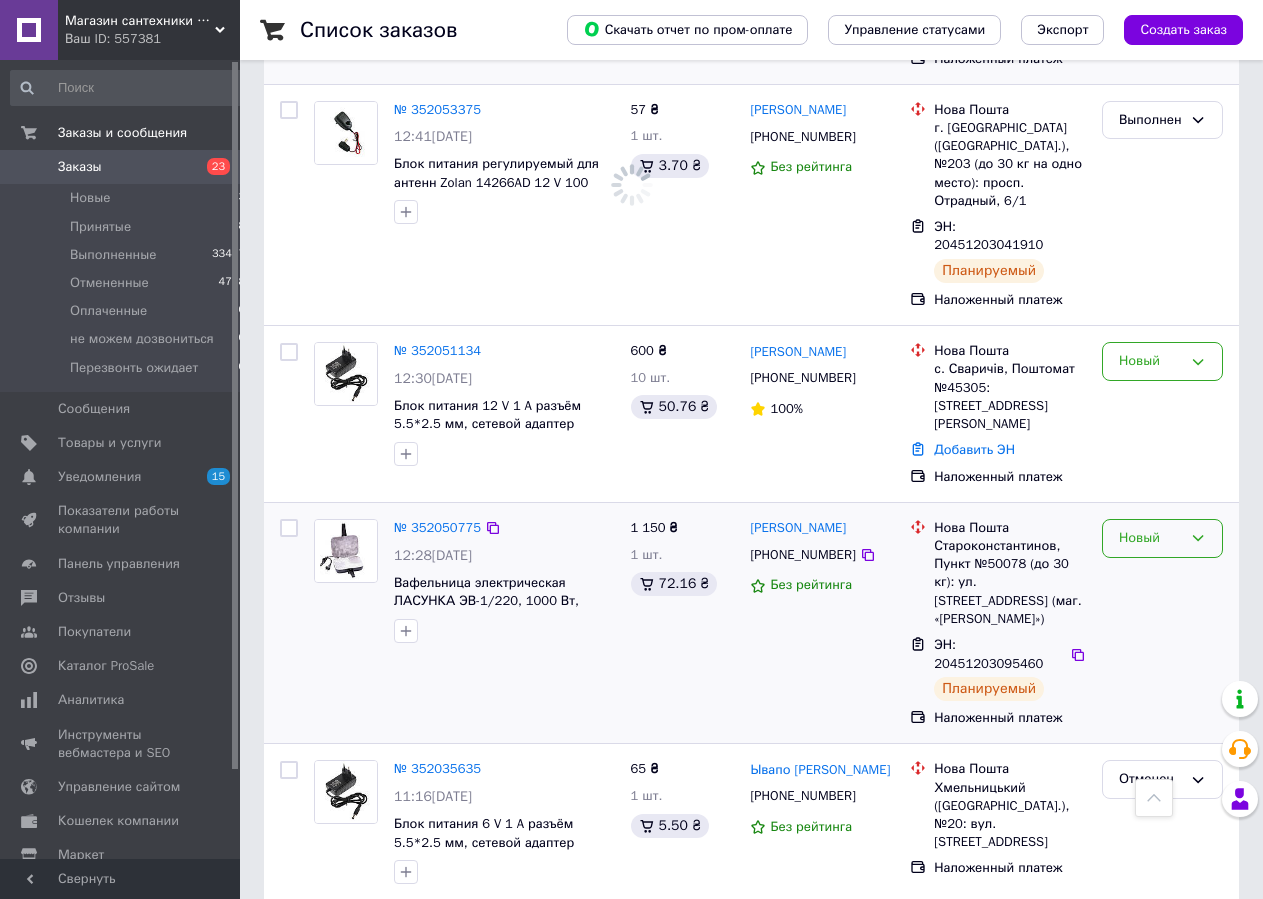 click on "Новый" at bounding box center (1150, 538) 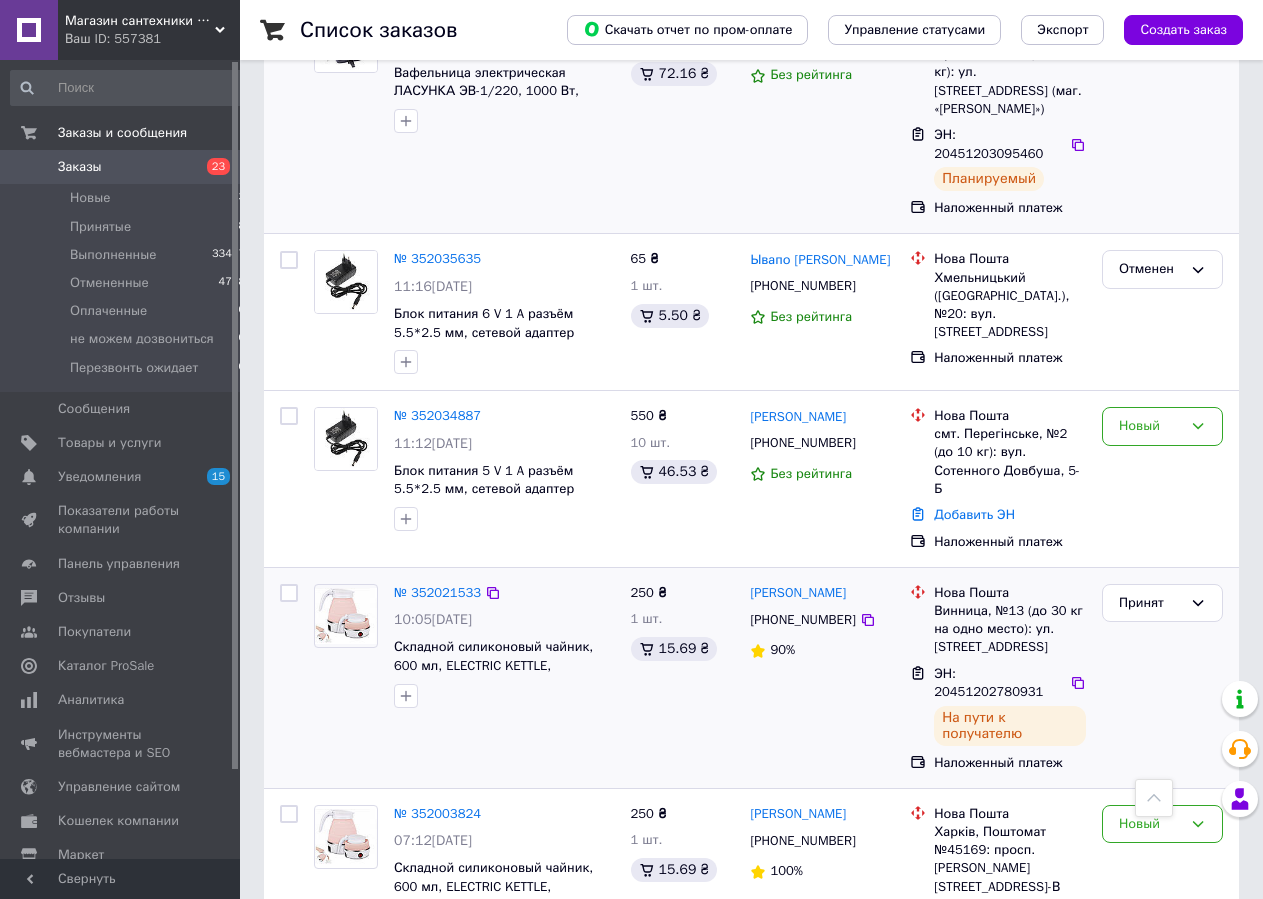 scroll, scrollTop: 2708, scrollLeft: 0, axis: vertical 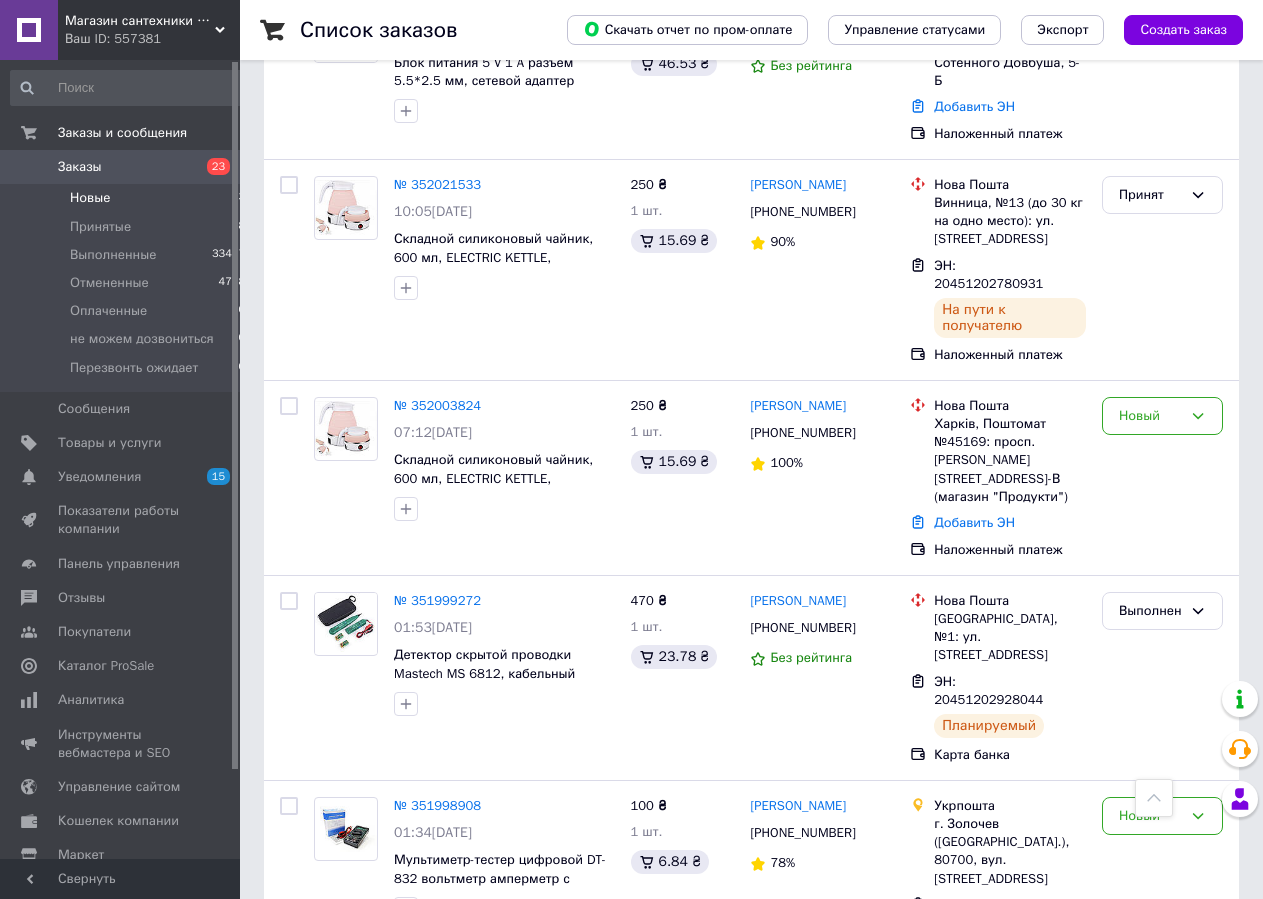 click on "Новые 23" at bounding box center [128, 198] 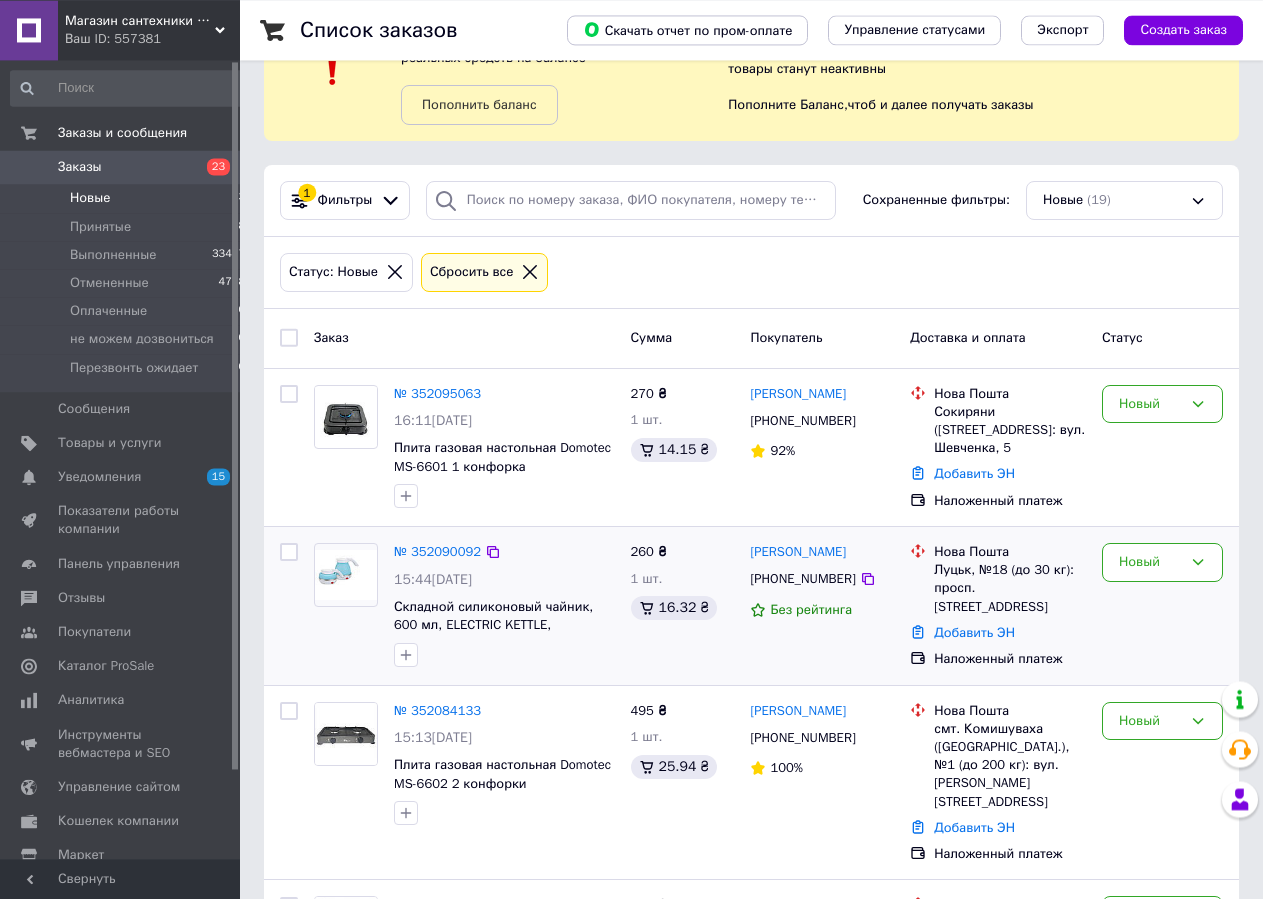 scroll, scrollTop: 204, scrollLeft: 0, axis: vertical 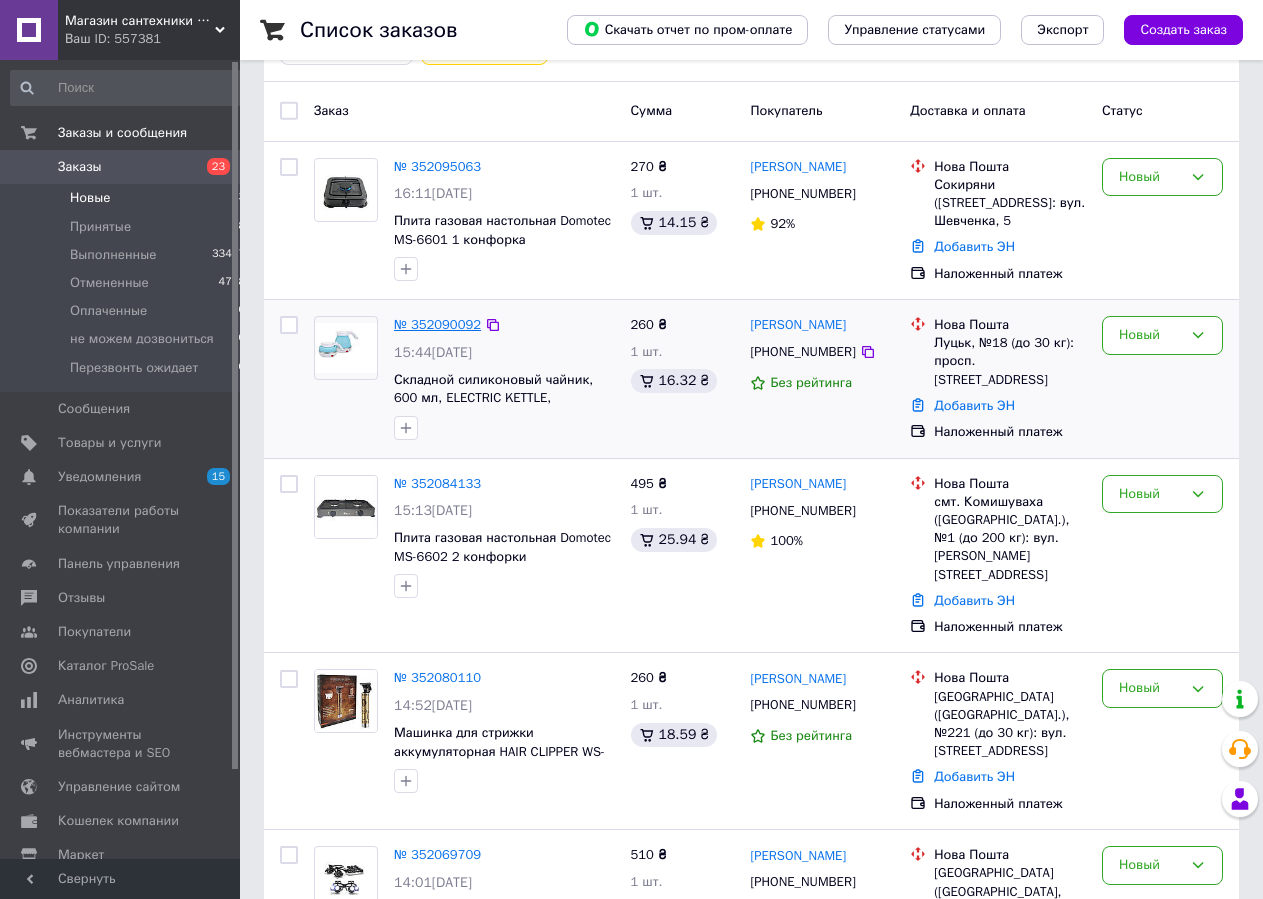 click on "№ 352090092" at bounding box center [437, 324] 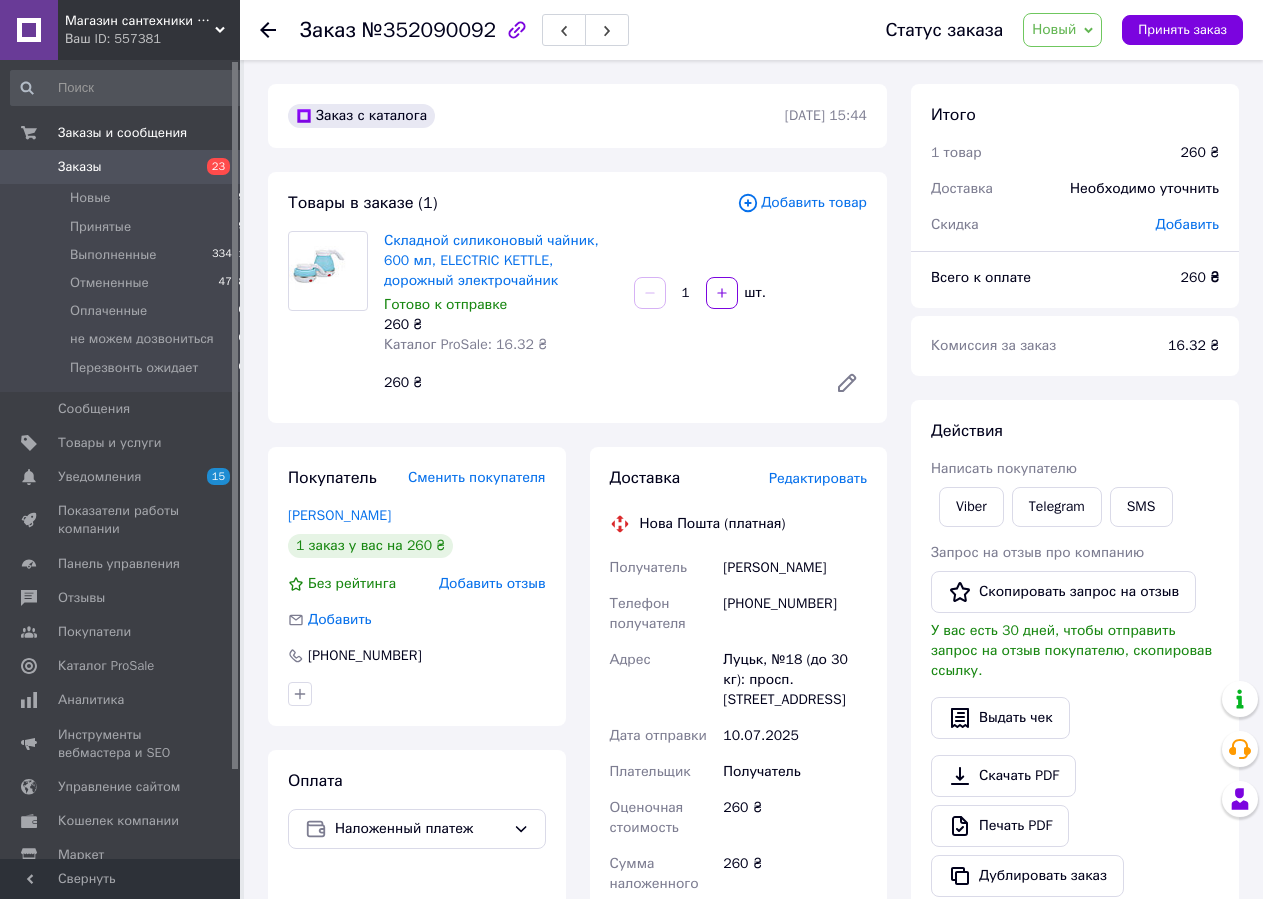 scroll, scrollTop: 408, scrollLeft: 0, axis: vertical 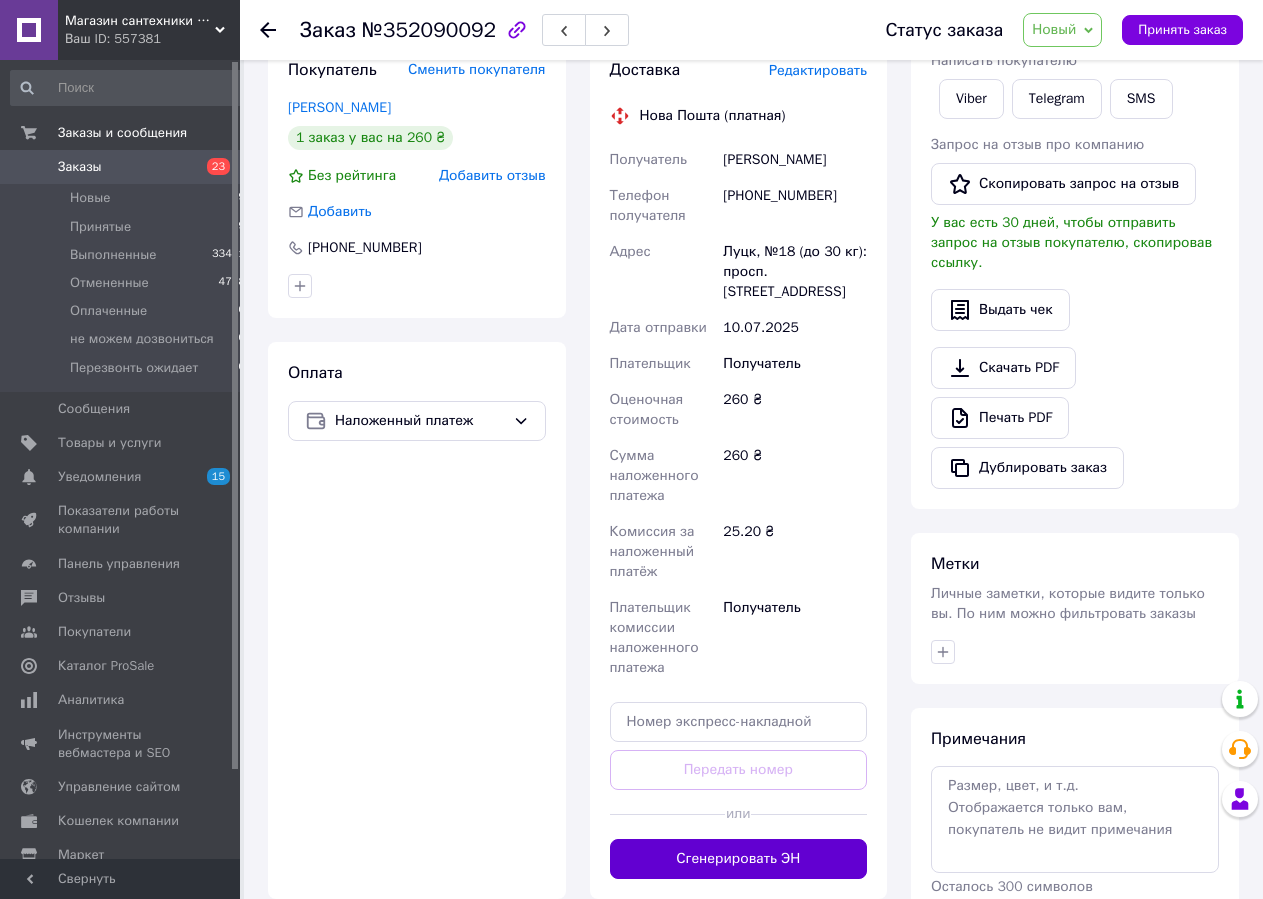 click on "Сгенерировать ЭН" at bounding box center (739, 859) 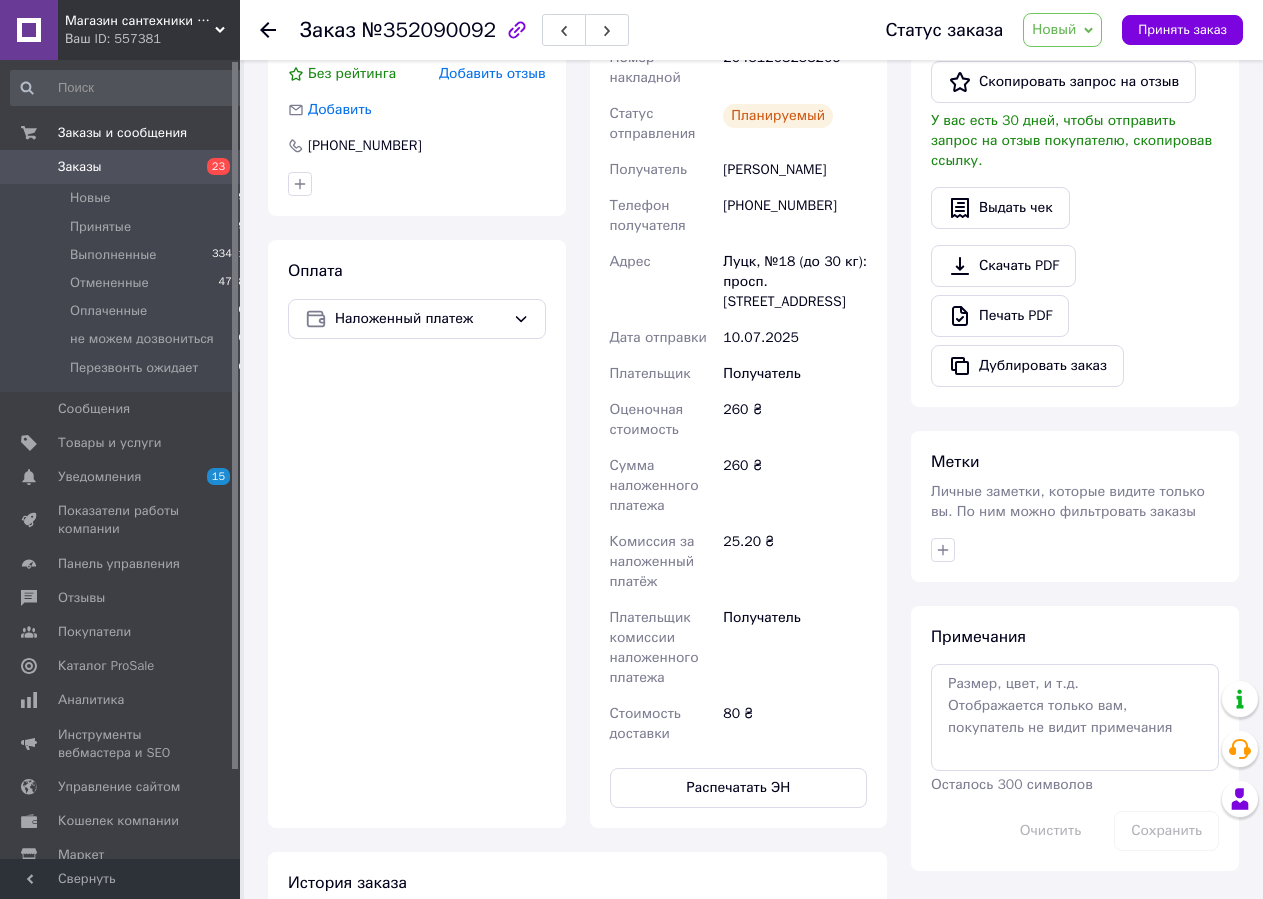 scroll, scrollTop: 702, scrollLeft: 0, axis: vertical 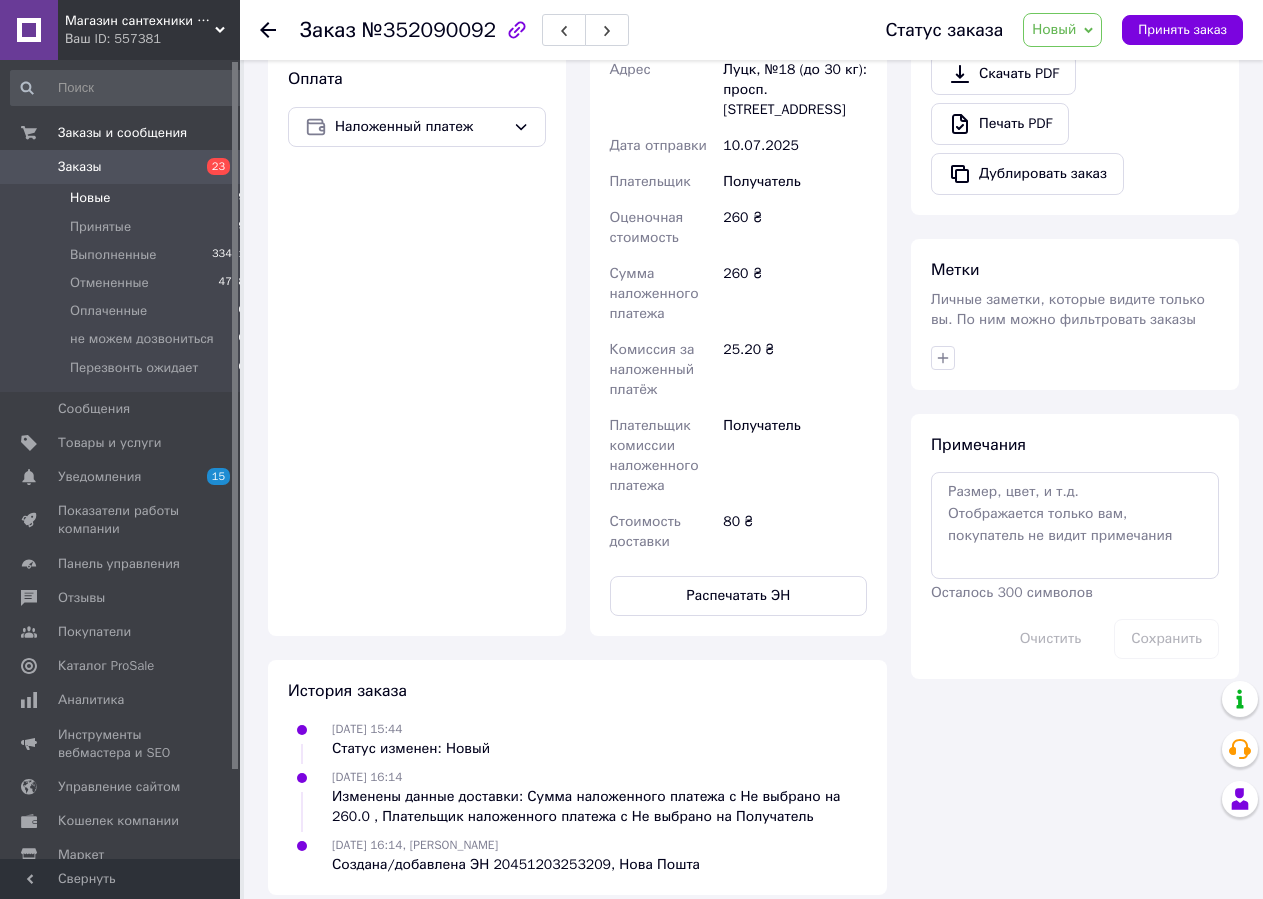 click on "Новые" at bounding box center [90, 198] 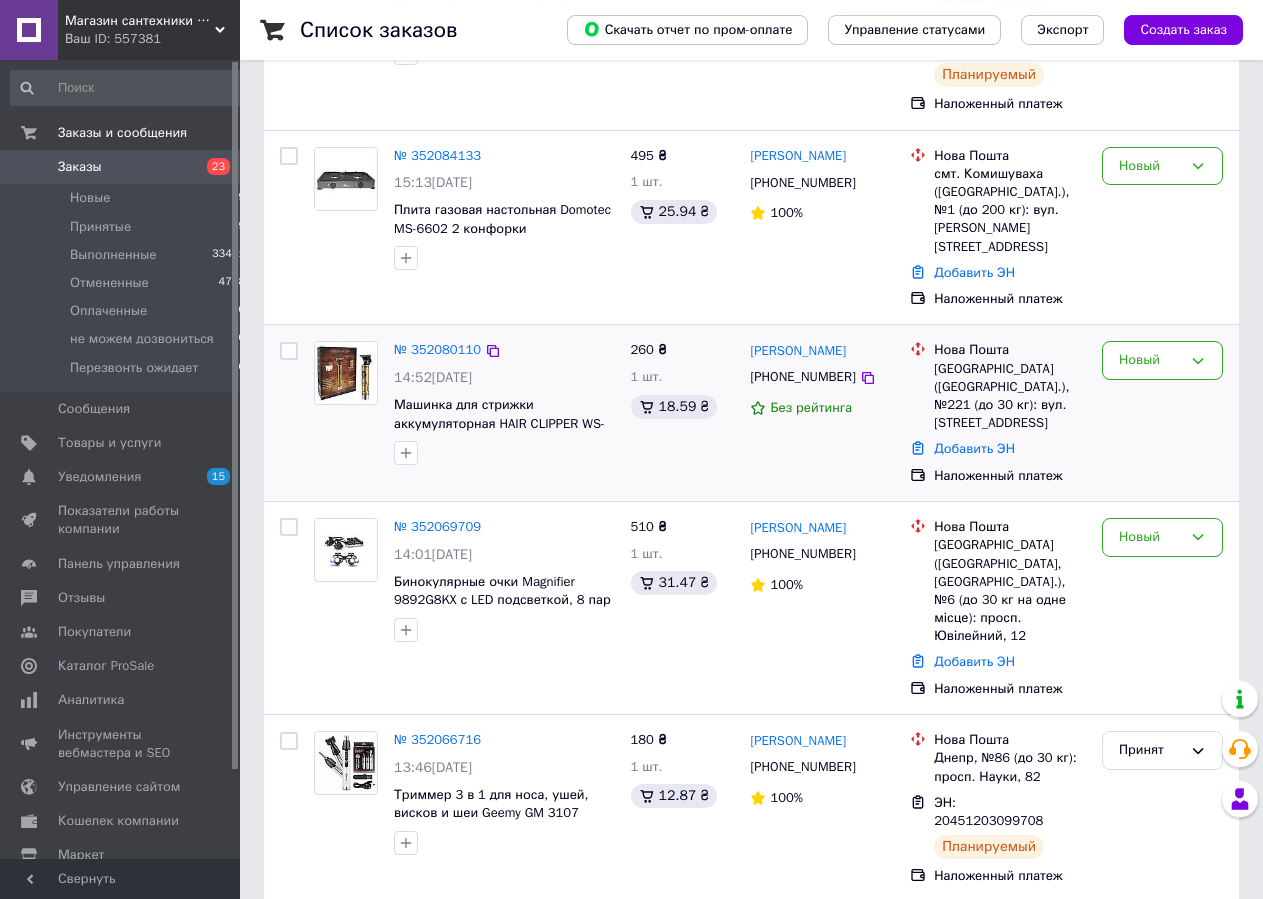 scroll, scrollTop: 612, scrollLeft: 0, axis: vertical 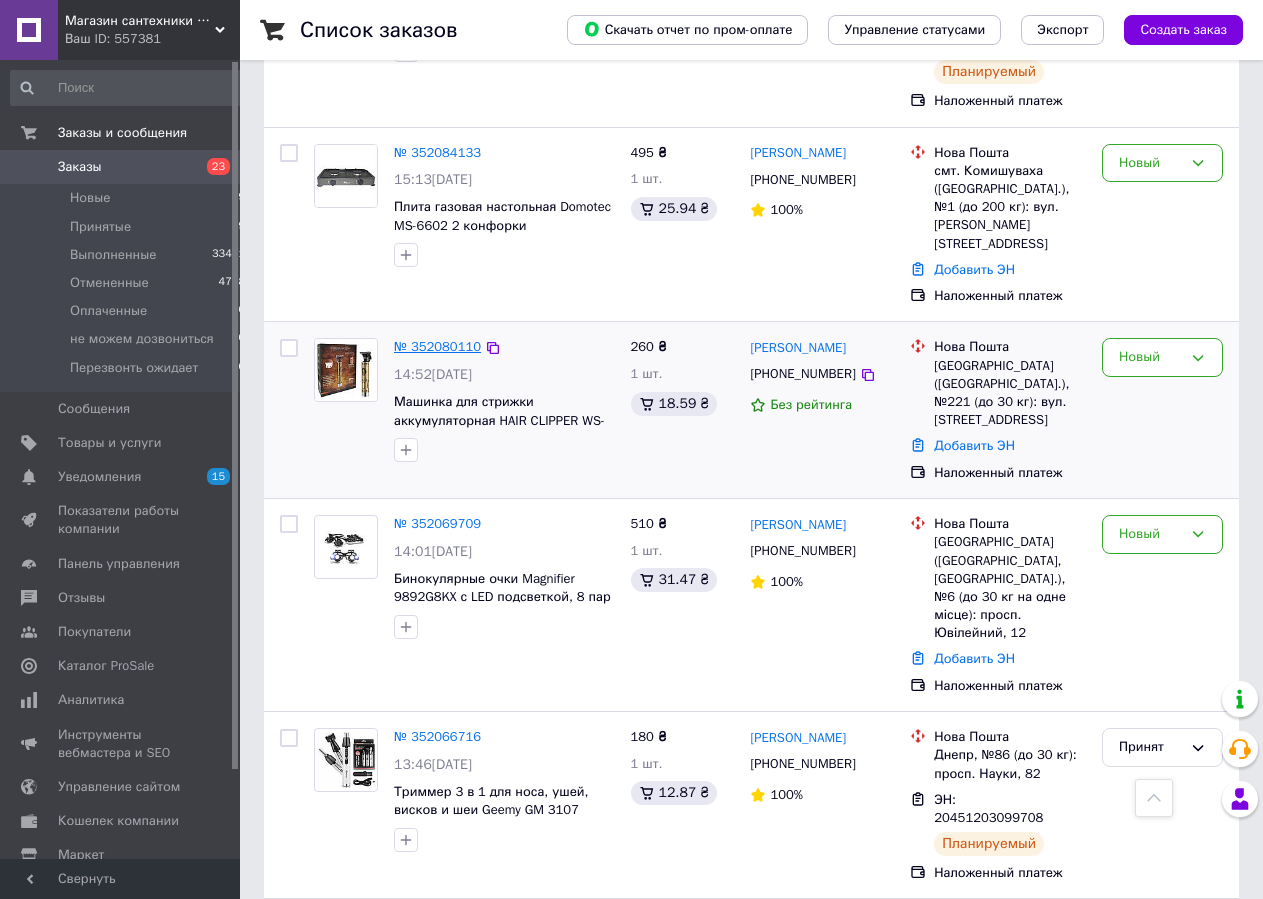 click on "№ 352080110" at bounding box center [437, 346] 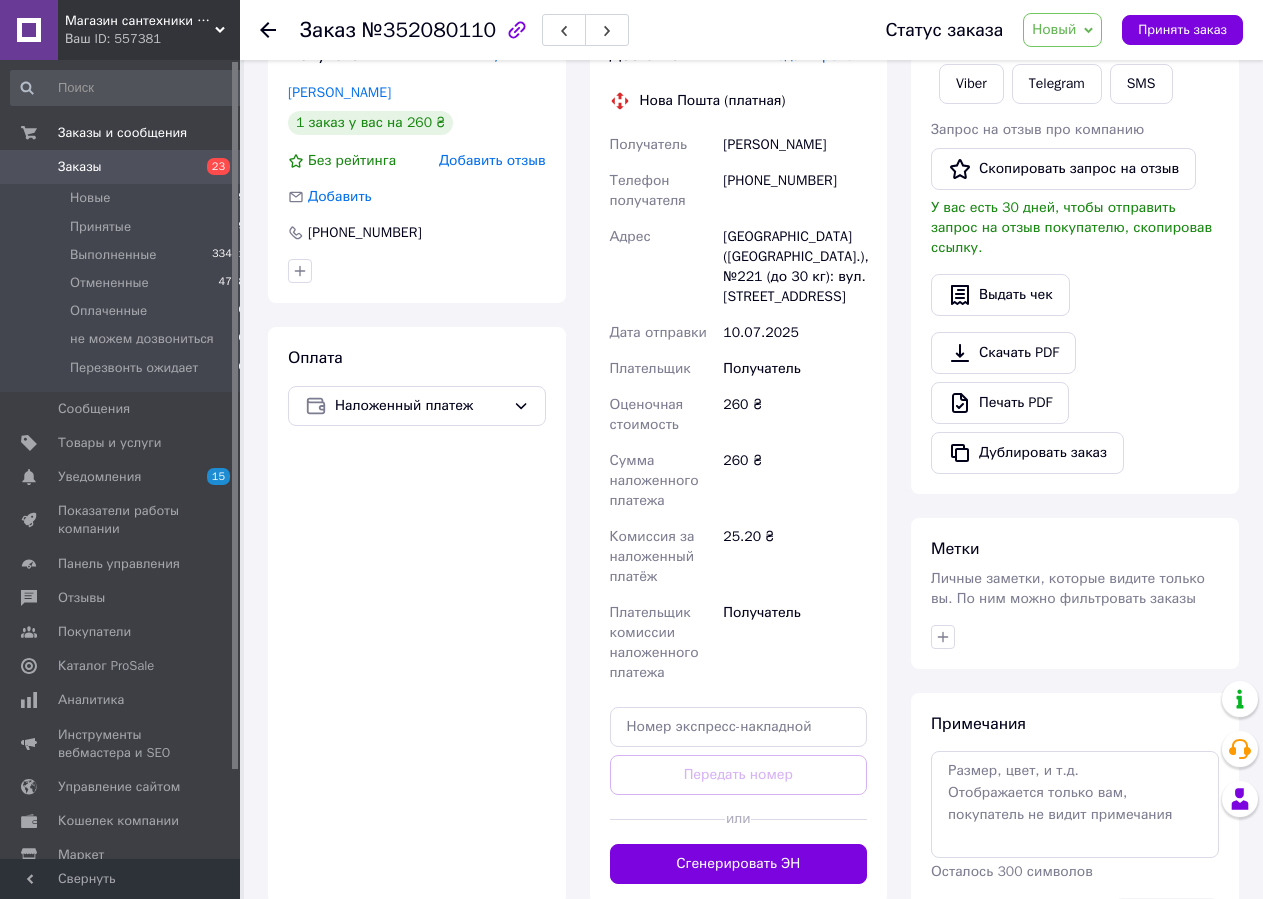 scroll, scrollTop: 575, scrollLeft: 0, axis: vertical 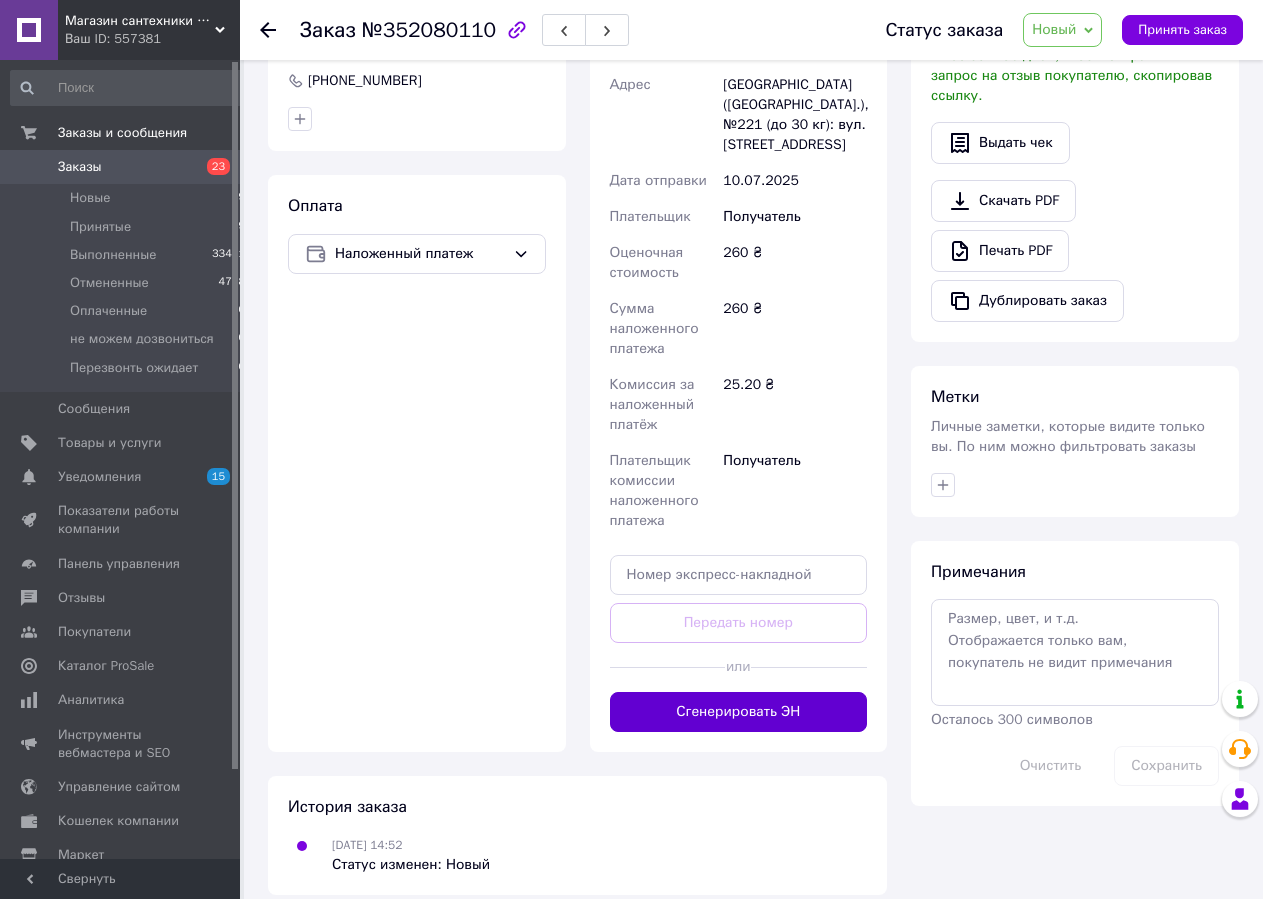 click on "Сгенерировать ЭН" at bounding box center (739, 712) 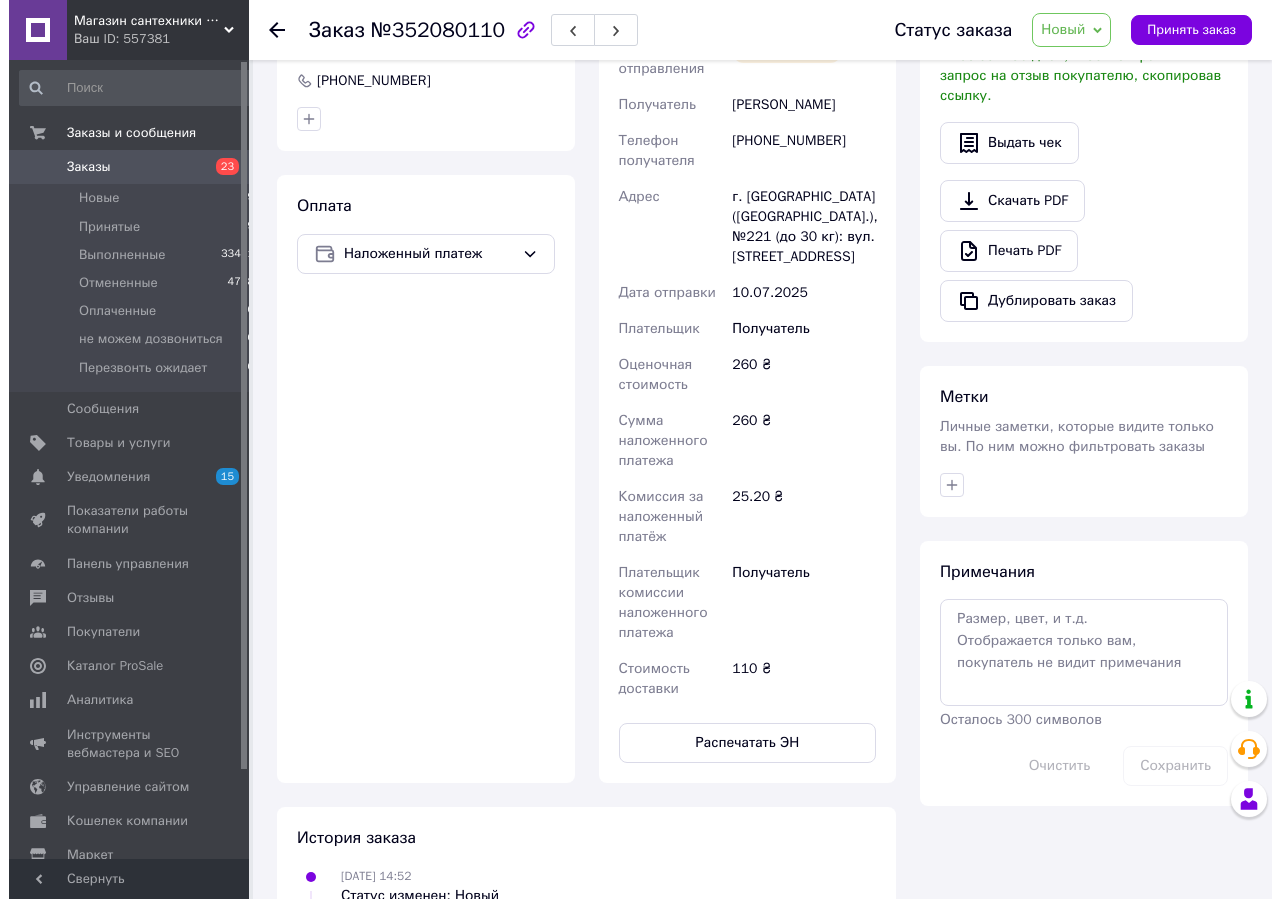 scroll, scrollTop: 269, scrollLeft: 0, axis: vertical 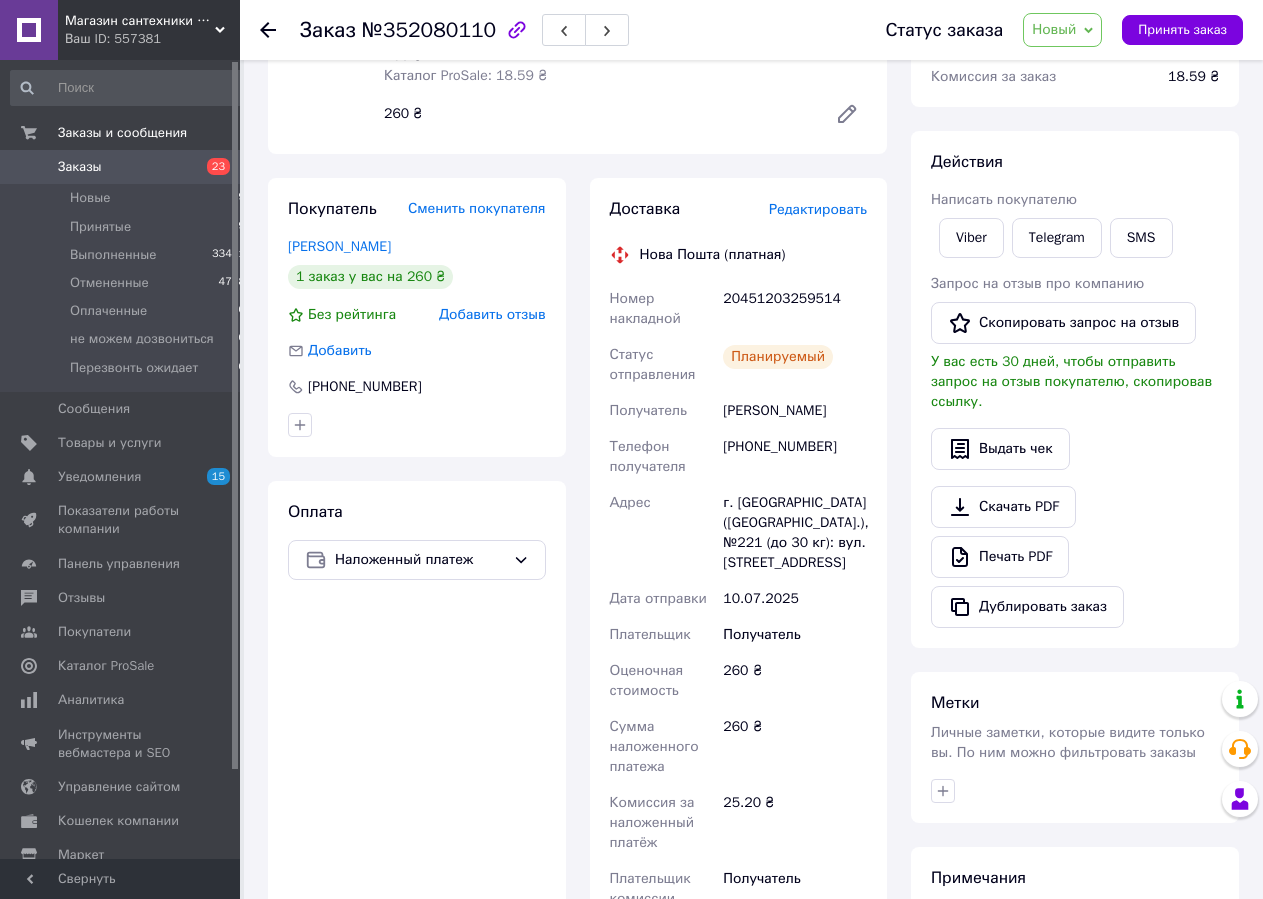 click on "Редактировать" at bounding box center [818, 209] 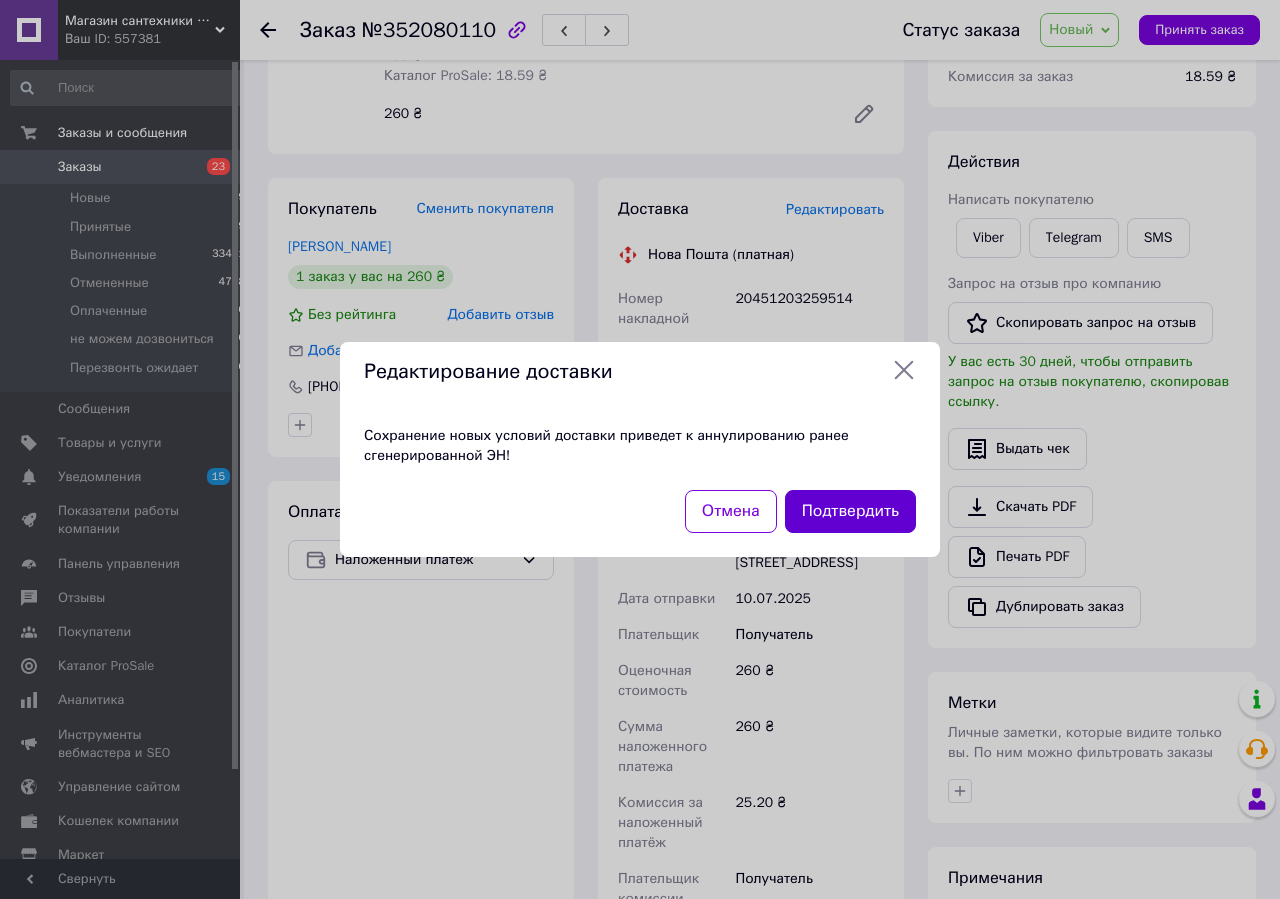 click on "Подтвердить" at bounding box center [850, 511] 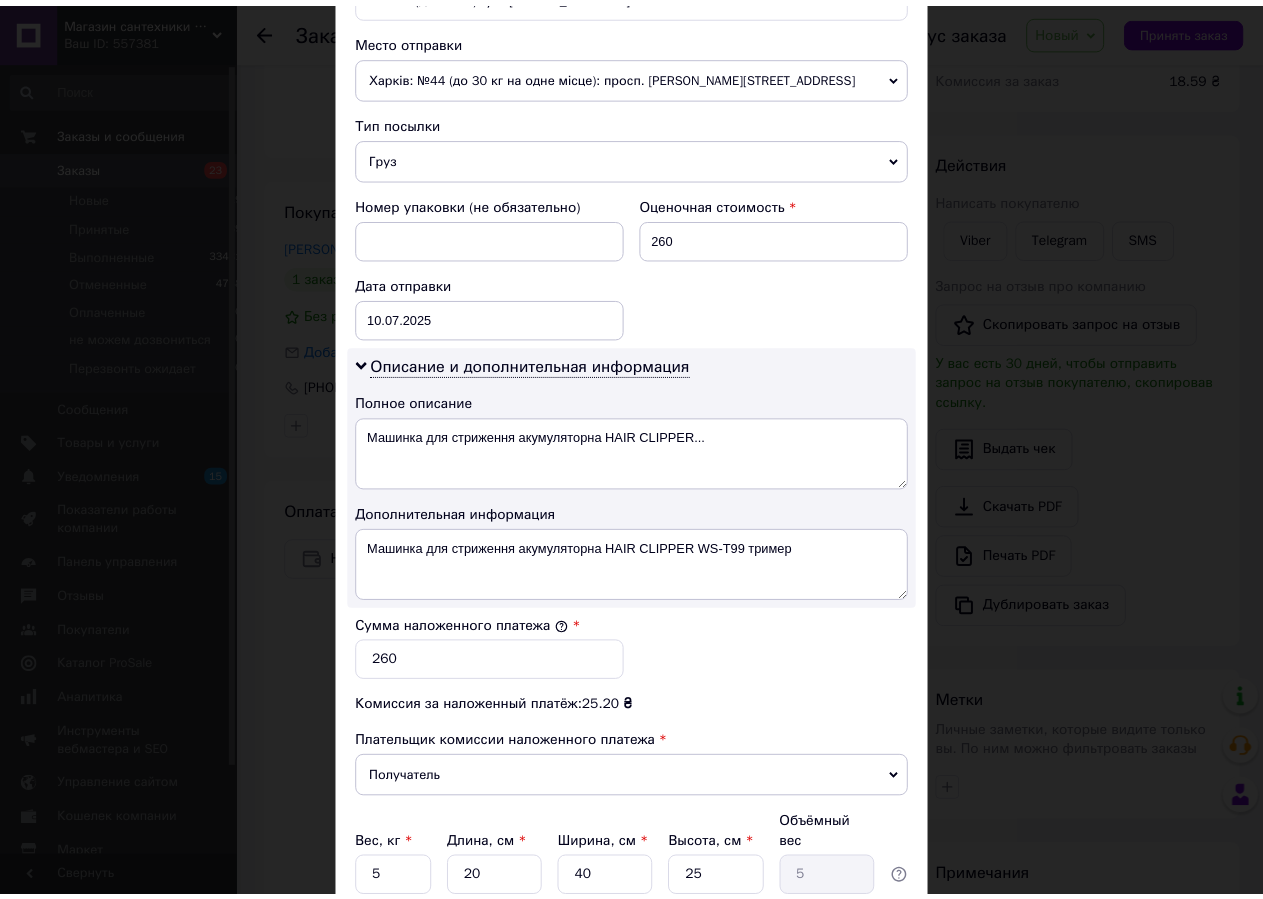 scroll, scrollTop: 885, scrollLeft: 0, axis: vertical 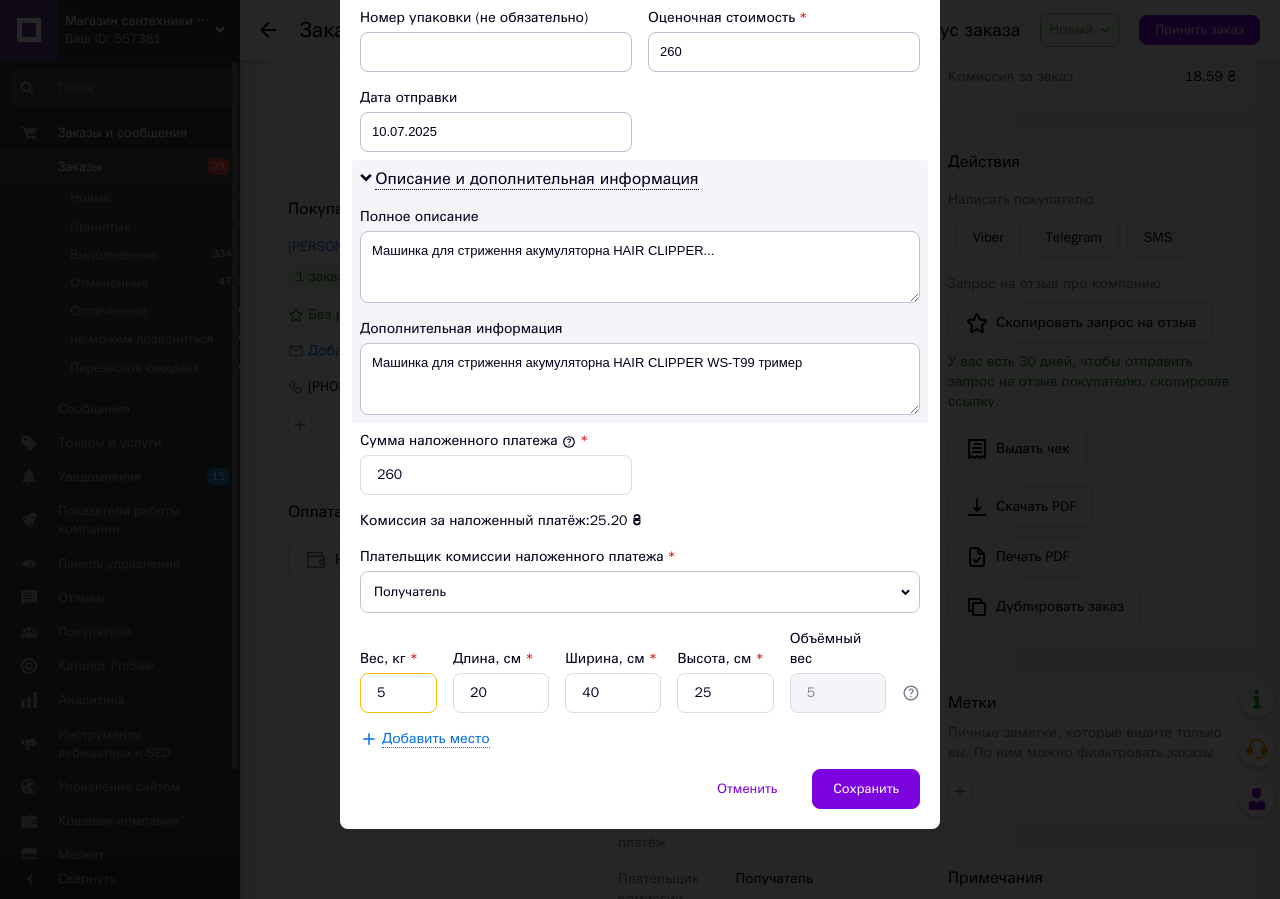 drag, startPoint x: 387, startPoint y: 696, endPoint x: 369, endPoint y: 702, distance: 18.973665 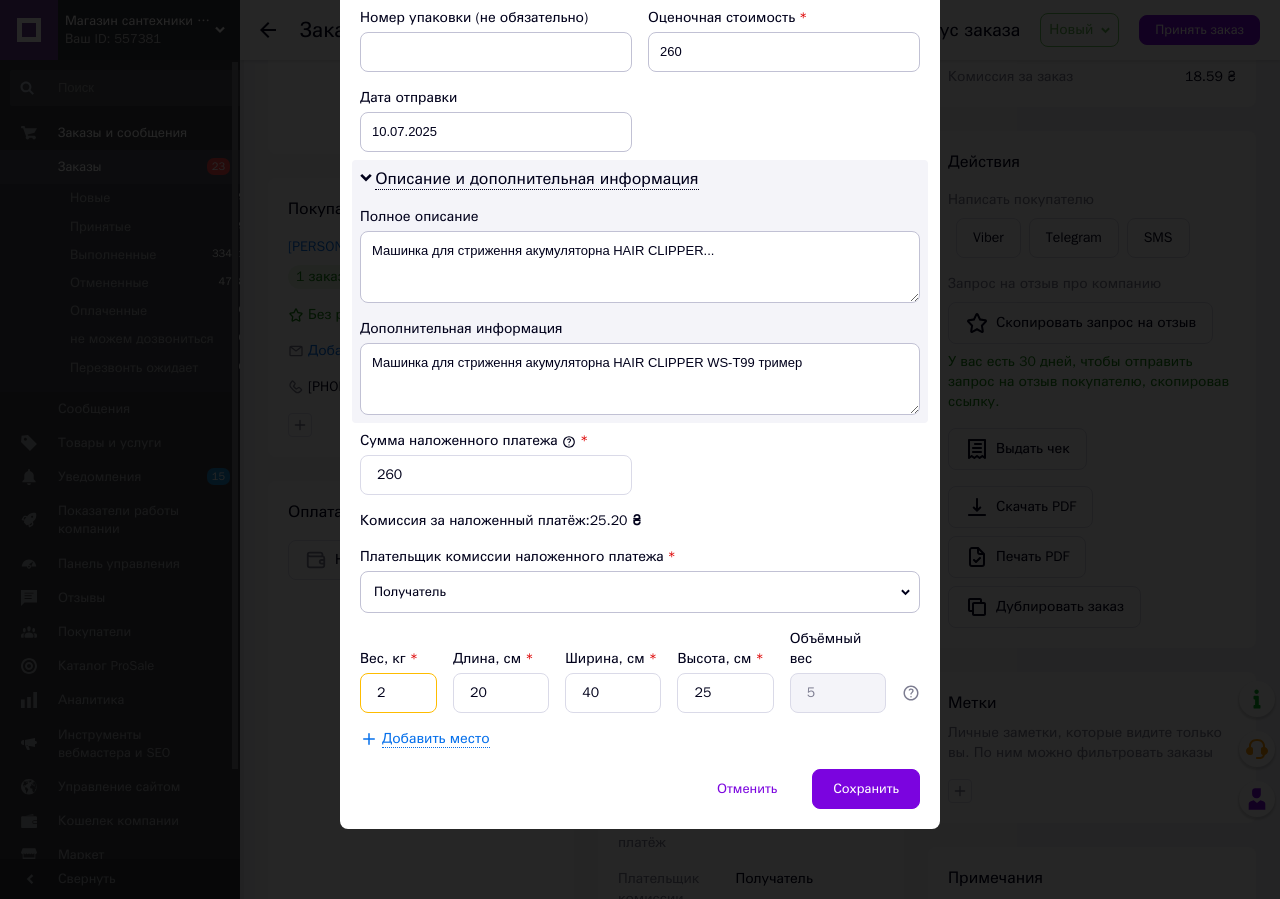 type on "2" 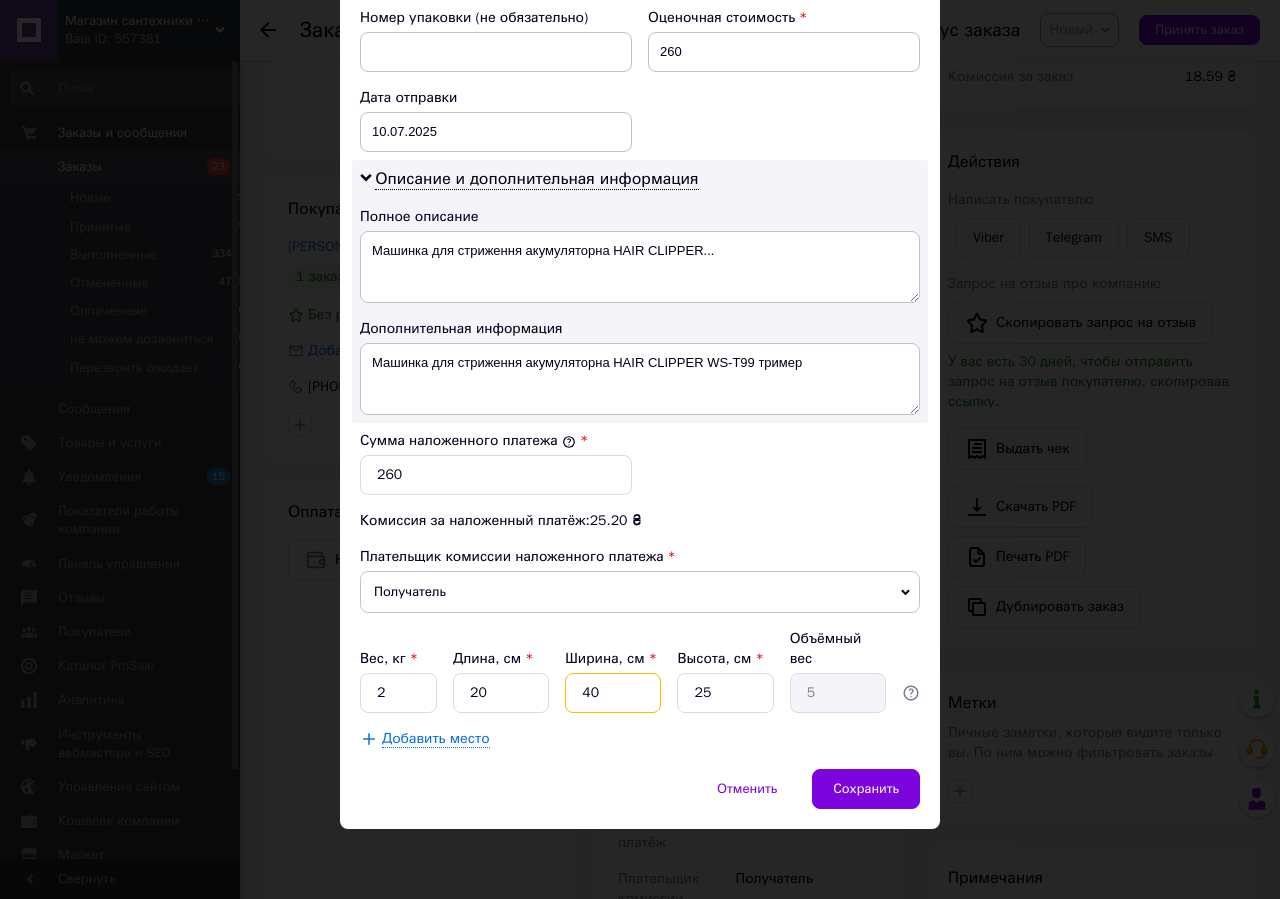 drag, startPoint x: 599, startPoint y: 699, endPoint x: 569, endPoint y: 704, distance: 30.413813 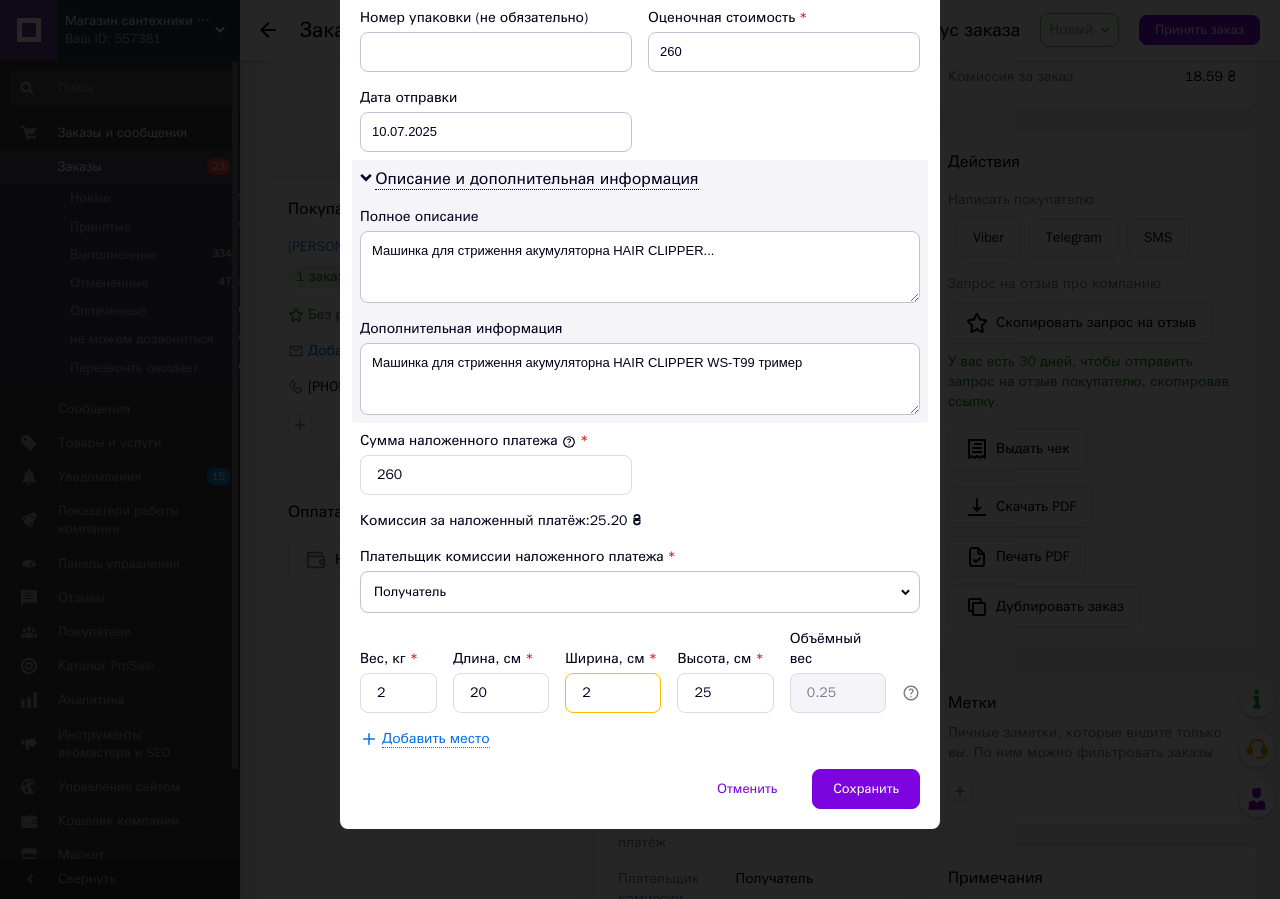 type on "20" 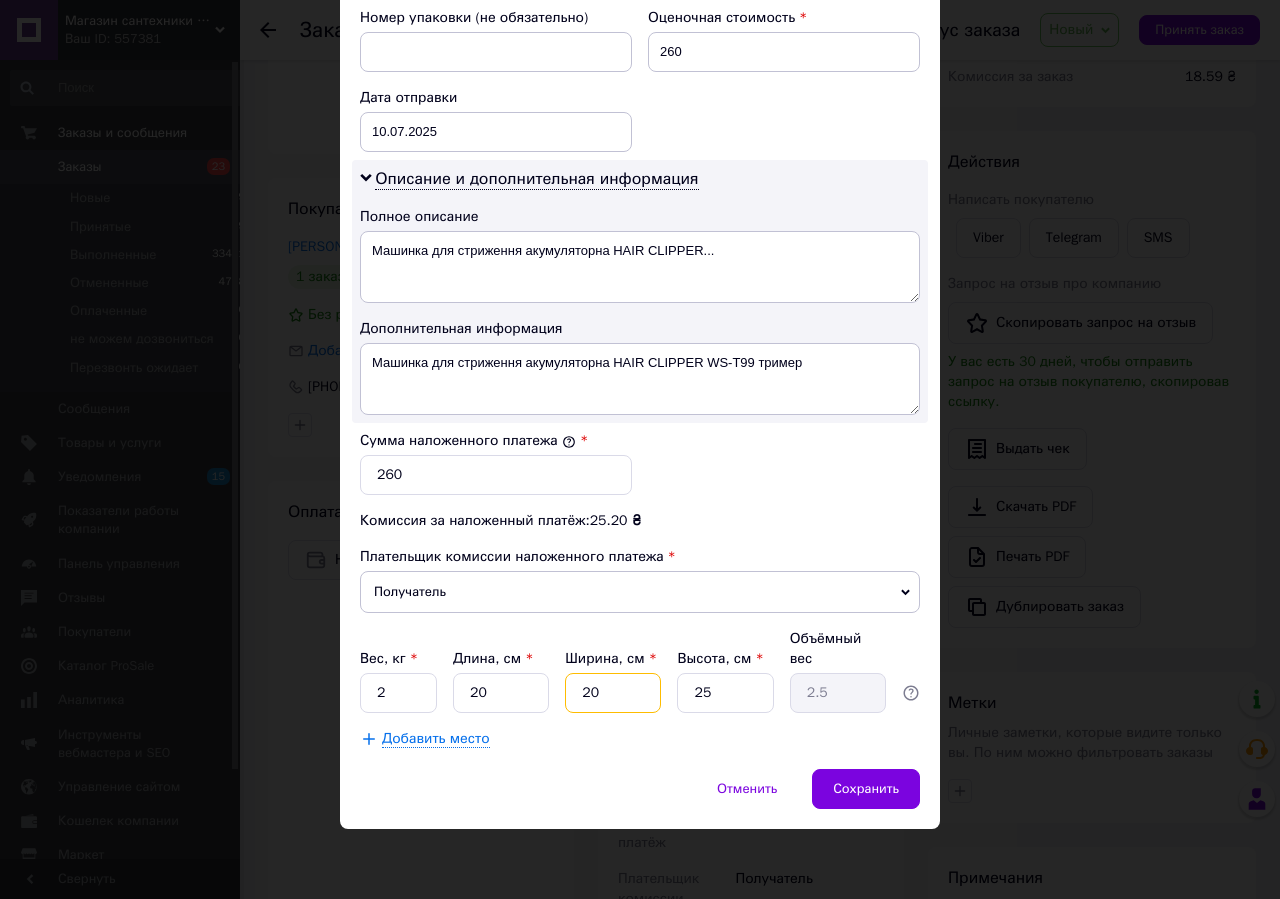 type on "20" 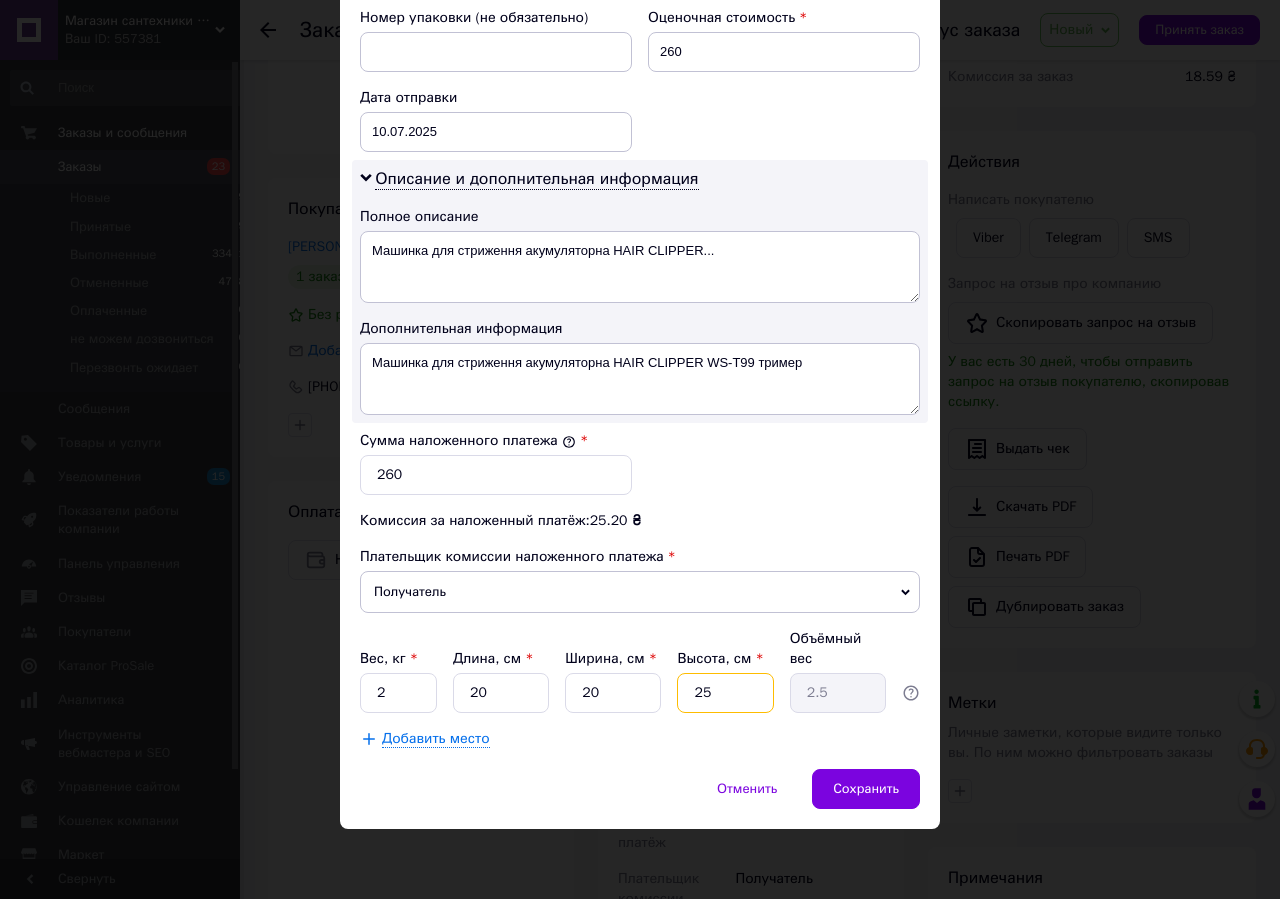 drag, startPoint x: 730, startPoint y: 686, endPoint x: 687, endPoint y: 695, distance: 43.931767 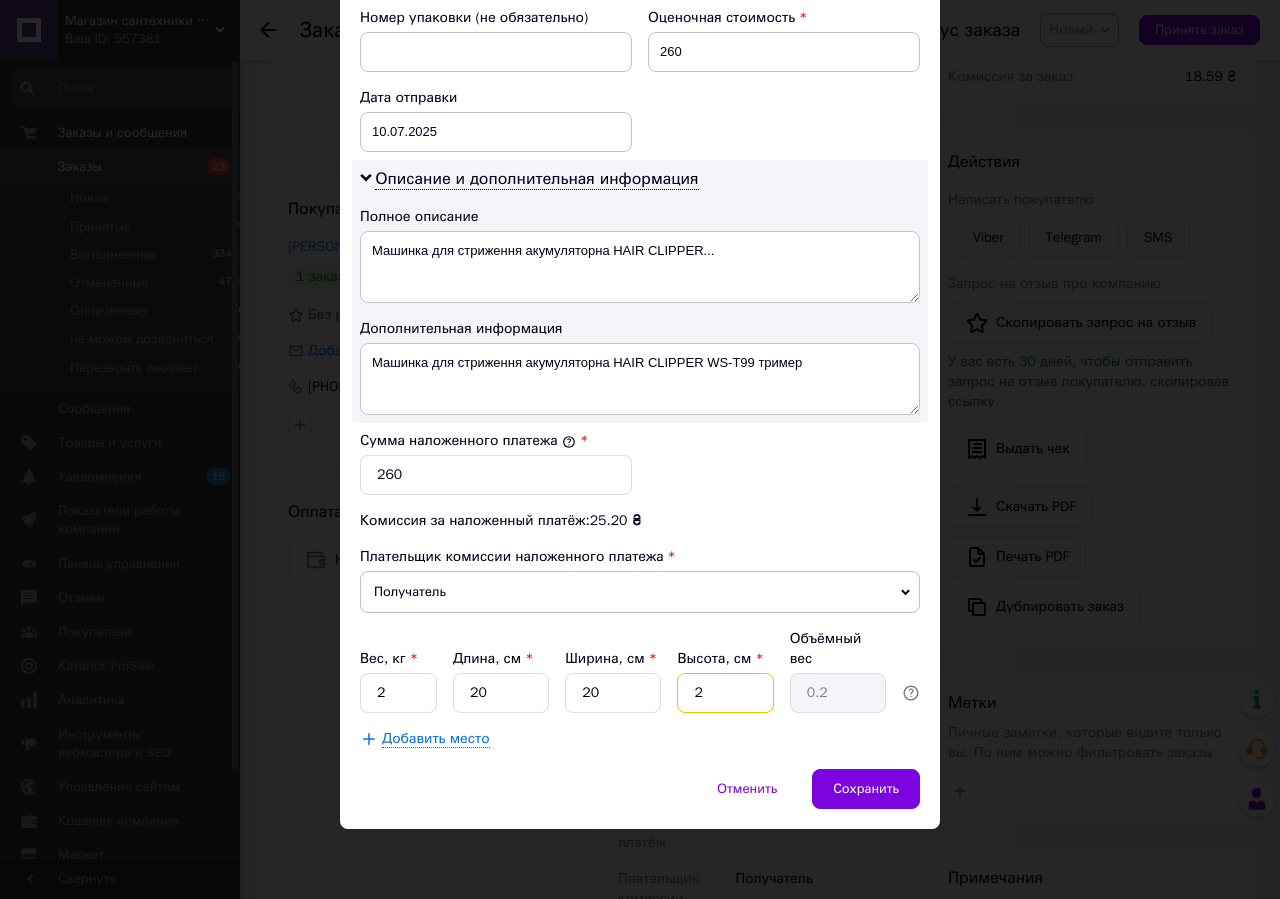 type on "20" 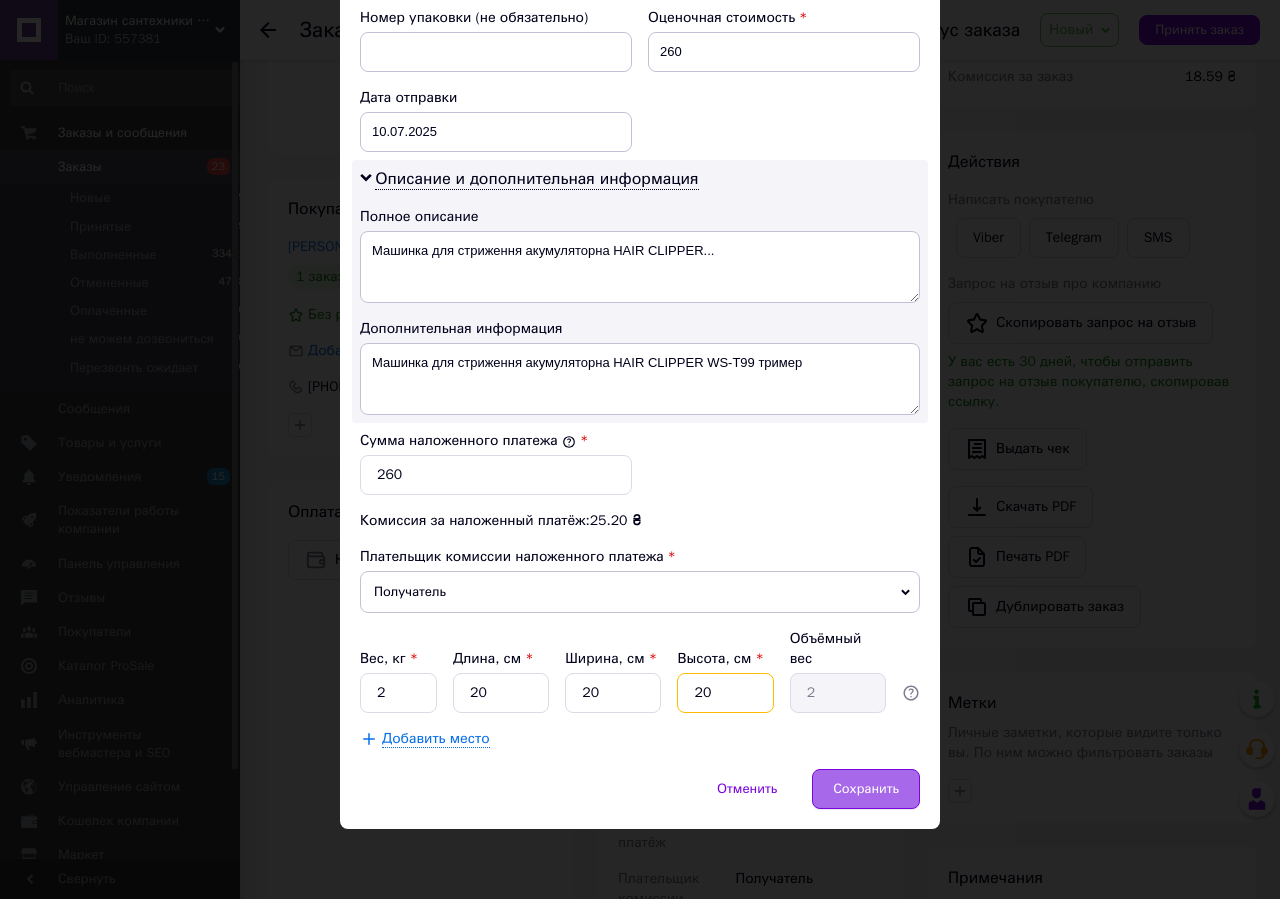 type on "20" 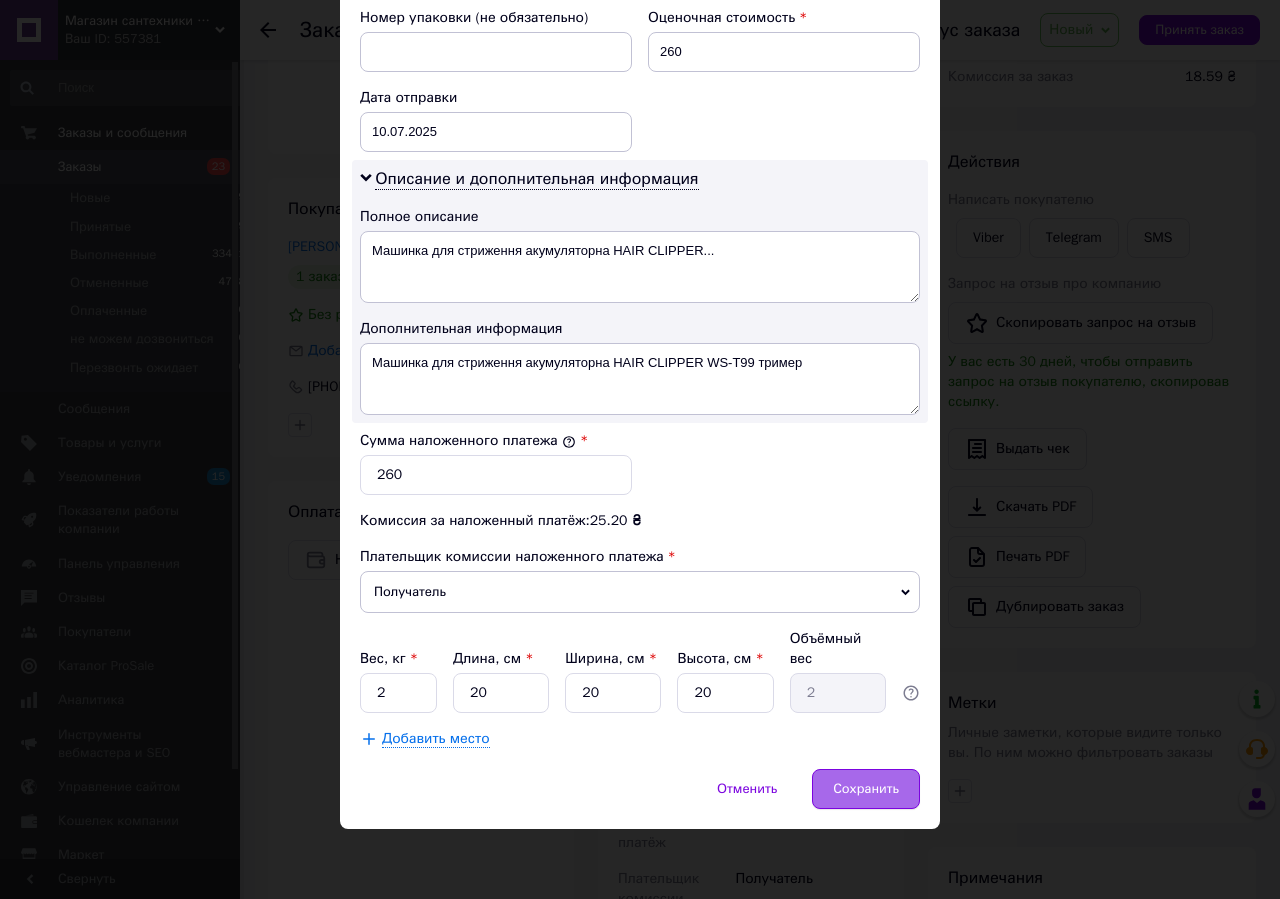 click on "Сохранить" at bounding box center (866, 789) 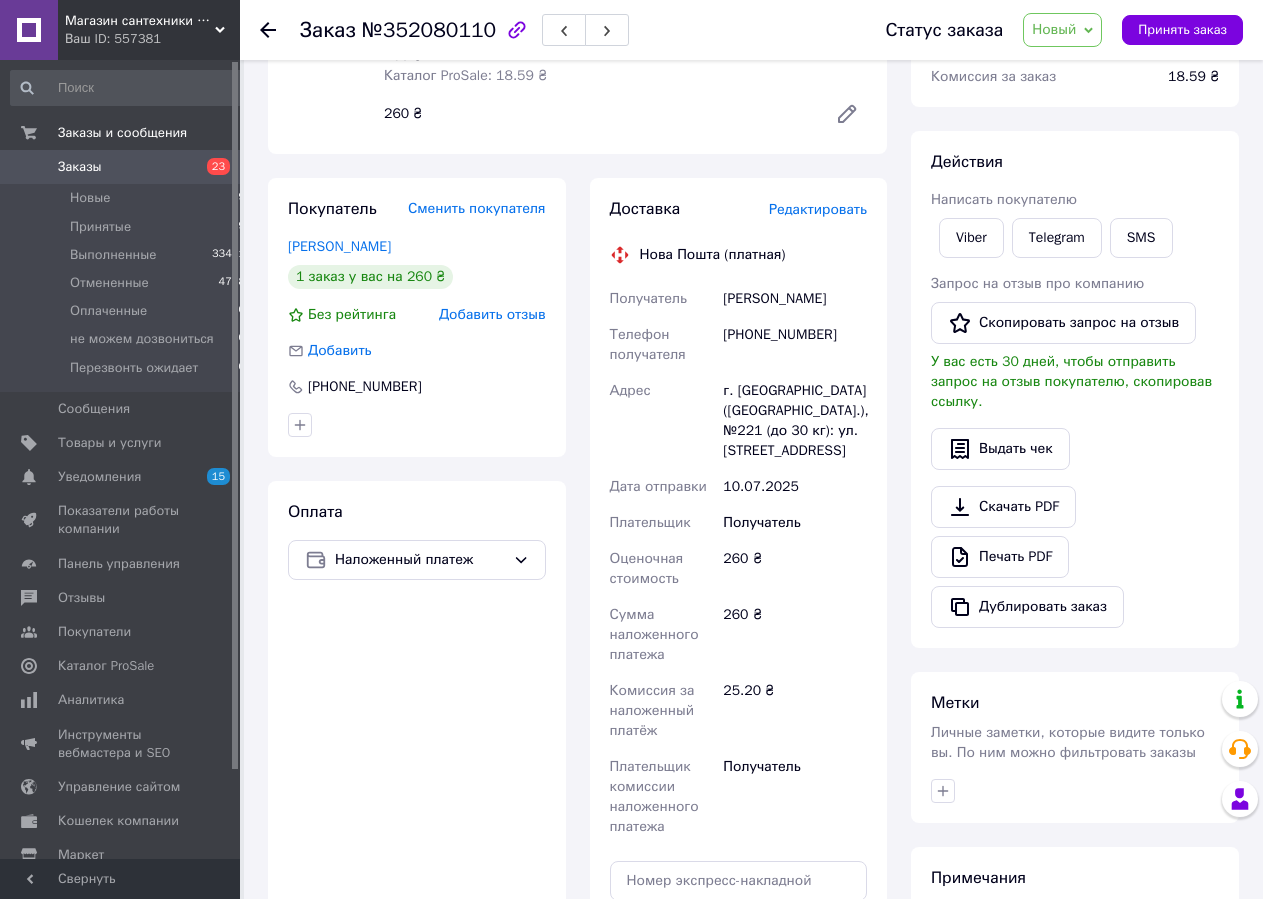 scroll, scrollTop: 575, scrollLeft: 0, axis: vertical 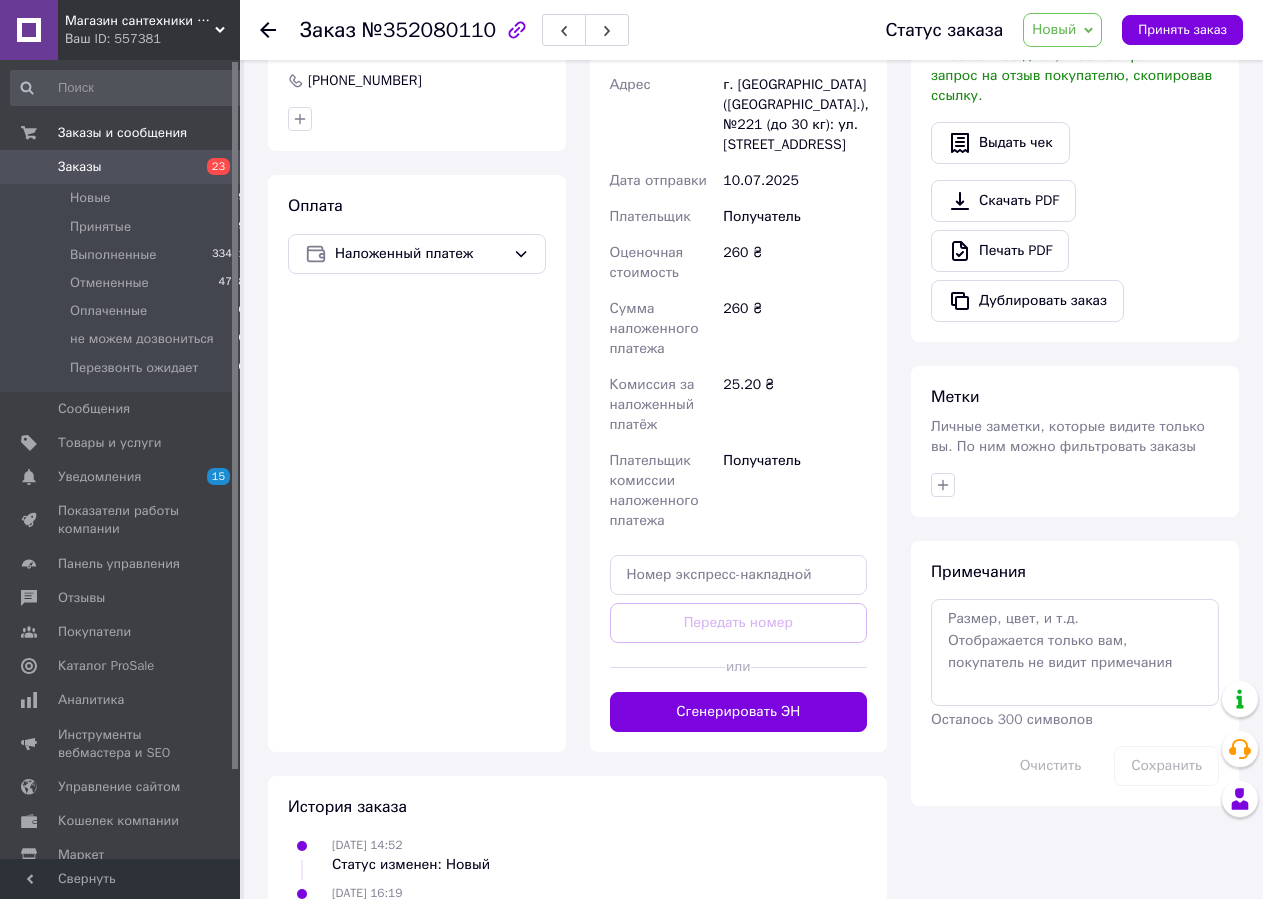 click at bounding box center (809, 667) 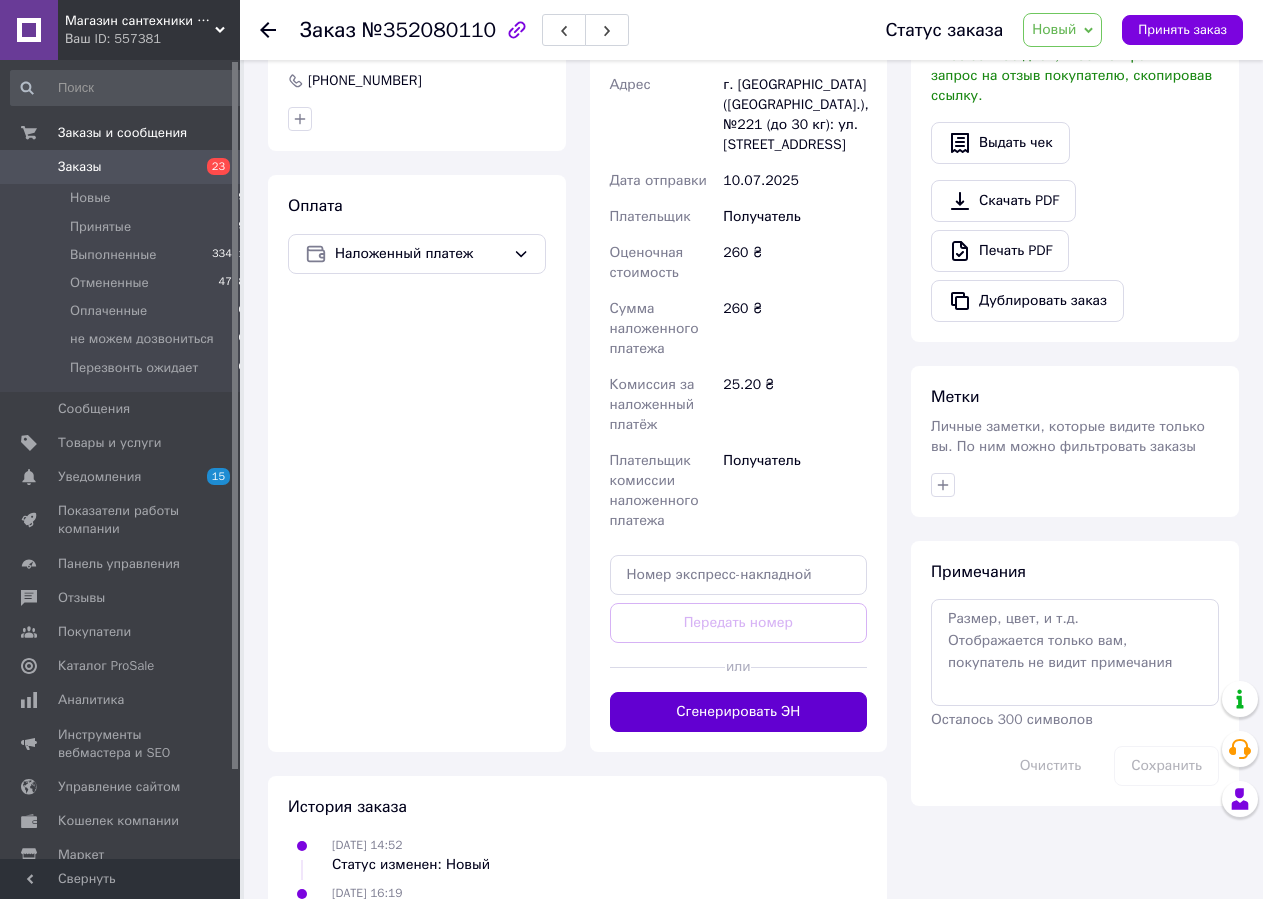 click on "Сгенерировать ЭН" at bounding box center (739, 712) 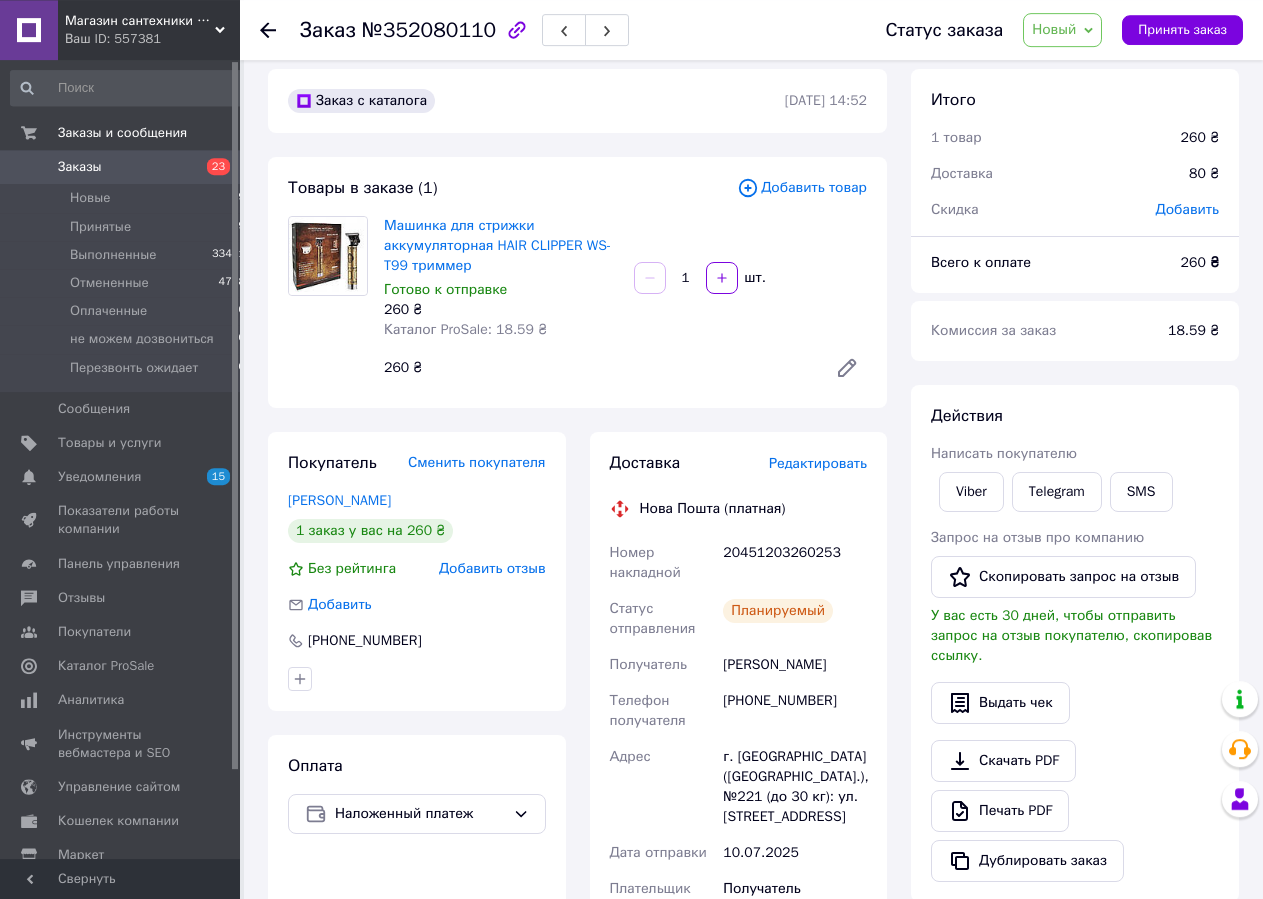 scroll, scrollTop: 0, scrollLeft: 0, axis: both 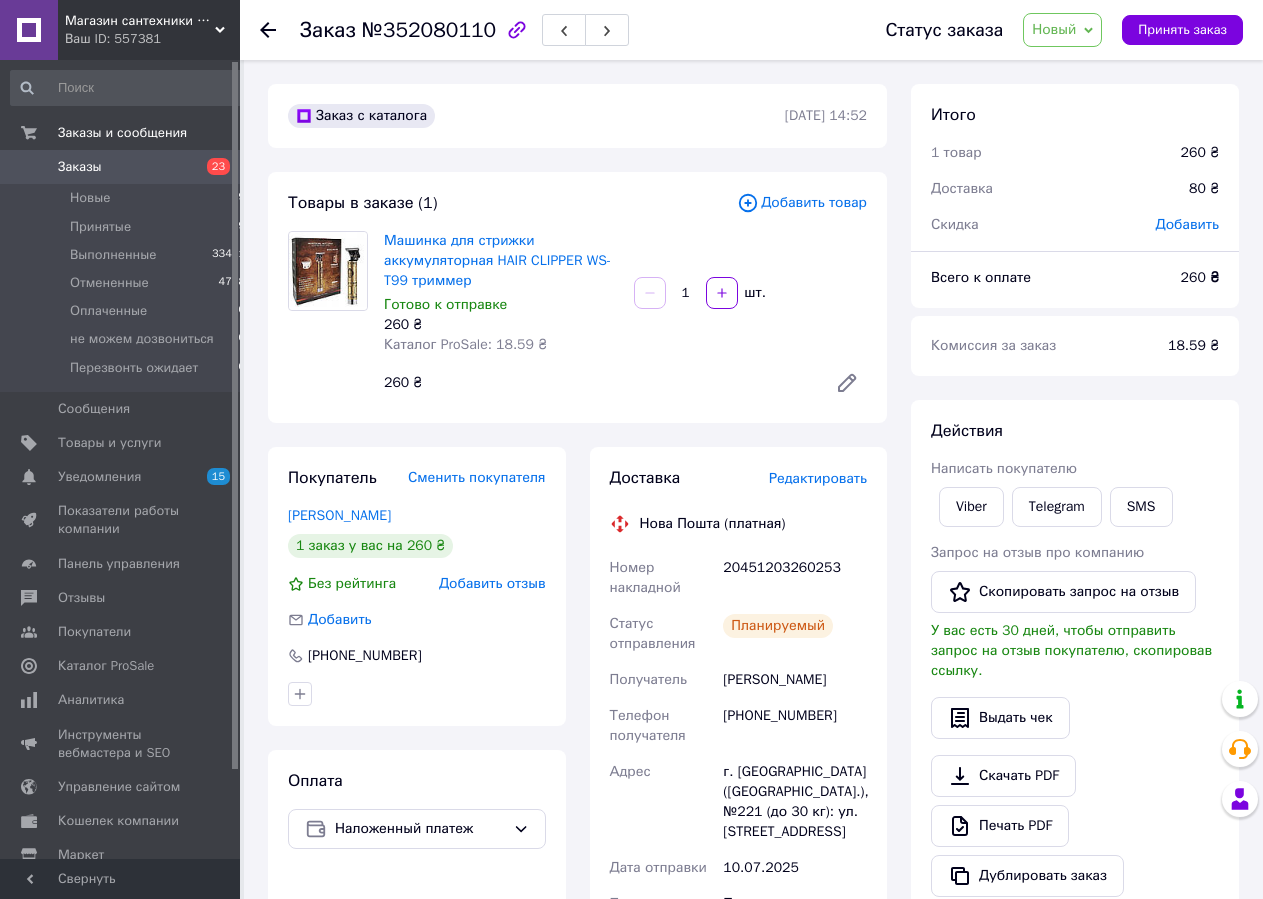 click on "Заказы" at bounding box center [121, 167] 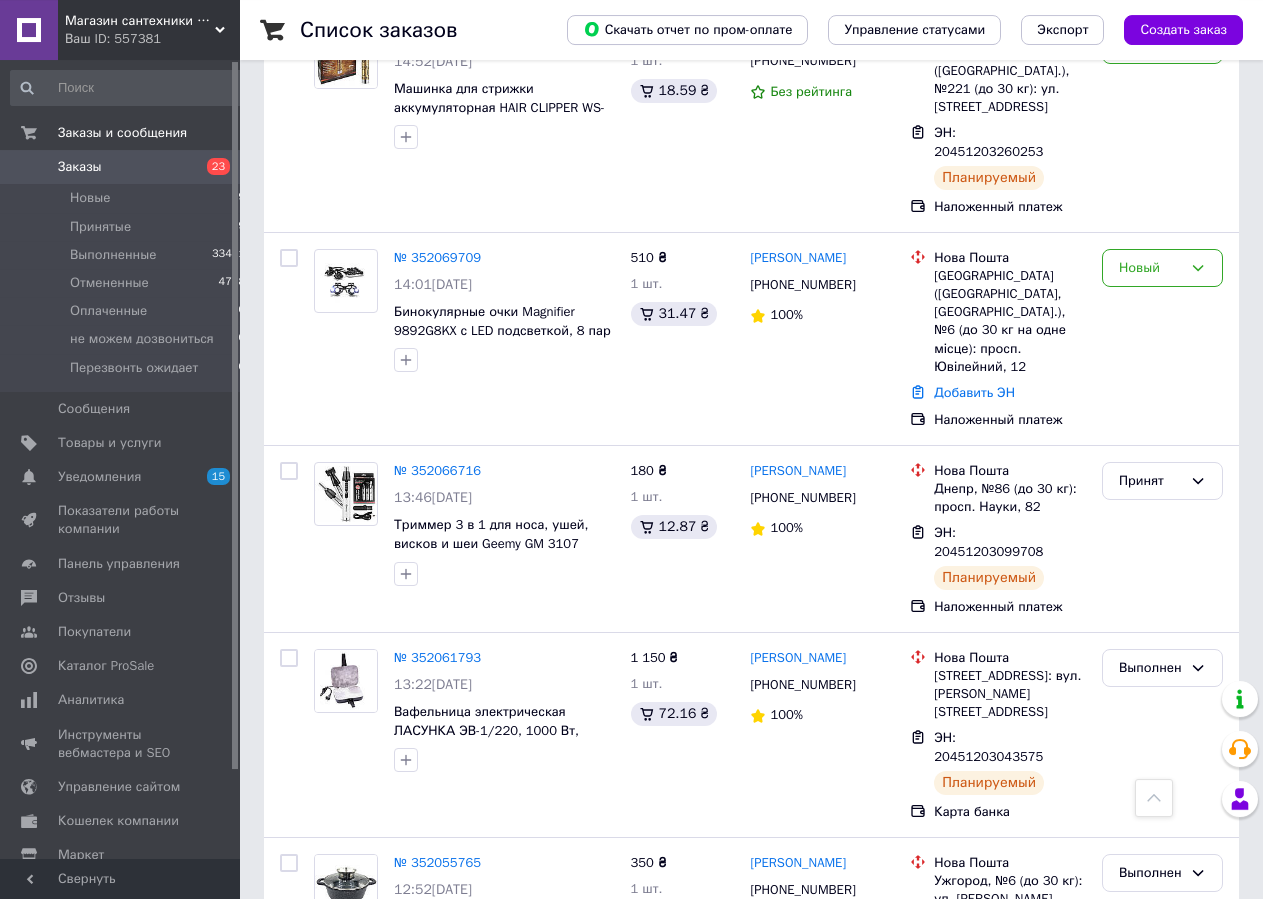 scroll, scrollTop: 1020, scrollLeft: 0, axis: vertical 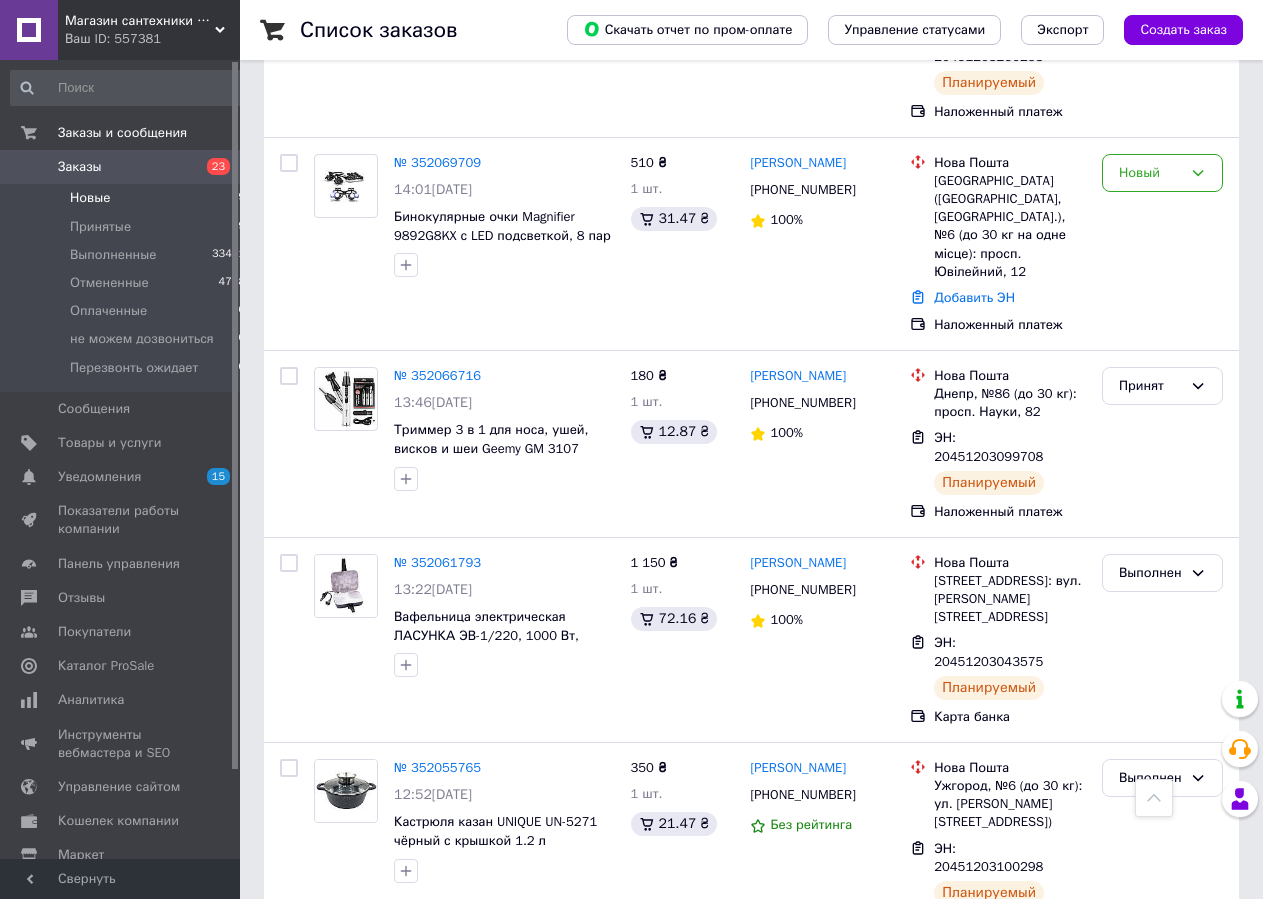 click on "Новые 19" at bounding box center (128, 198) 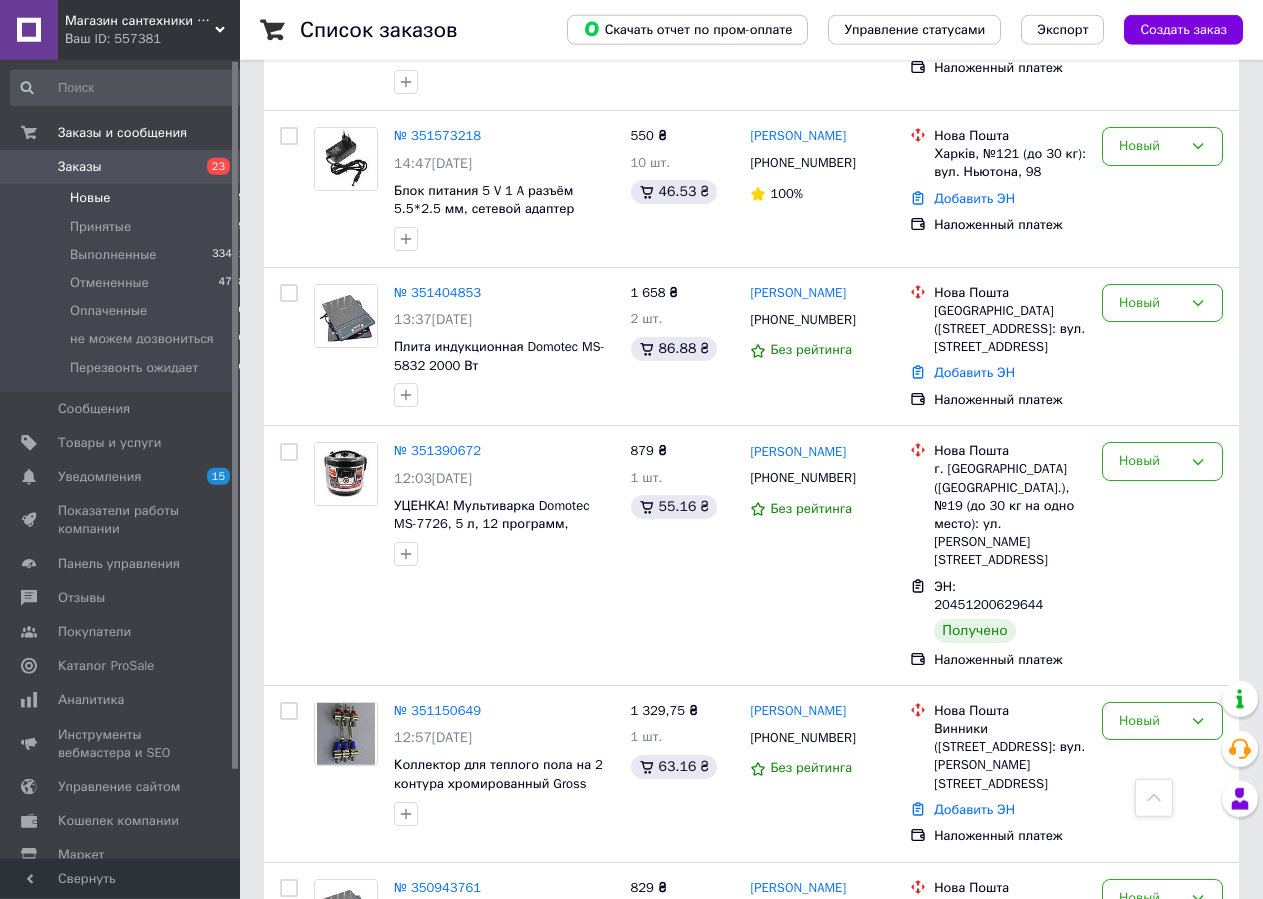 scroll, scrollTop: 2903, scrollLeft: 0, axis: vertical 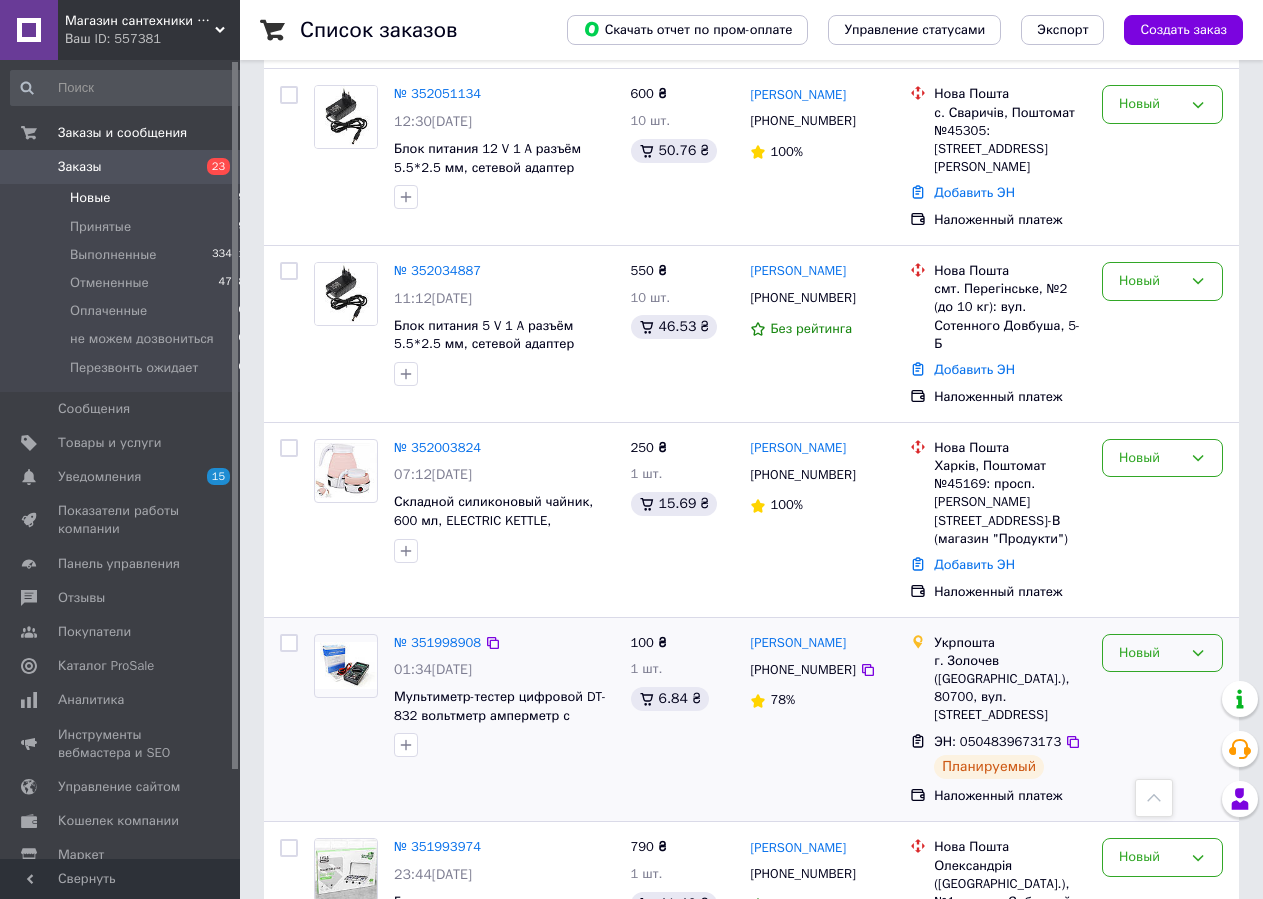 click 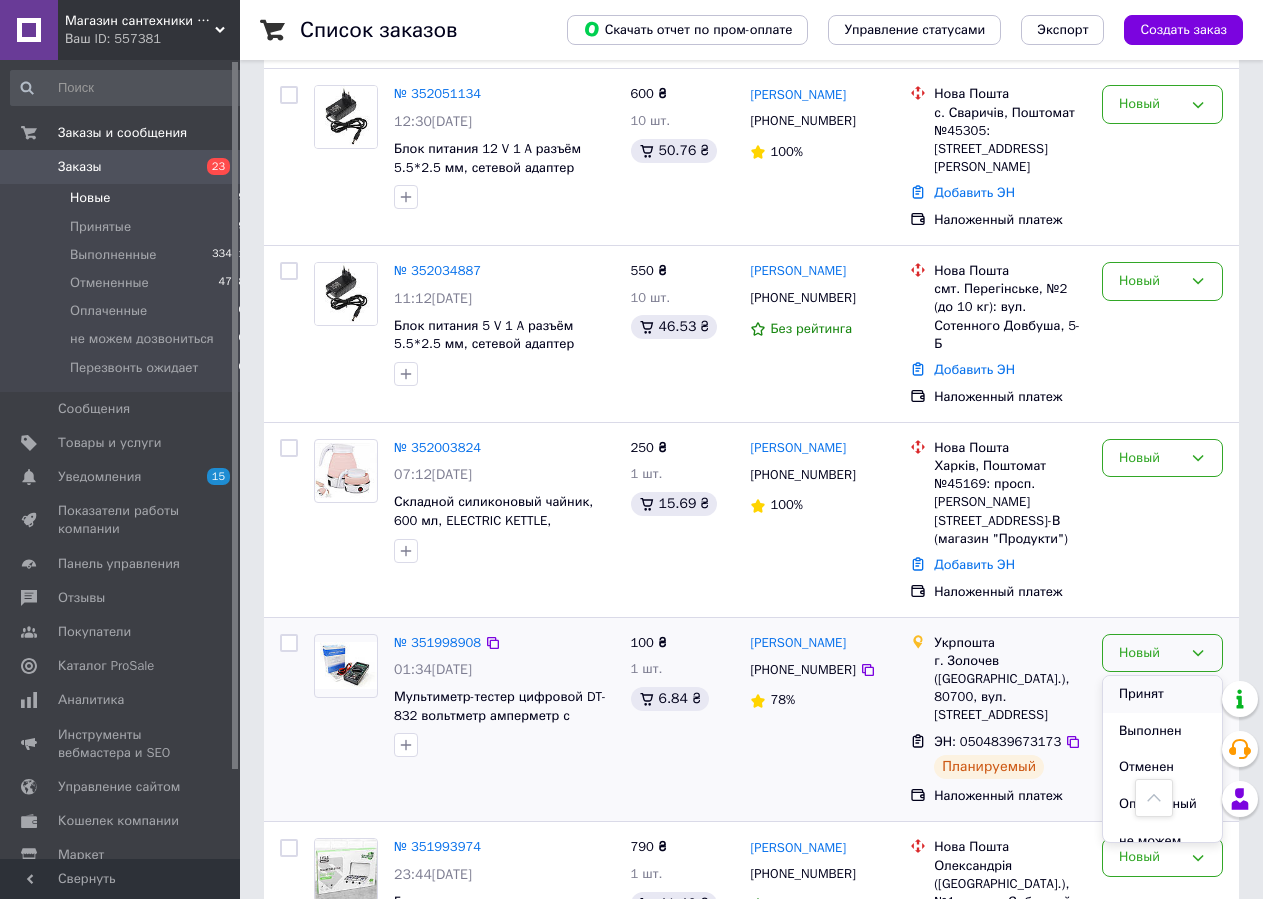 click on "Принят" at bounding box center (1162, 694) 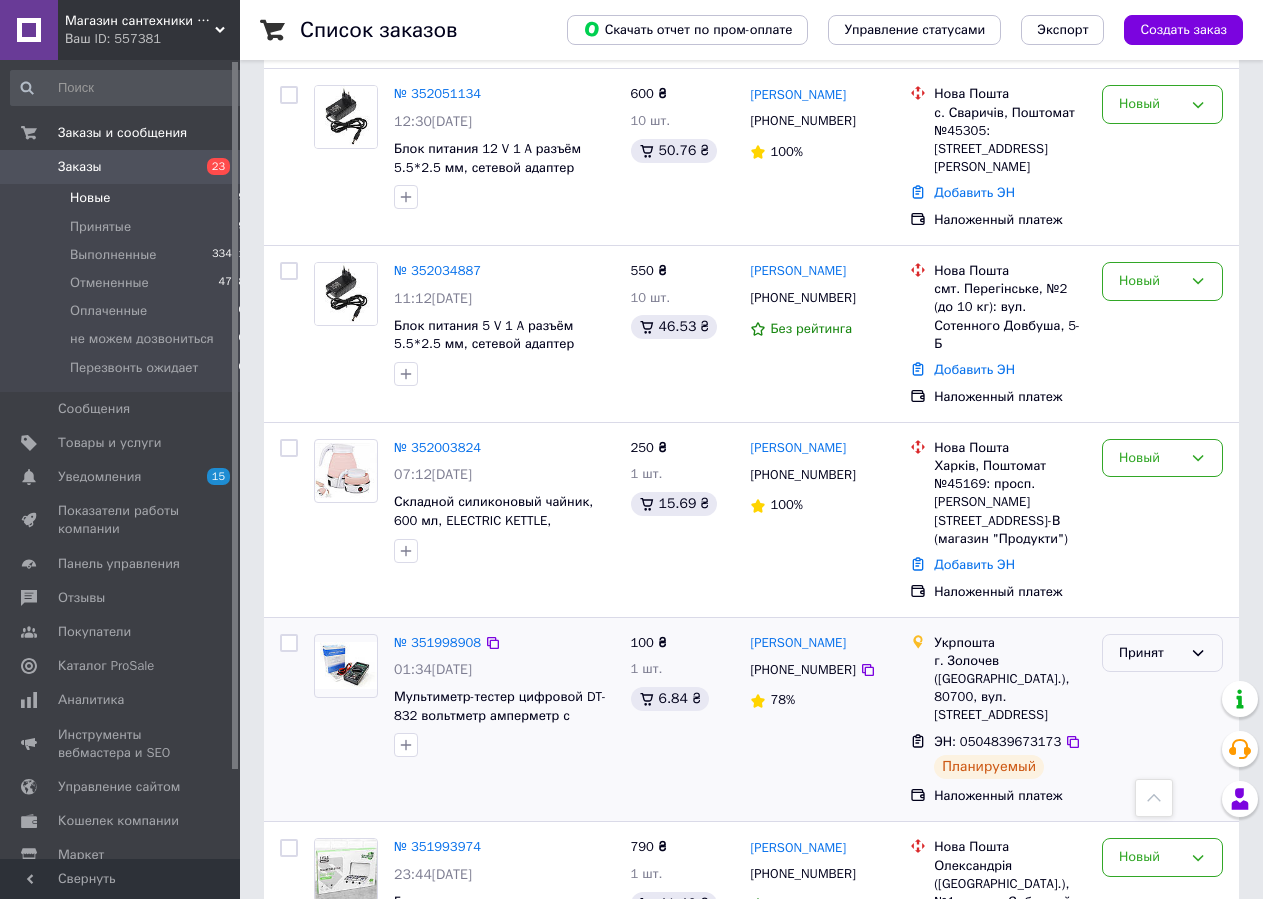 scroll, scrollTop: 1781, scrollLeft: 0, axis: vertical 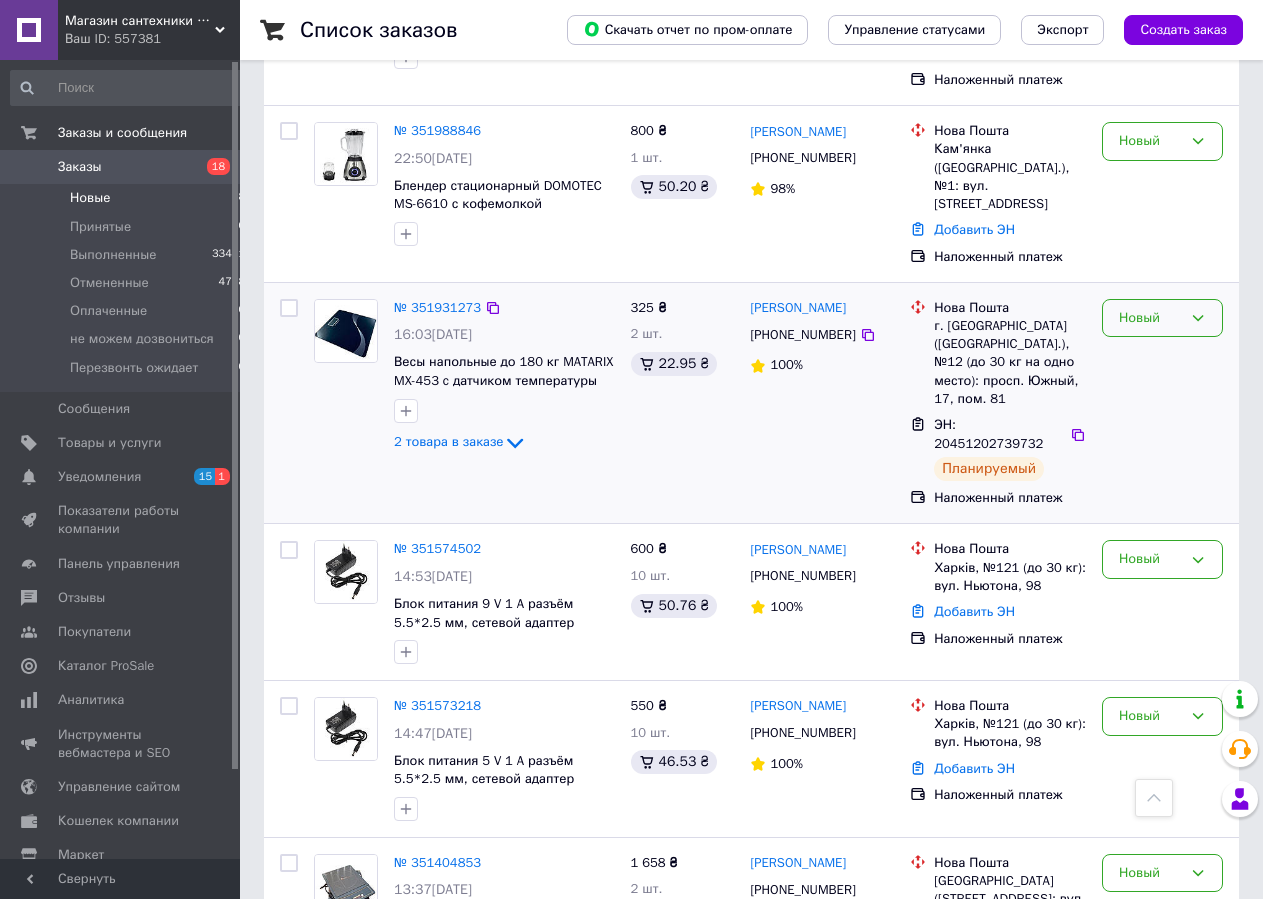 click on "Новый" at bounding box center [1150, 318] 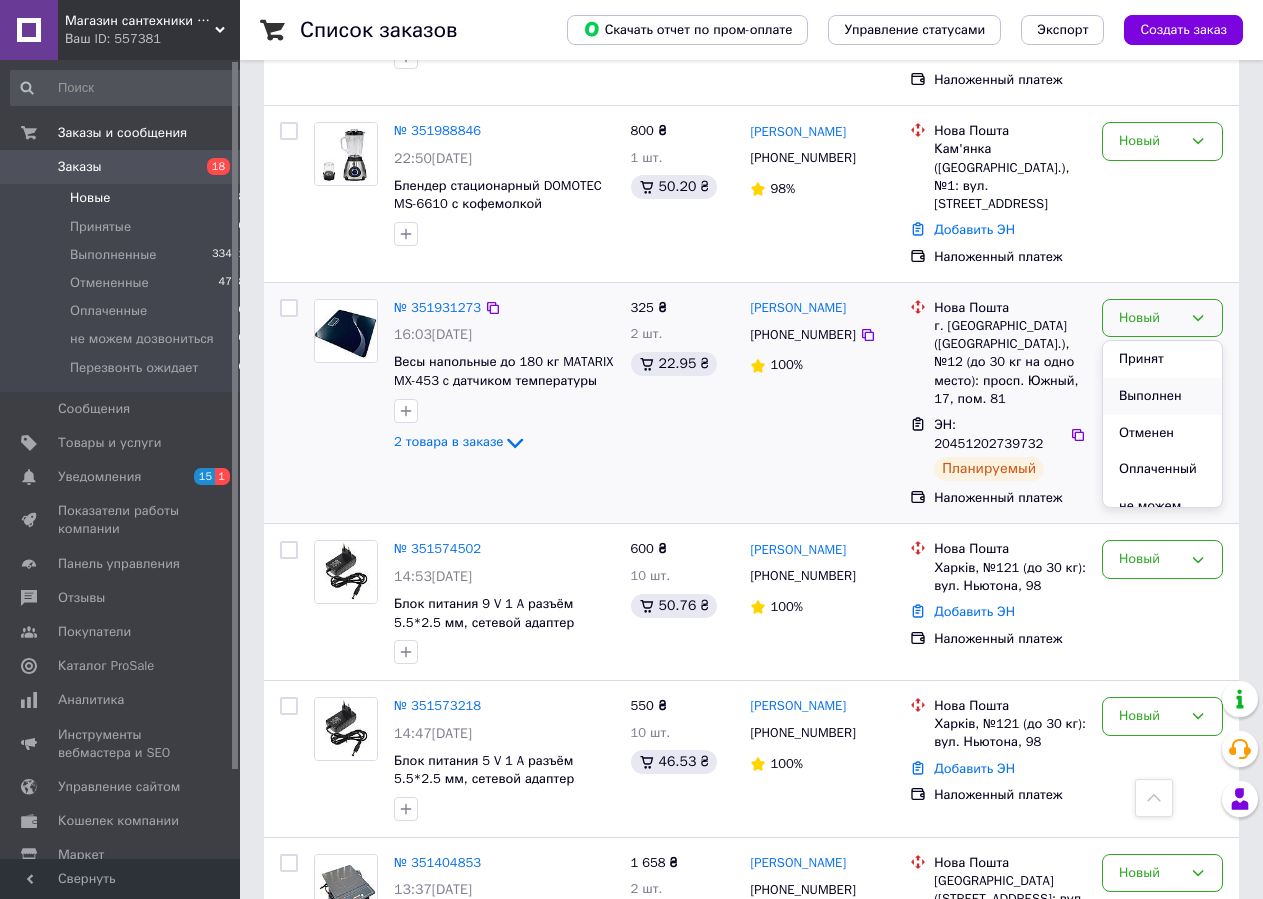 click on "Выполнен" at bounding box center (1162, 396) 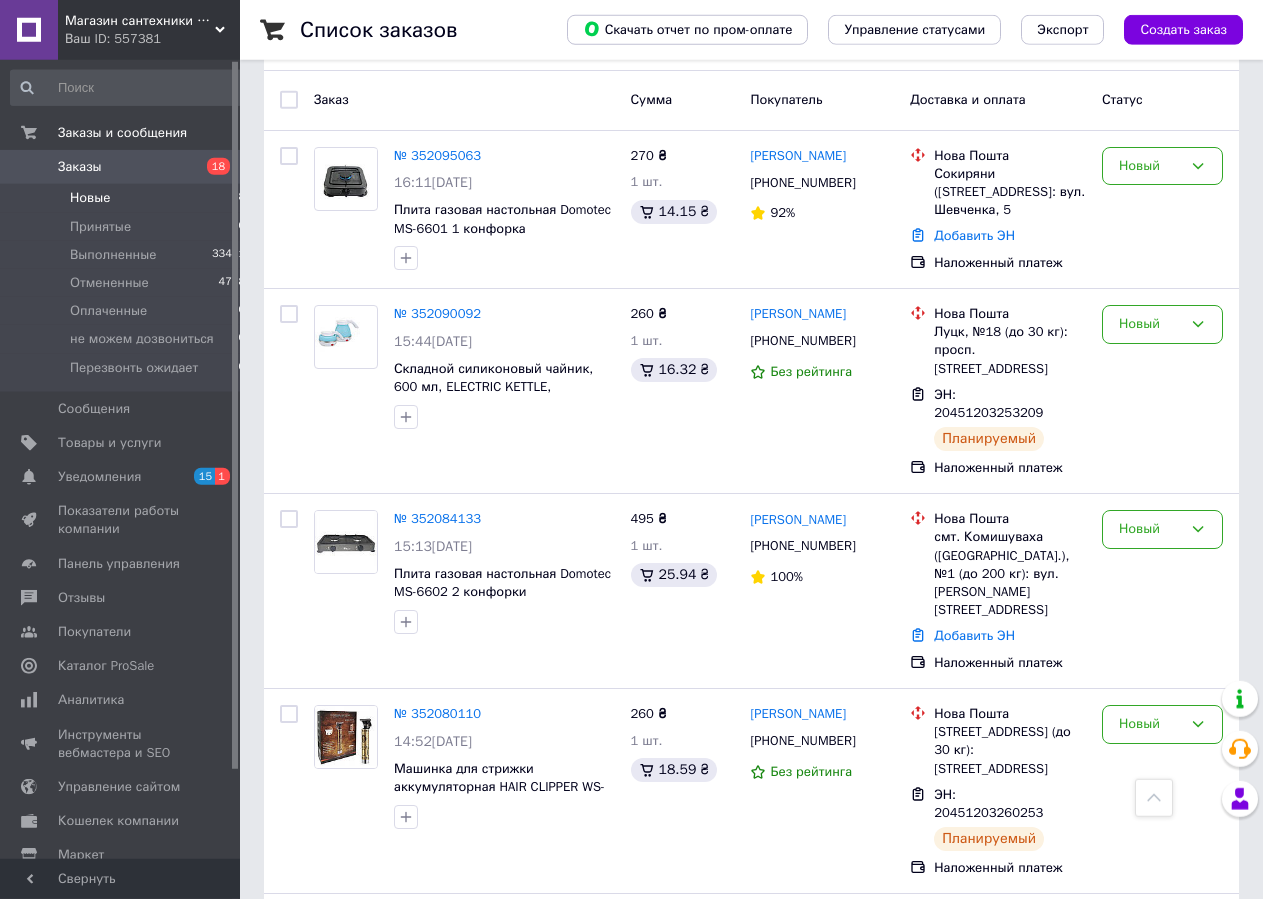scroll, scrollTop: 309, scrollLeft: 0, axis: vertical 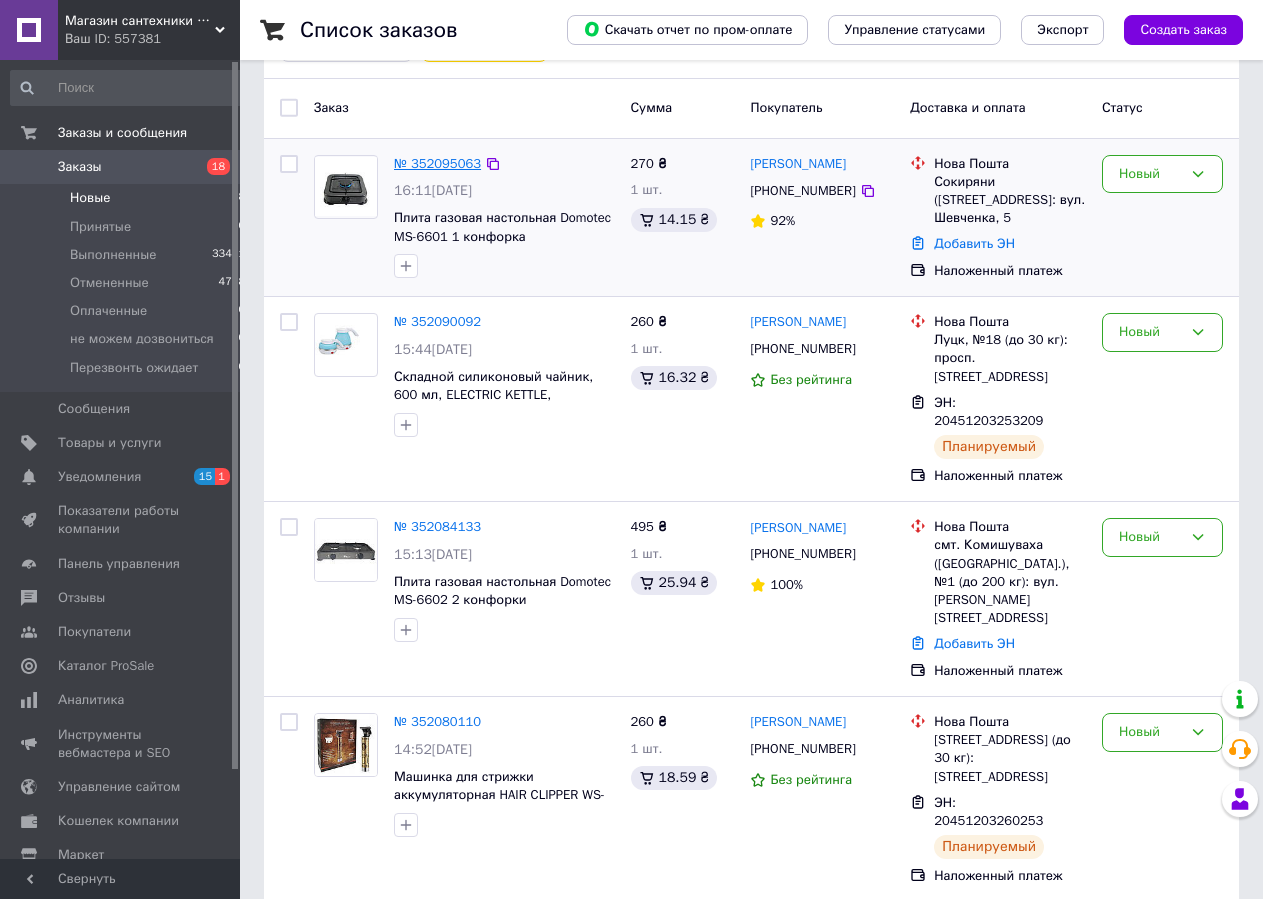 click on "№ 352095063" at bounding box center [437, 163] 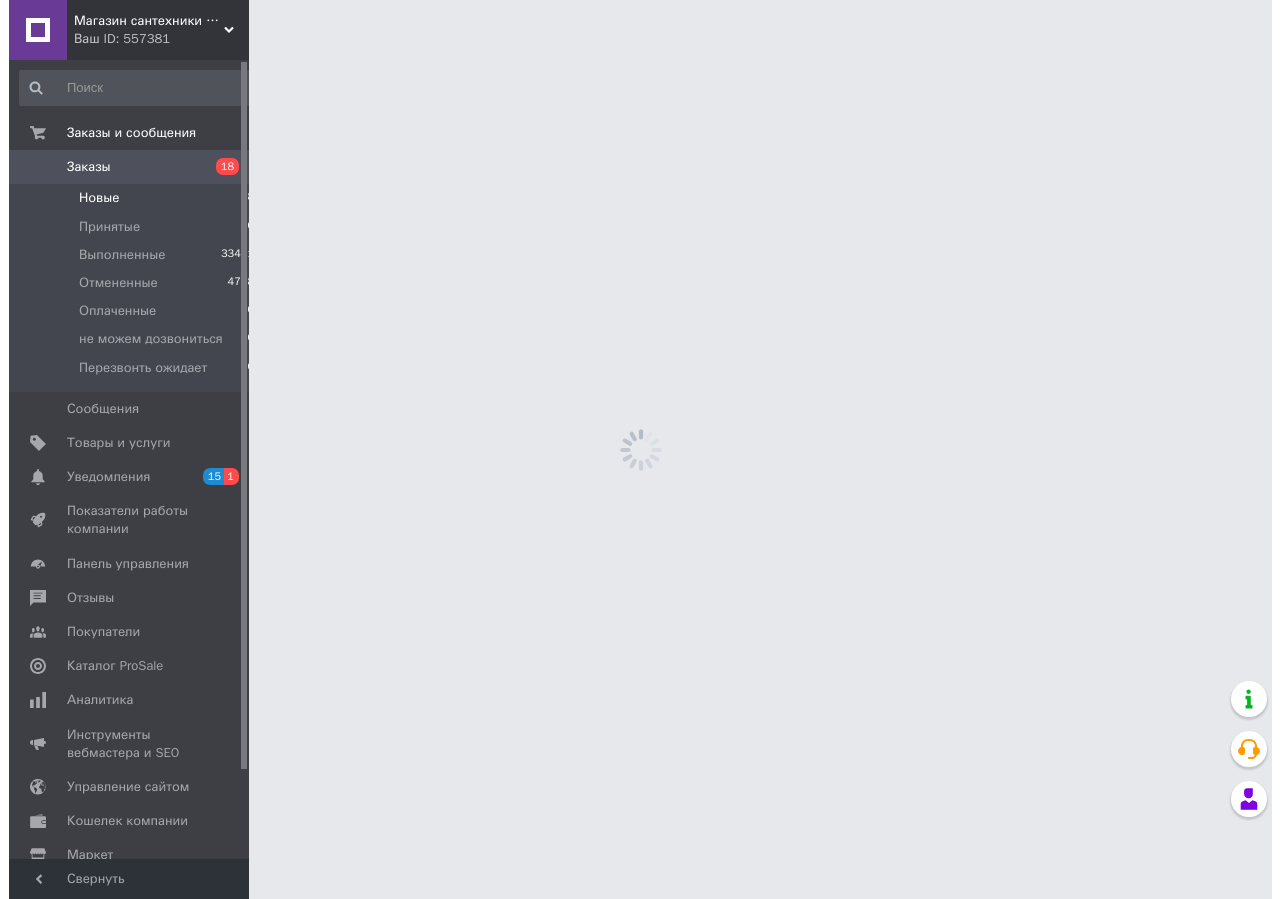 scroll, scrollTop: 0, scrollLeft: 0, axis: both 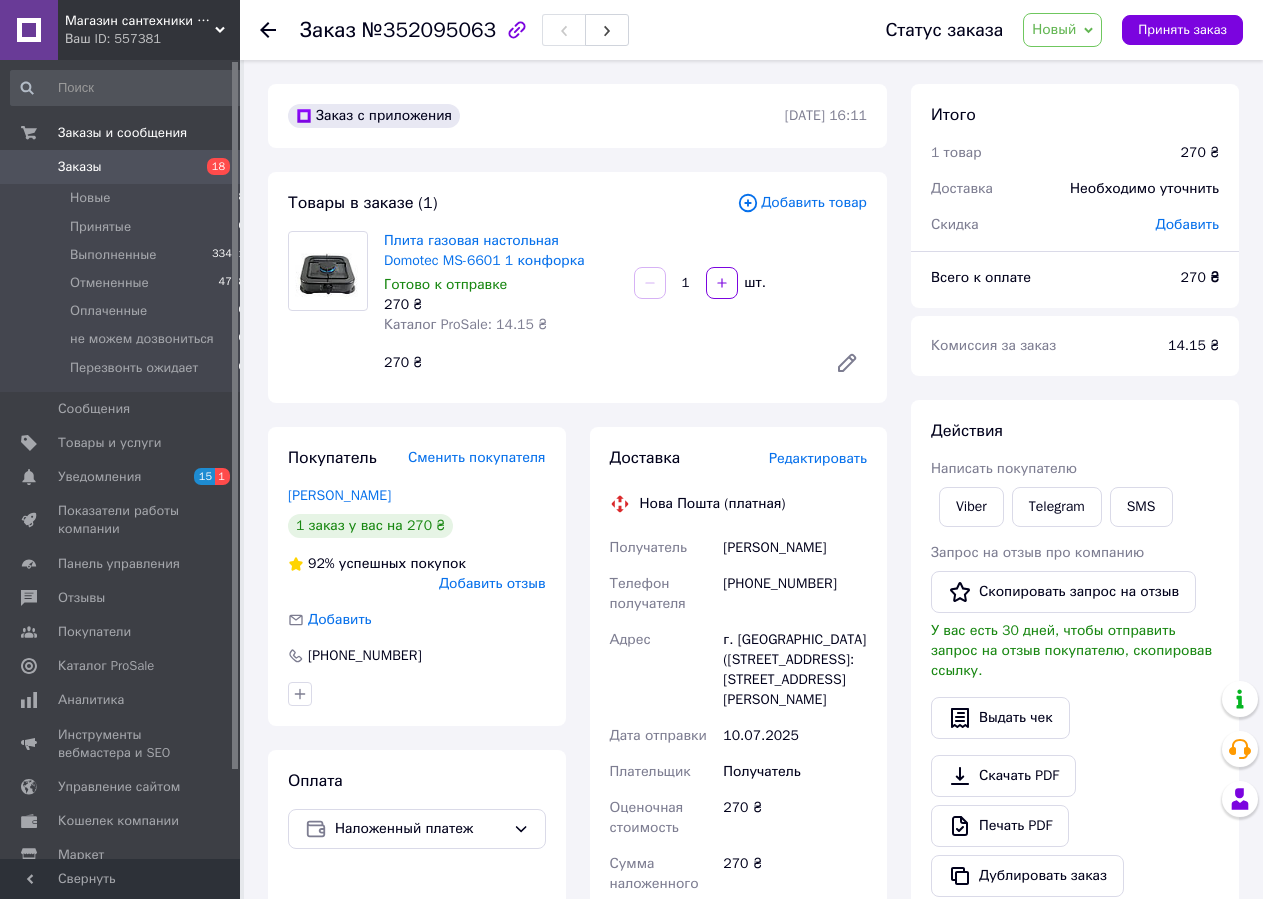 click on "Редактировать" at bounding box center [818, 458] 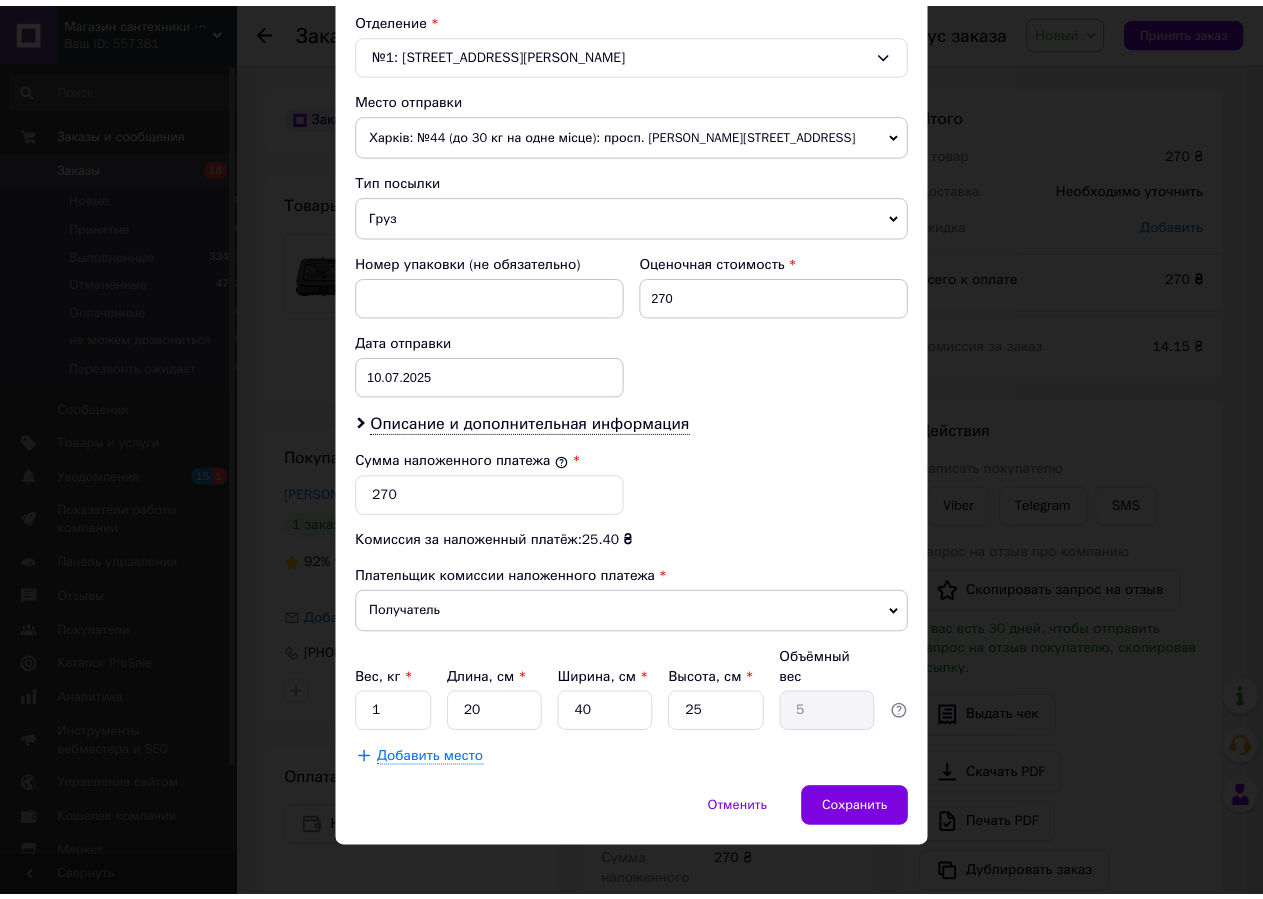 scroll, scrollTop: 627, scrollLeft: 0, axis: vertical 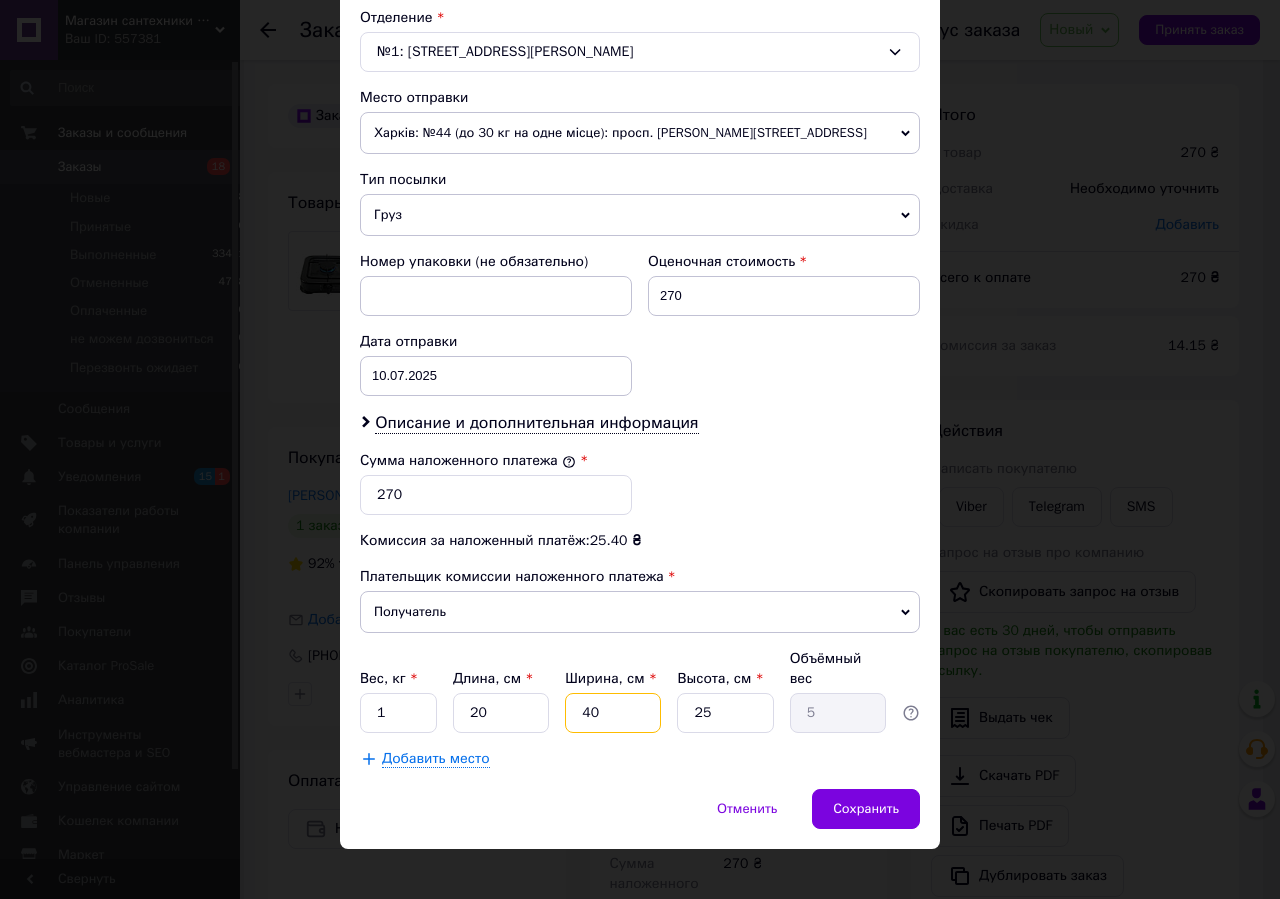 drag, startPoint x: 594, startPoint y: 700, endPoint x: 566, endPoint y: 697, distance: 28.160255 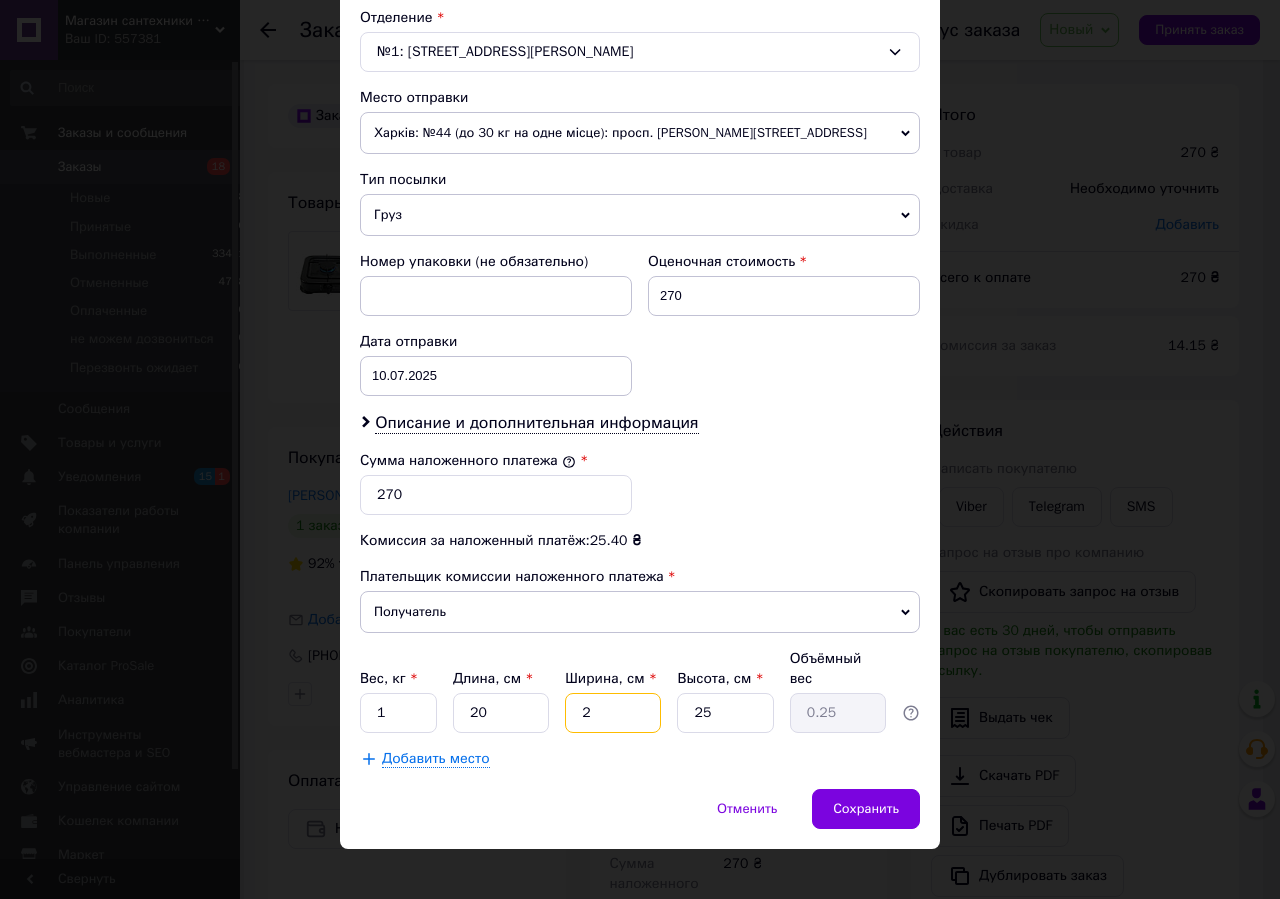 type on "20" 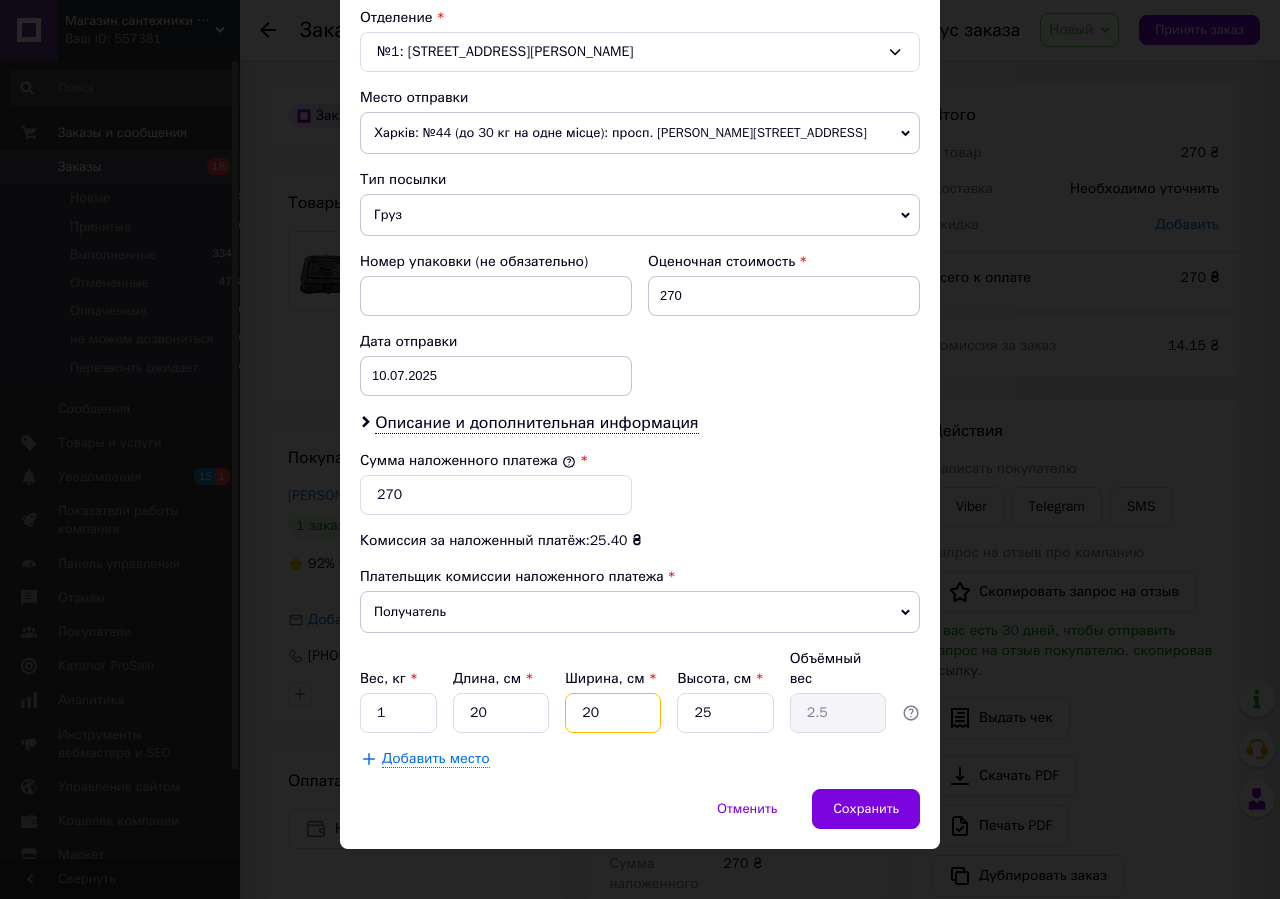 type on "20" 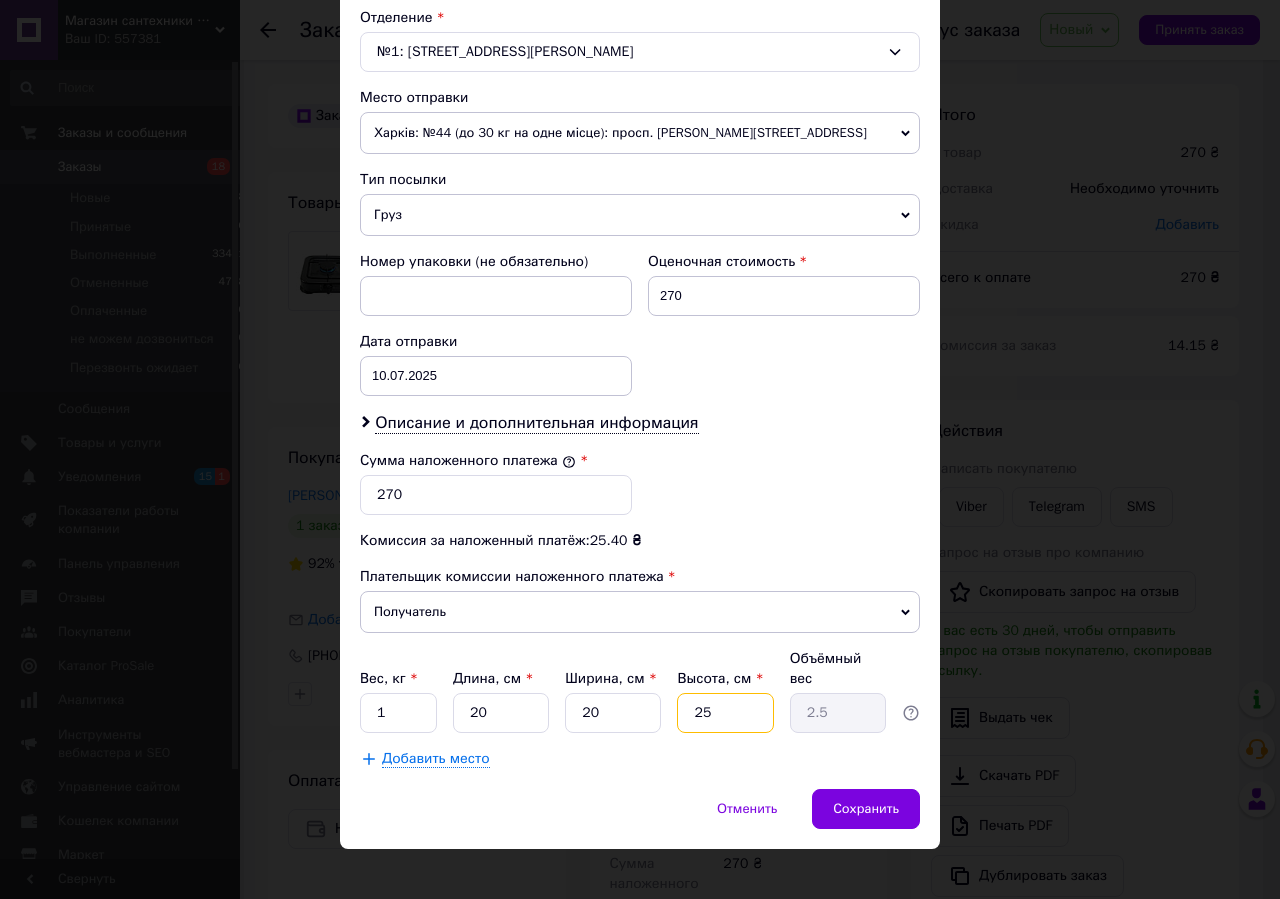 drag, startPoint x: 735, startPoint y: 697, endPoint x: 671, endPoint y: 699, distance: 64.03124 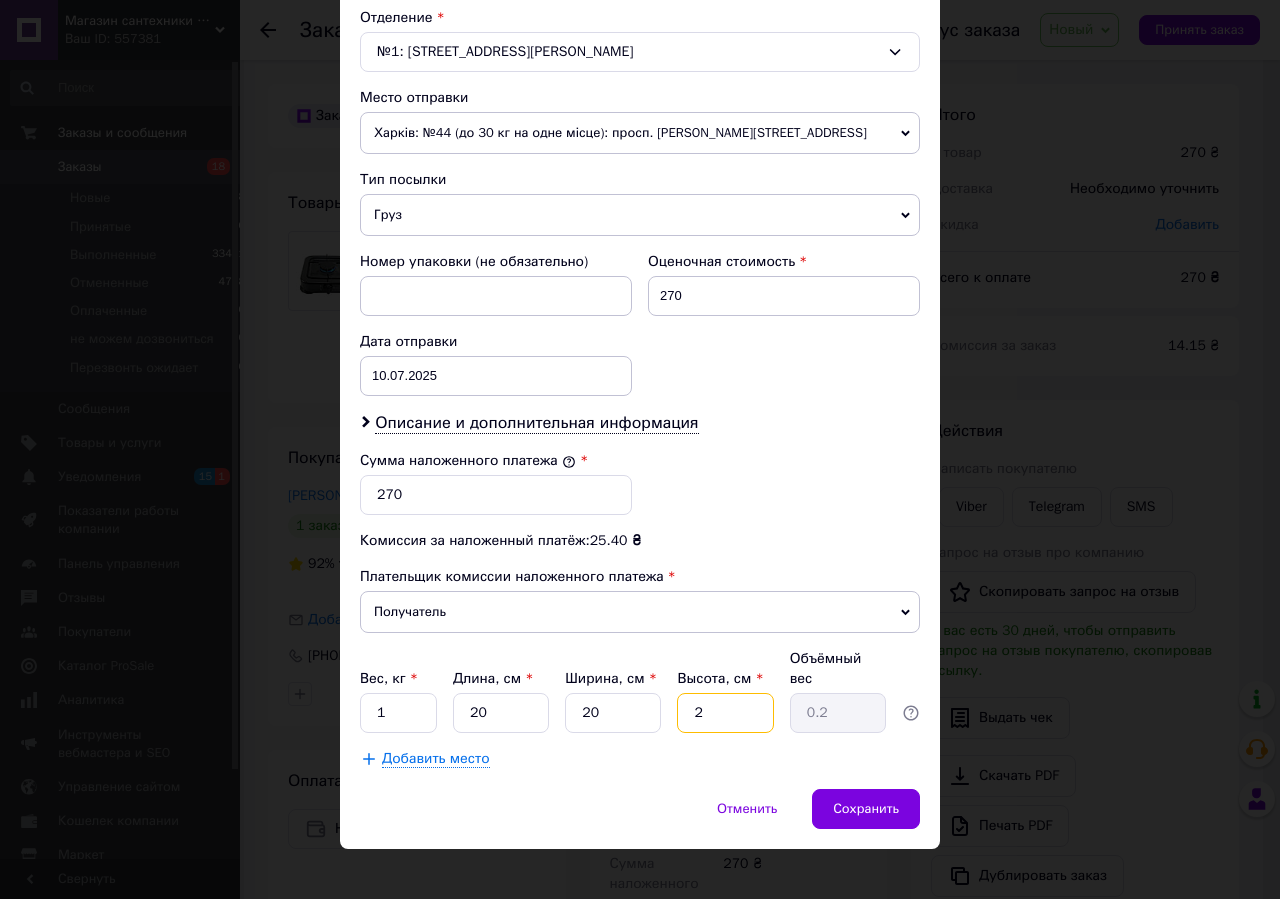 type on "20" 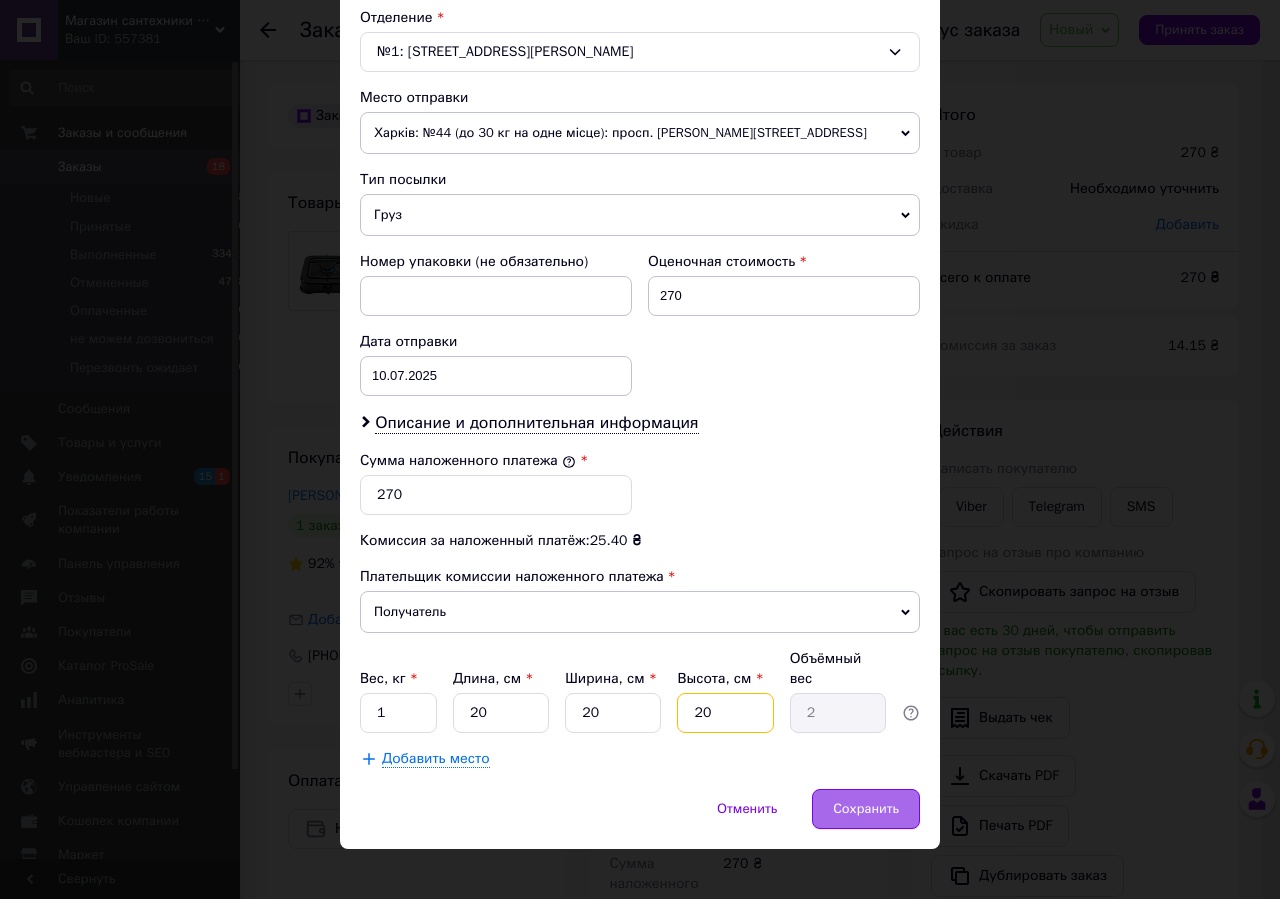 type on "20" 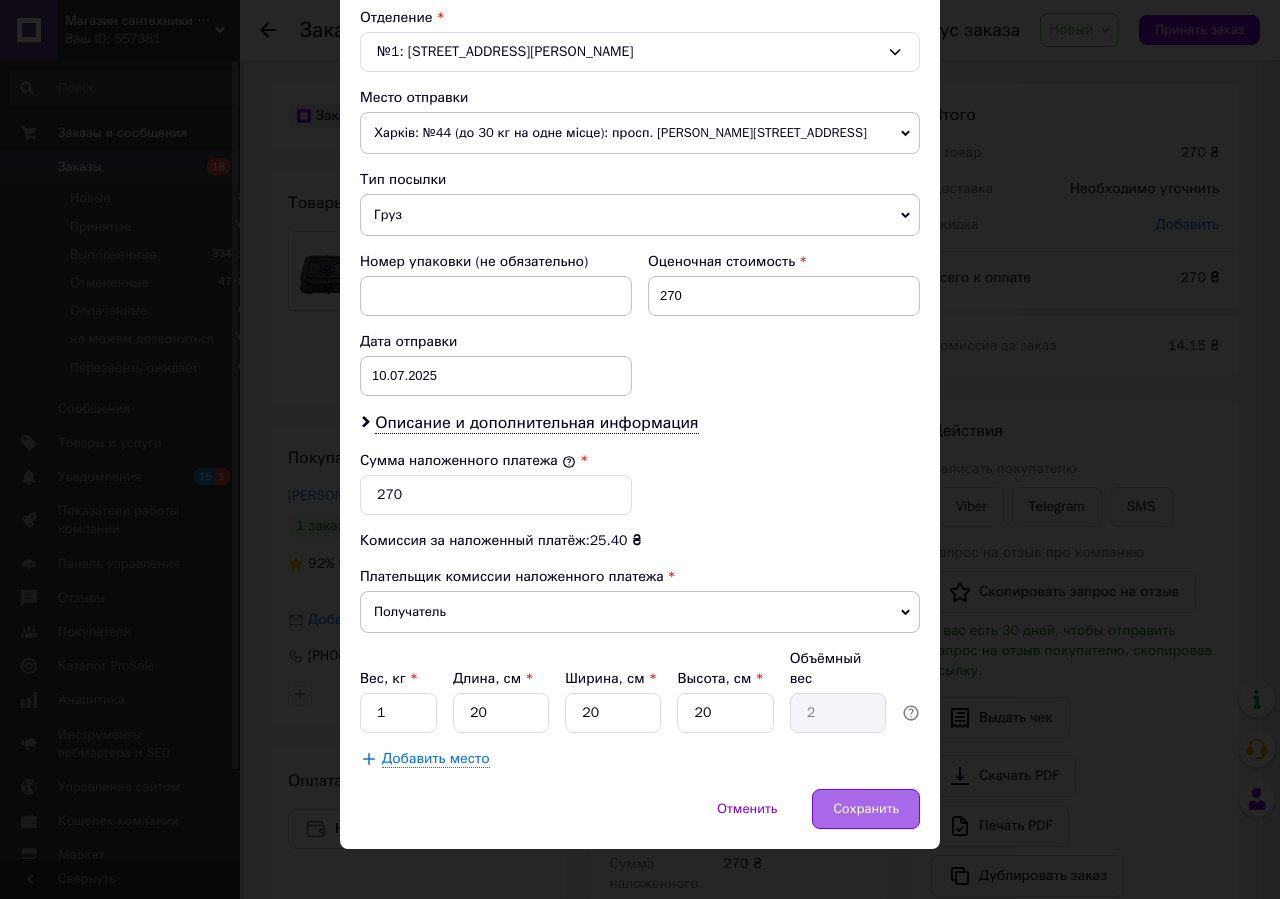 click on "Сохранить" at bounding box center (866, 809) 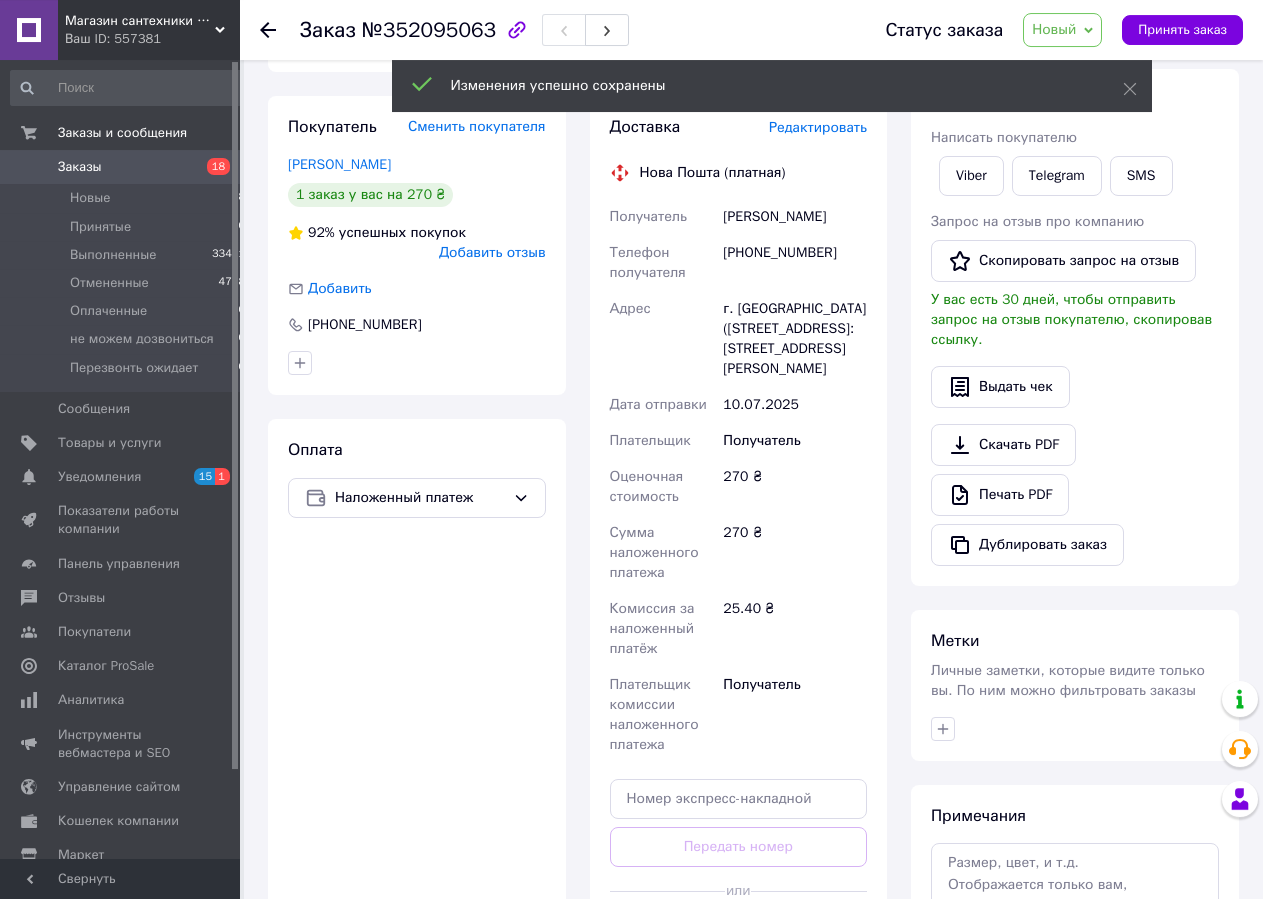 scroll, scrollTop: 612, scrollLeft: 0, axis: vertical 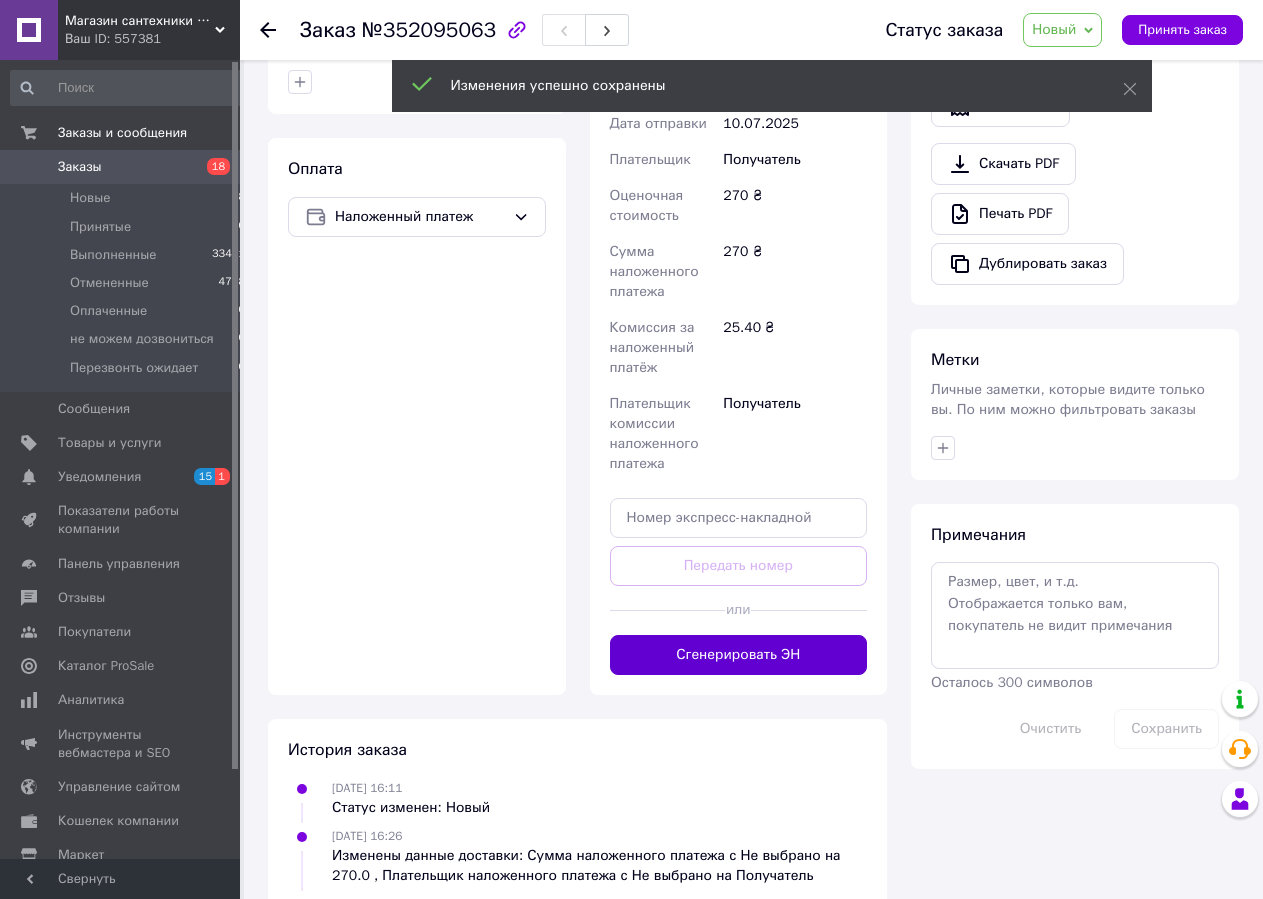 click on "Сгенерировать ЭН" at bounding box center (739, 655) 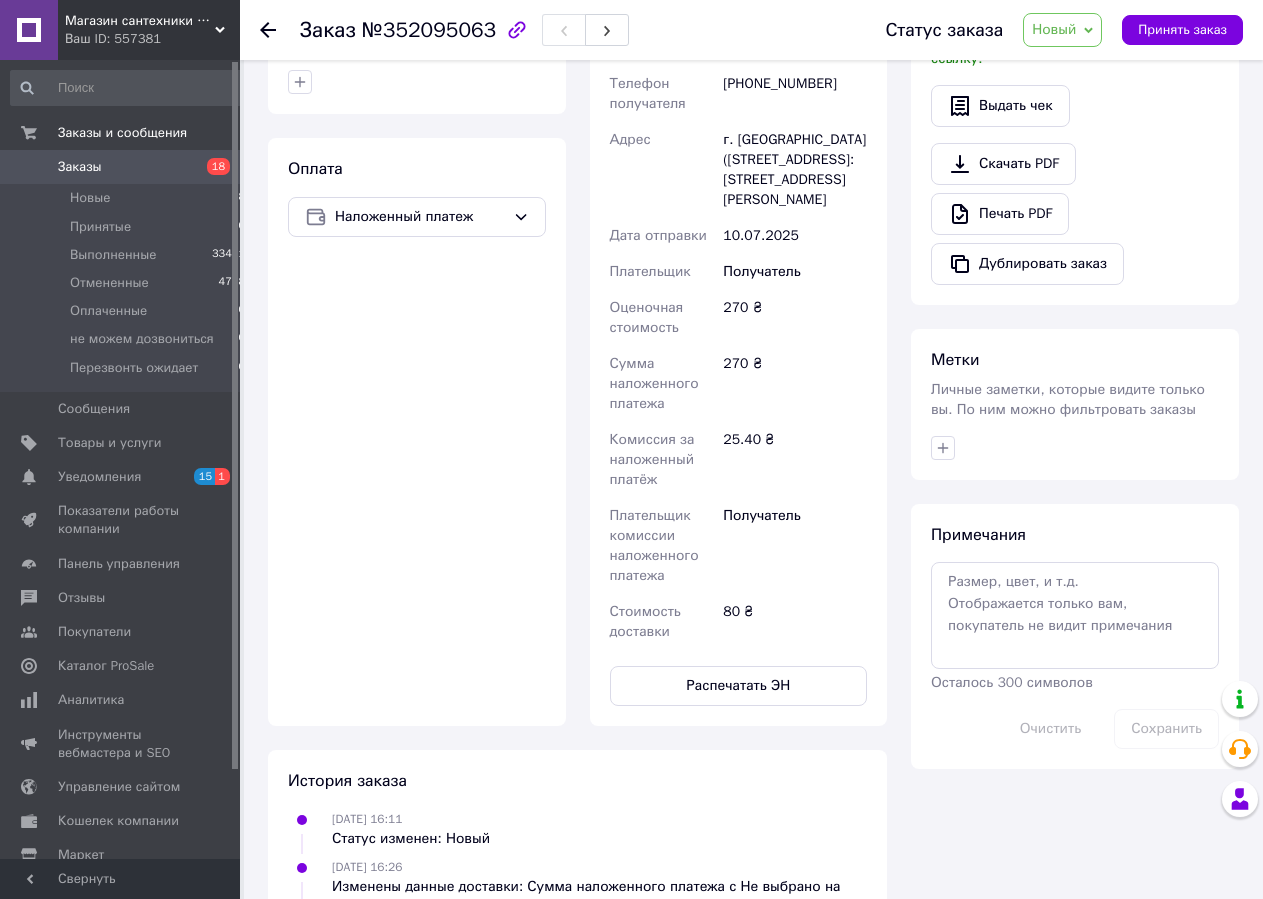 click on "Заказы" at bounding box center (121, 167) 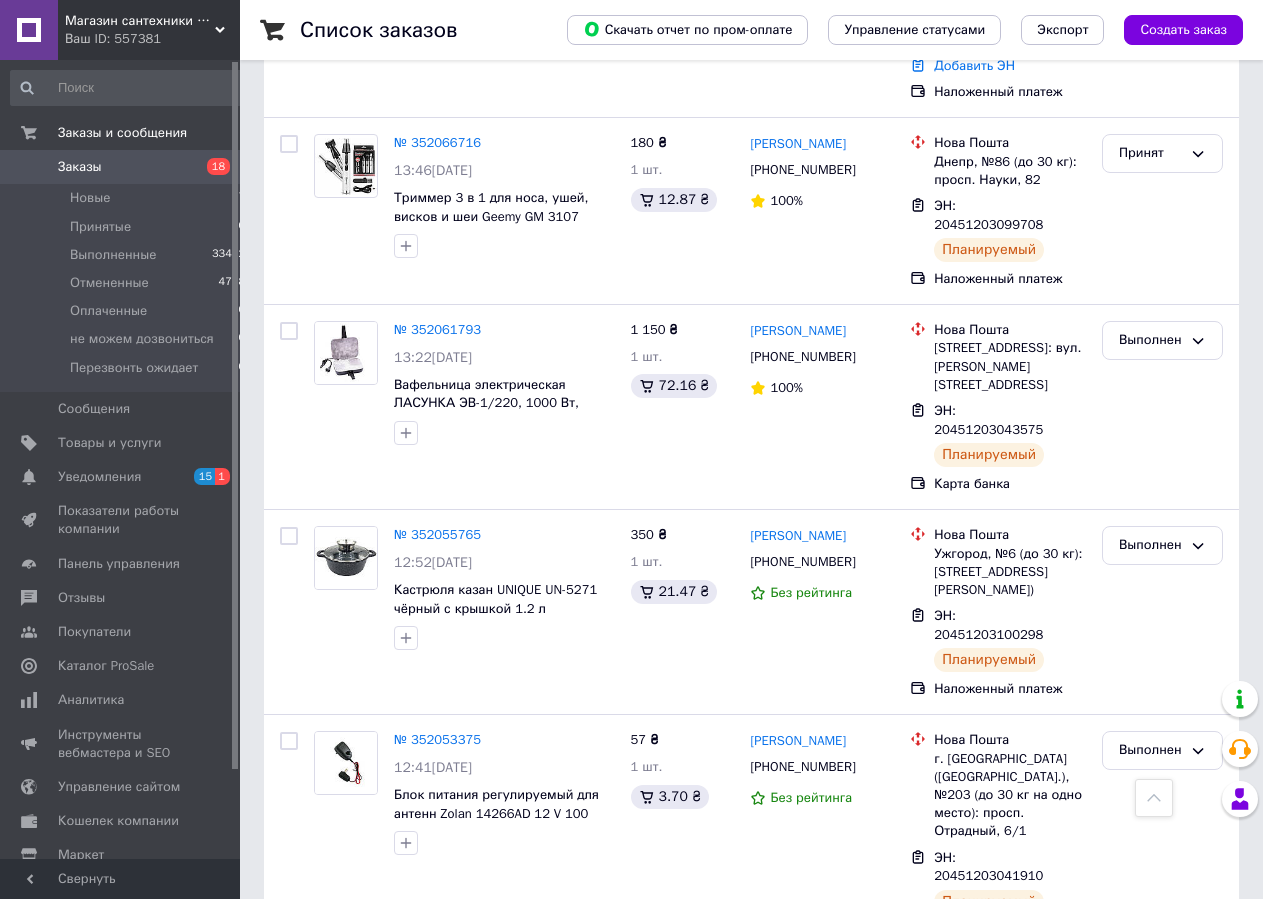 scroll, scrollTop: 1326, scrollLeft: 0, axis: vertical 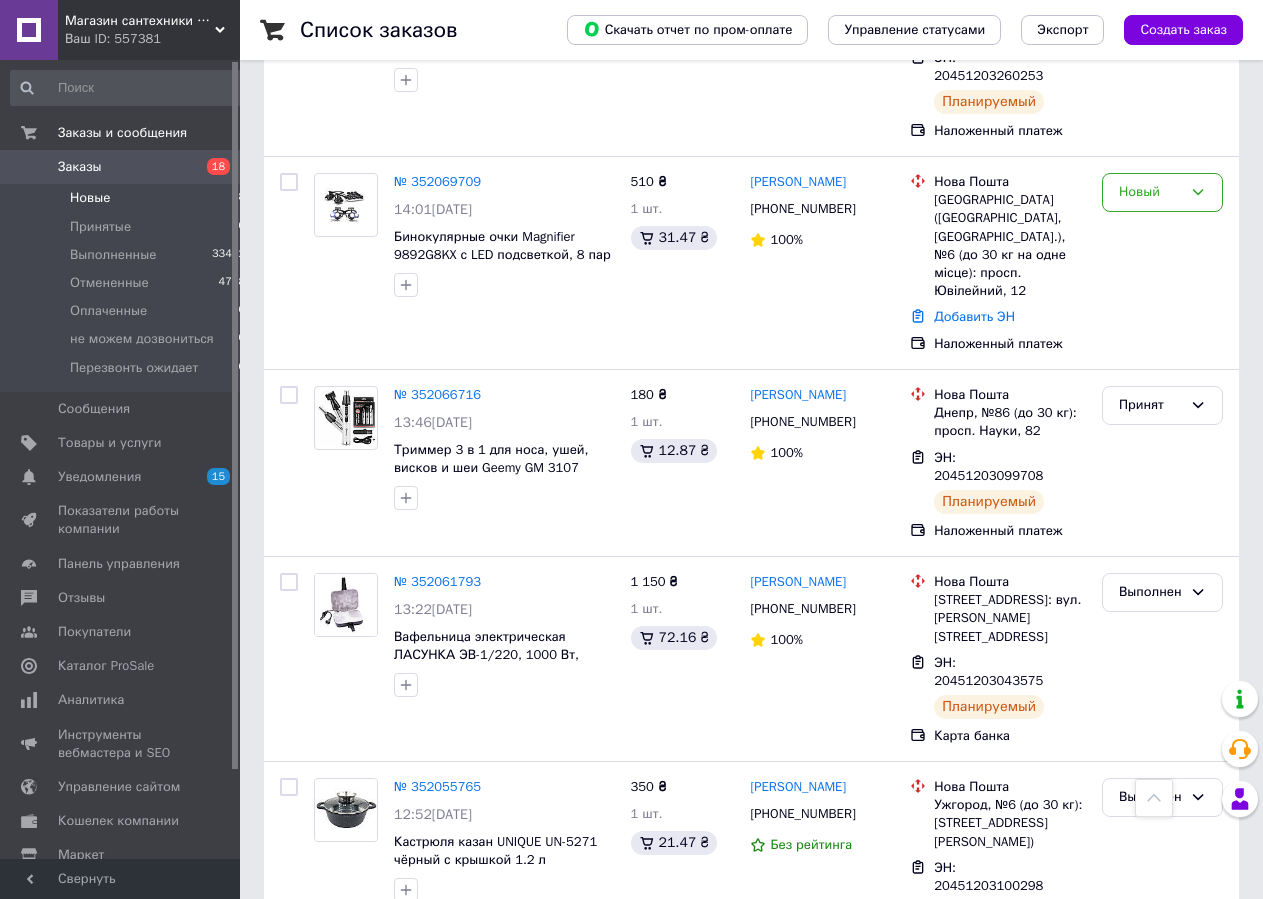 click on "Новые 18" at bounding box center (128, 198) 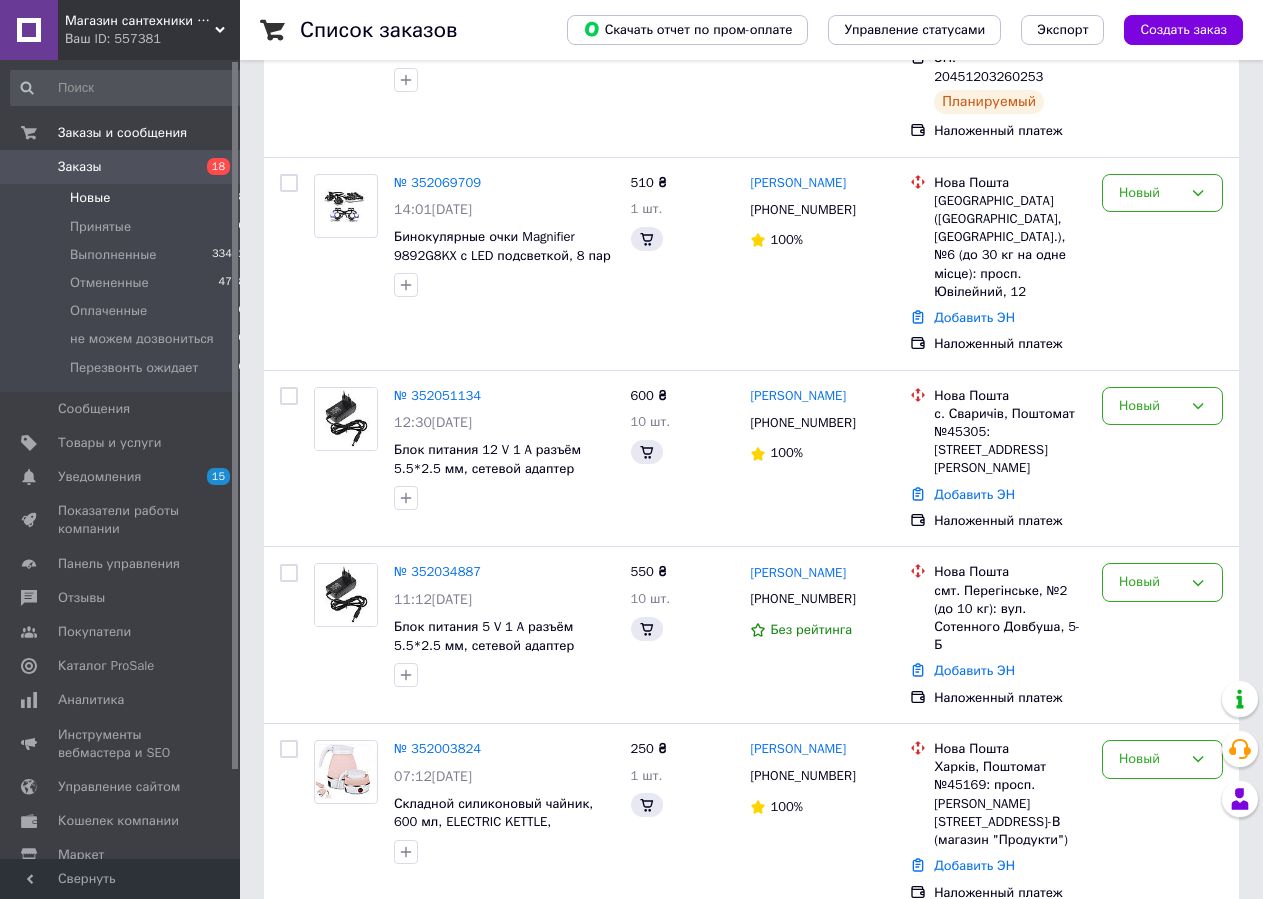 scroll, scrollTop: 0, scrollLeft: 0, axis: both 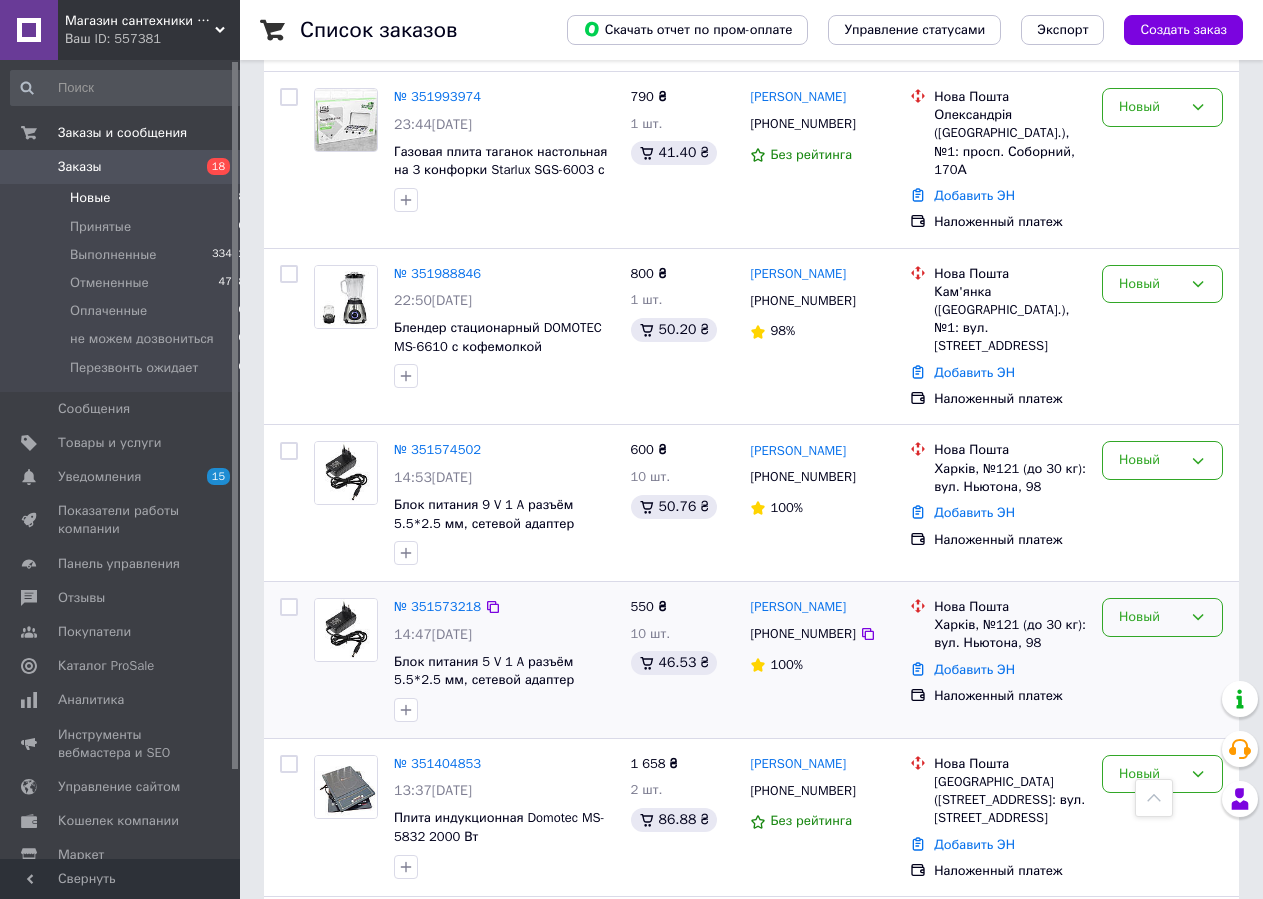 click on "Новый" at bounding box center (1162, 617) 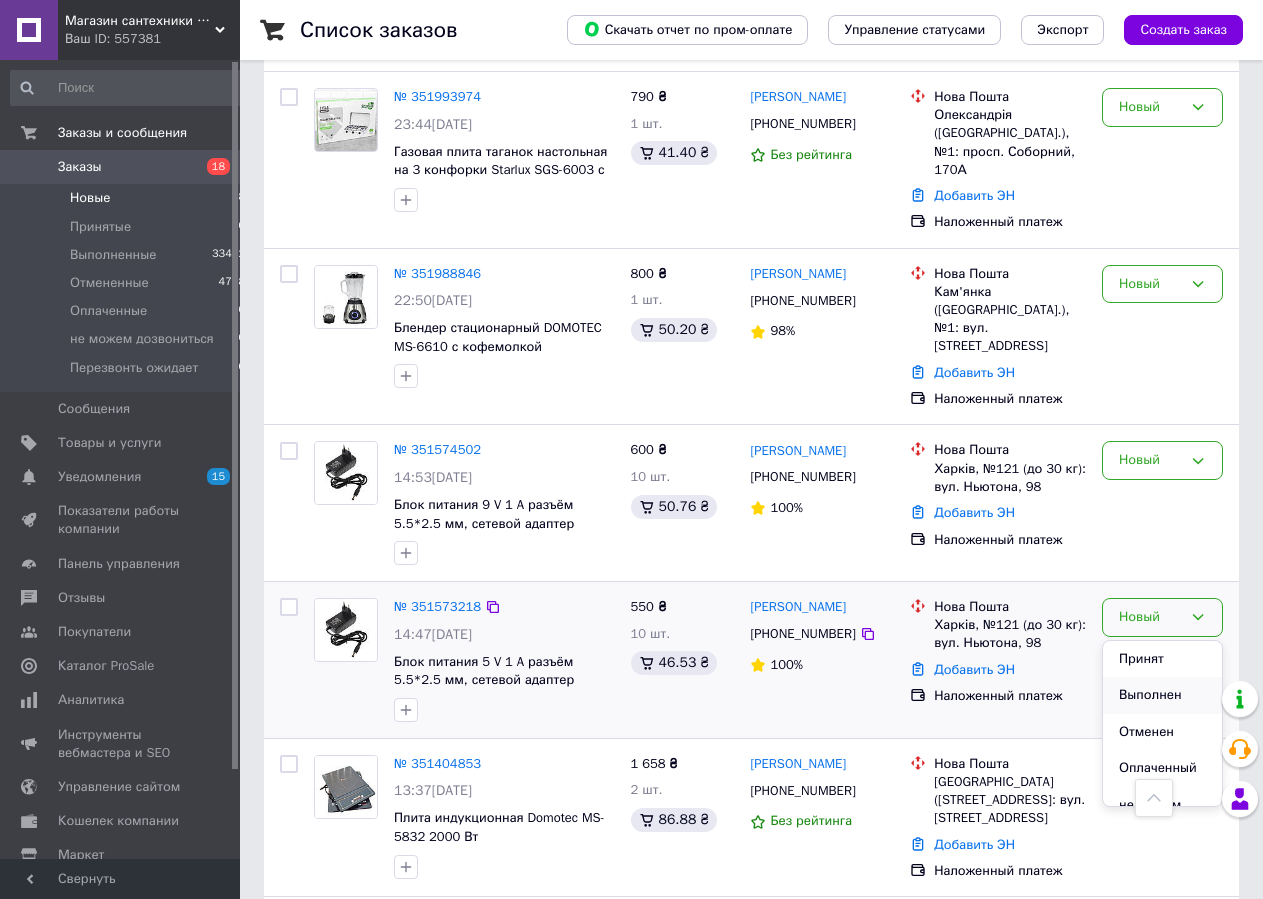 click on "Выполнен" at bounding box center [1162, 695] 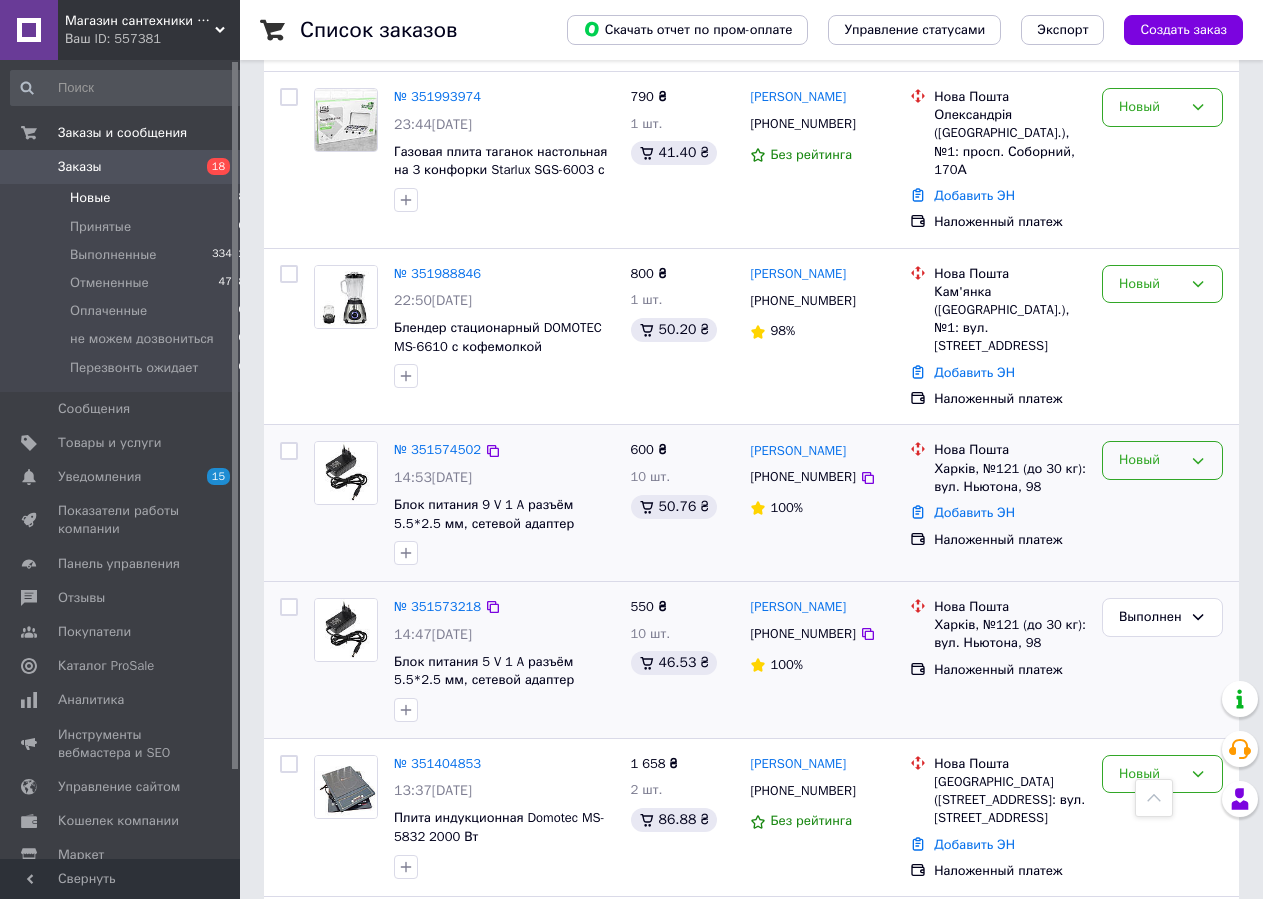 click on "Новый" at bounding box center (1150, 460) 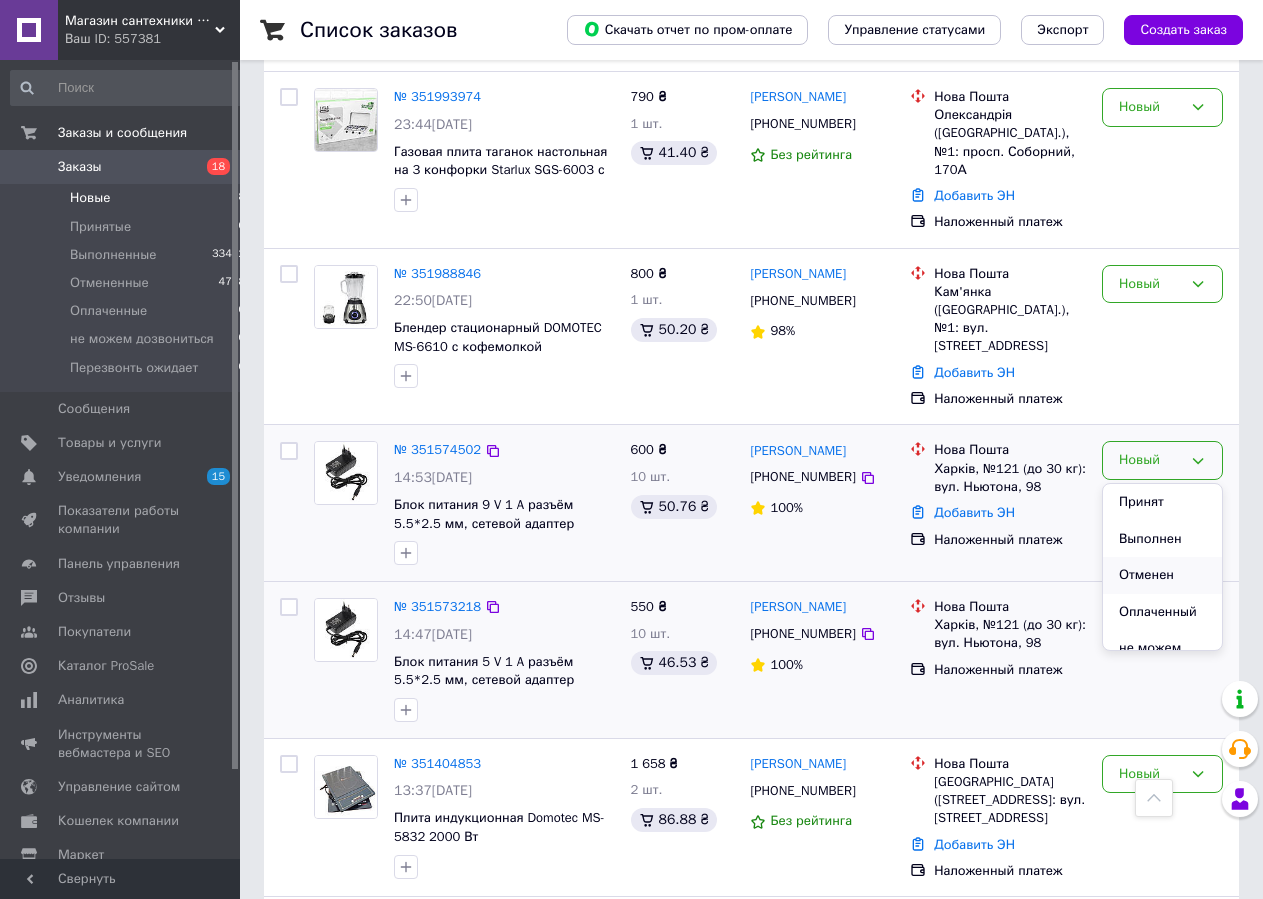 click on "Отменен" at bounding box center [1162, 575] 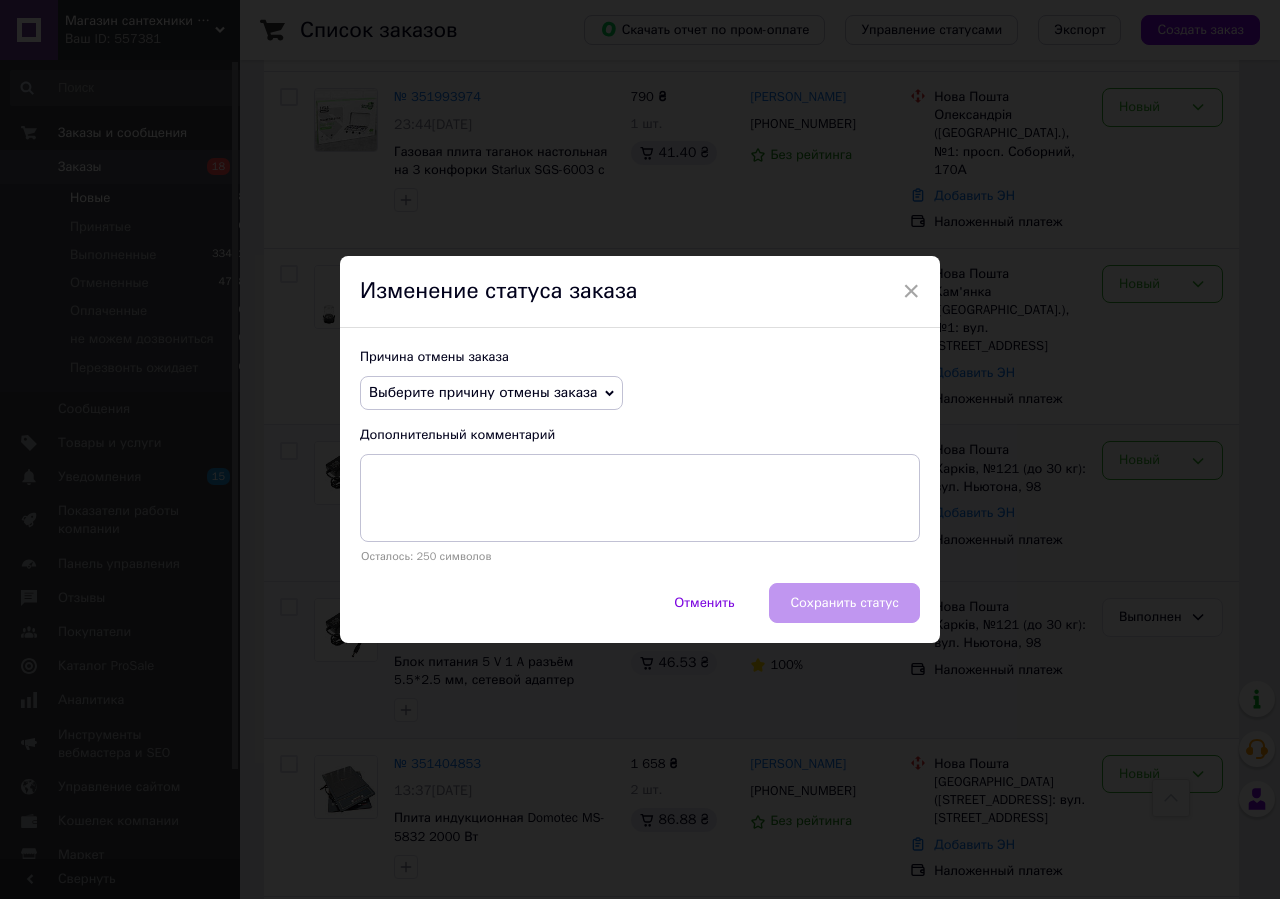 click on "Выберите причину отмены заказа" at bounding box center [483, 392] 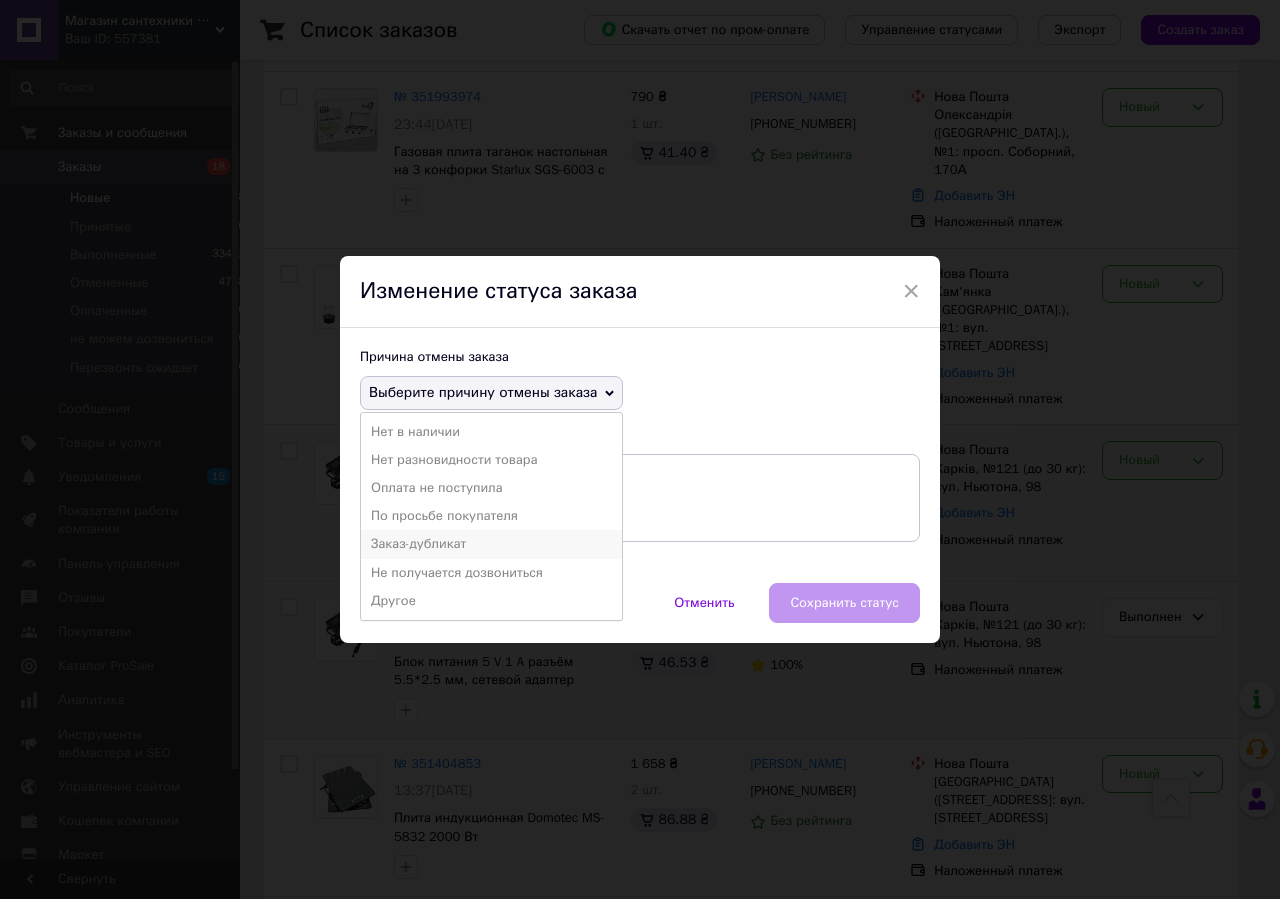 click on "Заказ-дубликат" at bounding box center [491, 544] 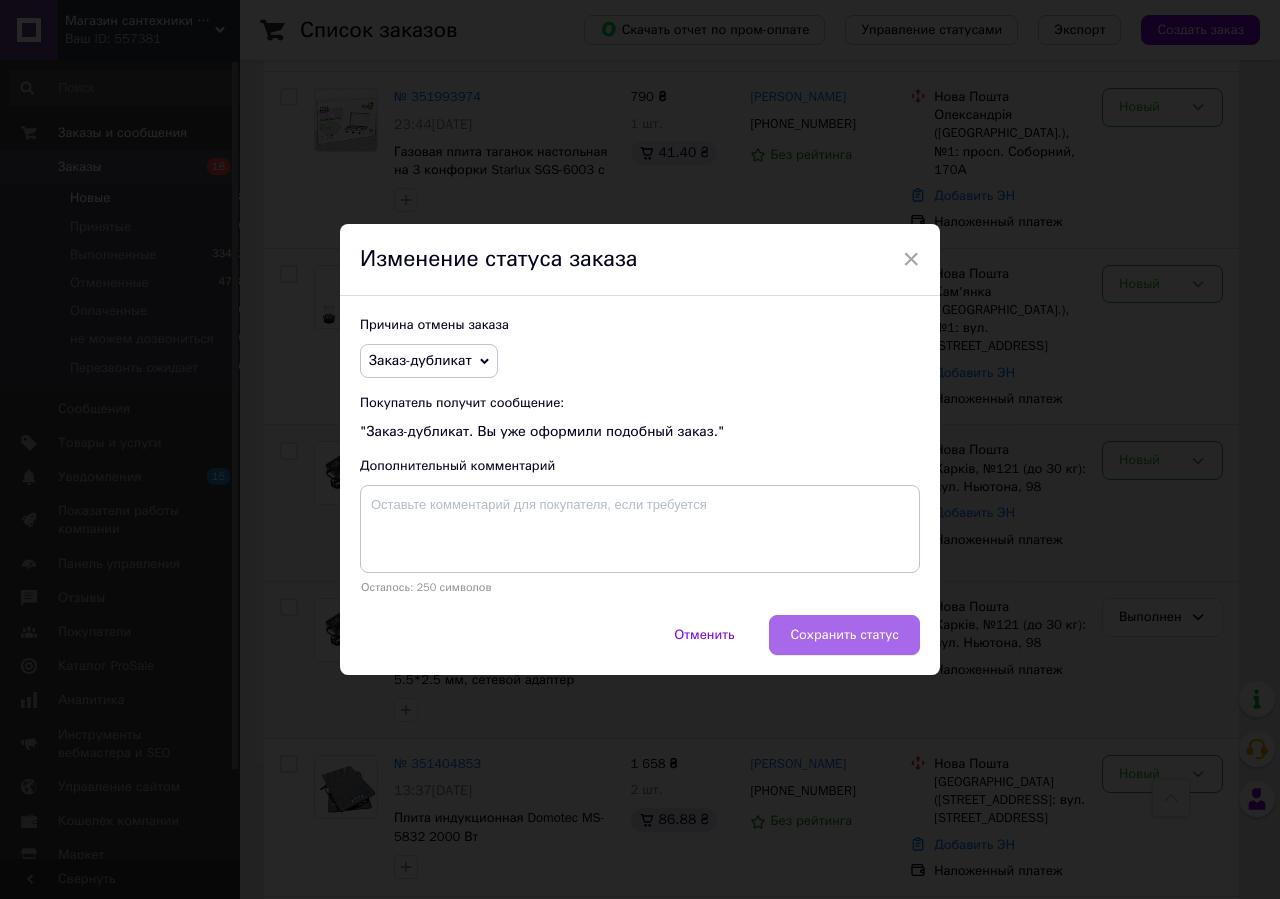 click on "Сохранить статус" at bounding box center [844, 635] 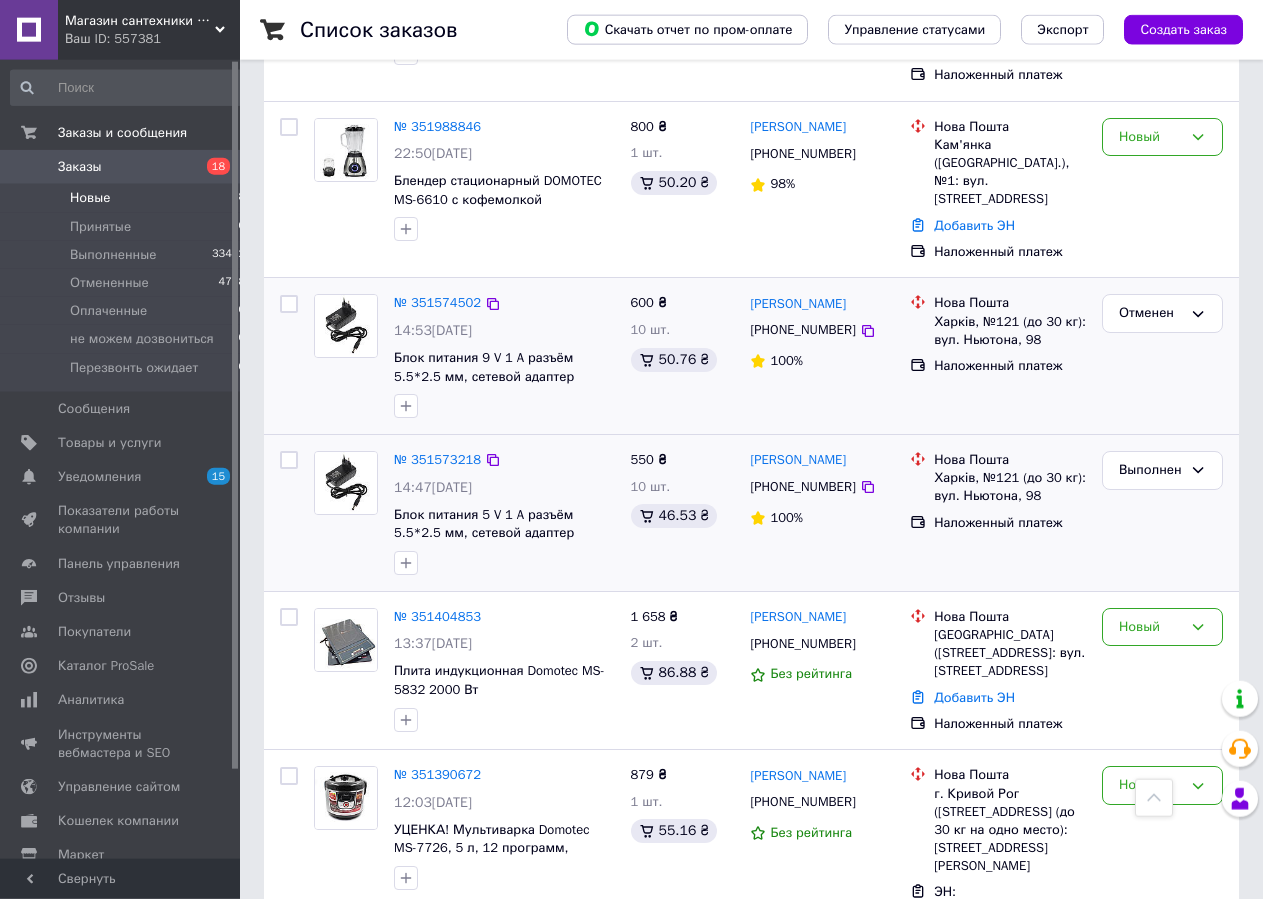 scroll, scrollTop: 2272, scrollLeft: 0, axis: vertical 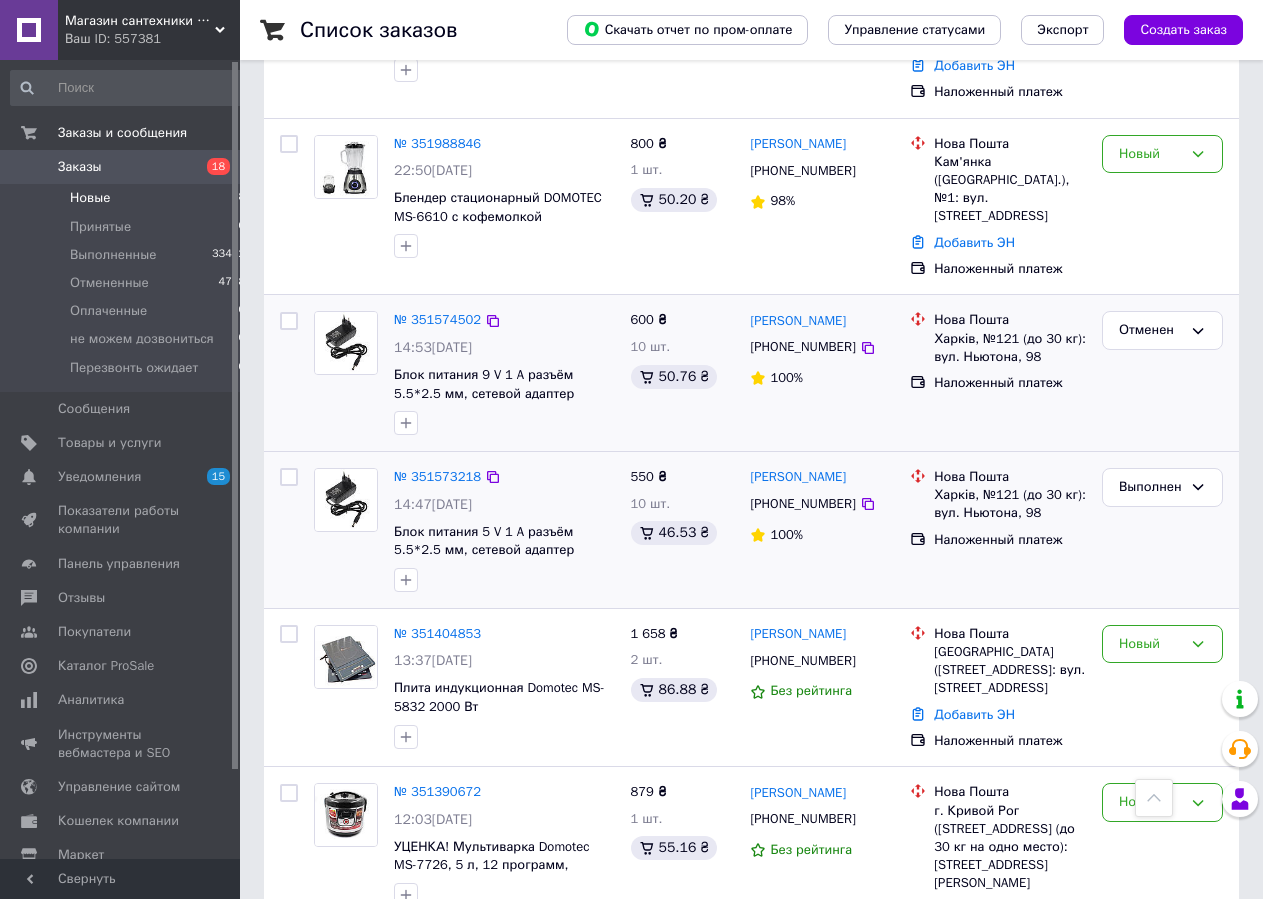 click on "Новые" at bounding box center (90, 198) 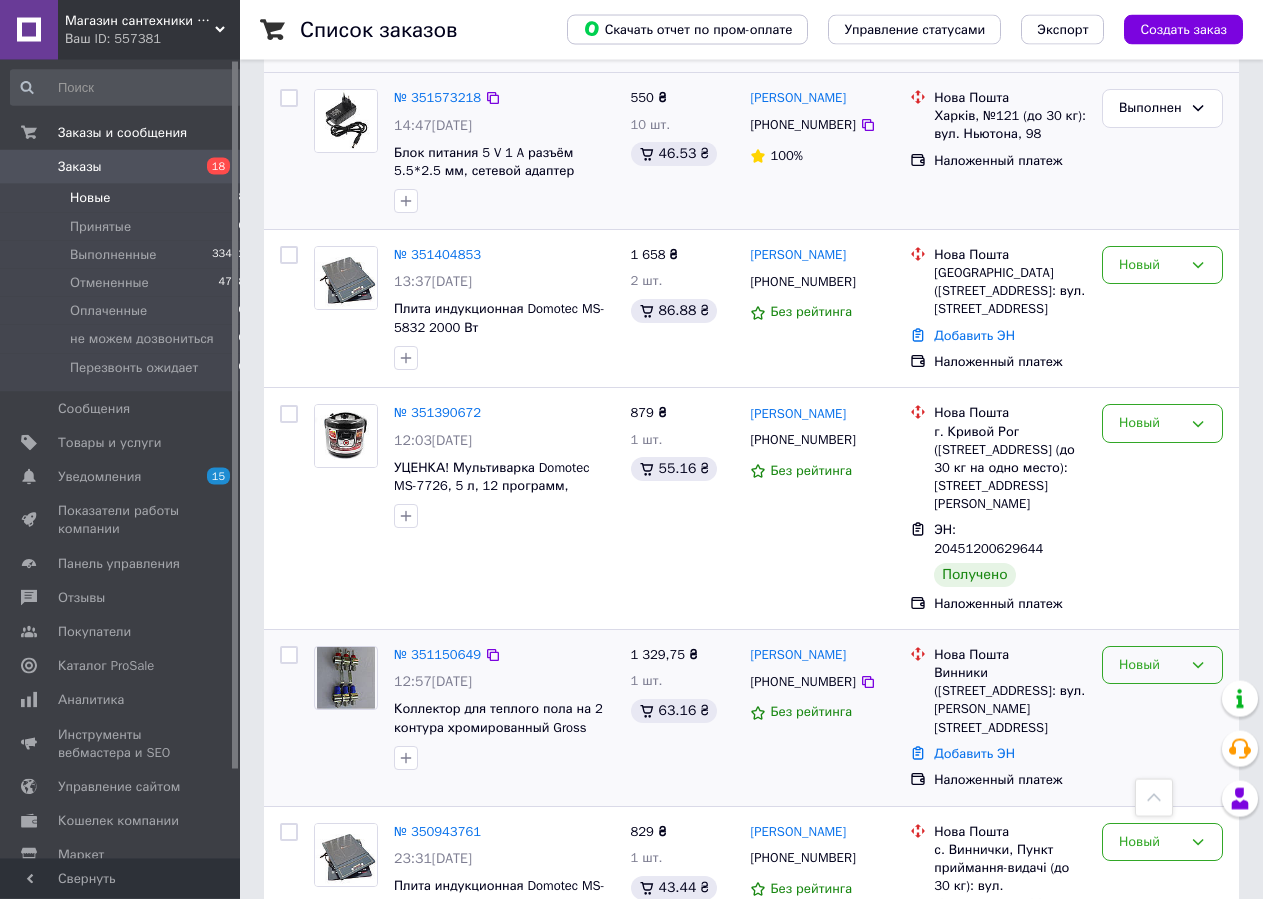 scroll, scrollTop: 2680, scrollLeft: 0, axis: vertical 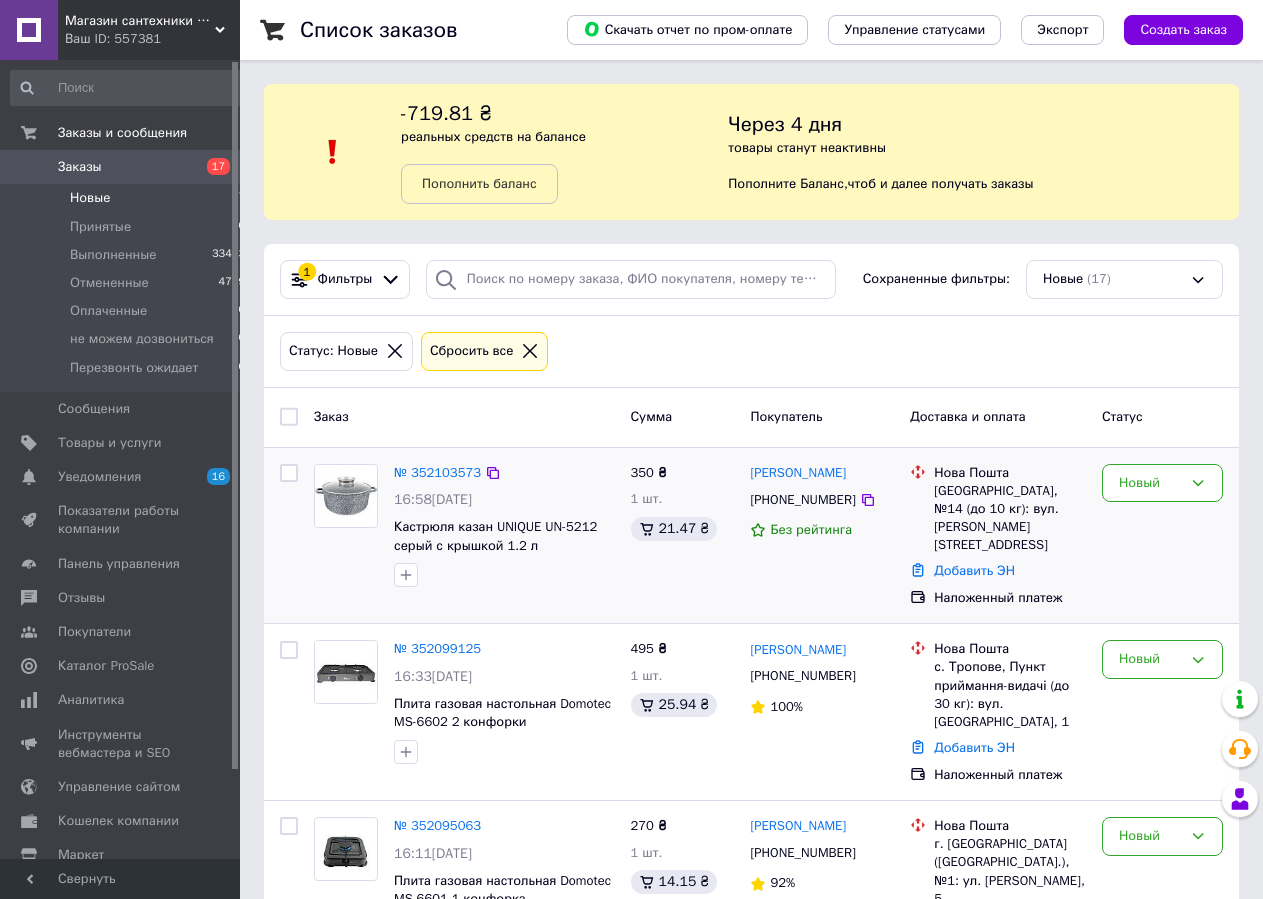 click on "№ 352103573" at bounding box center (437, 473) 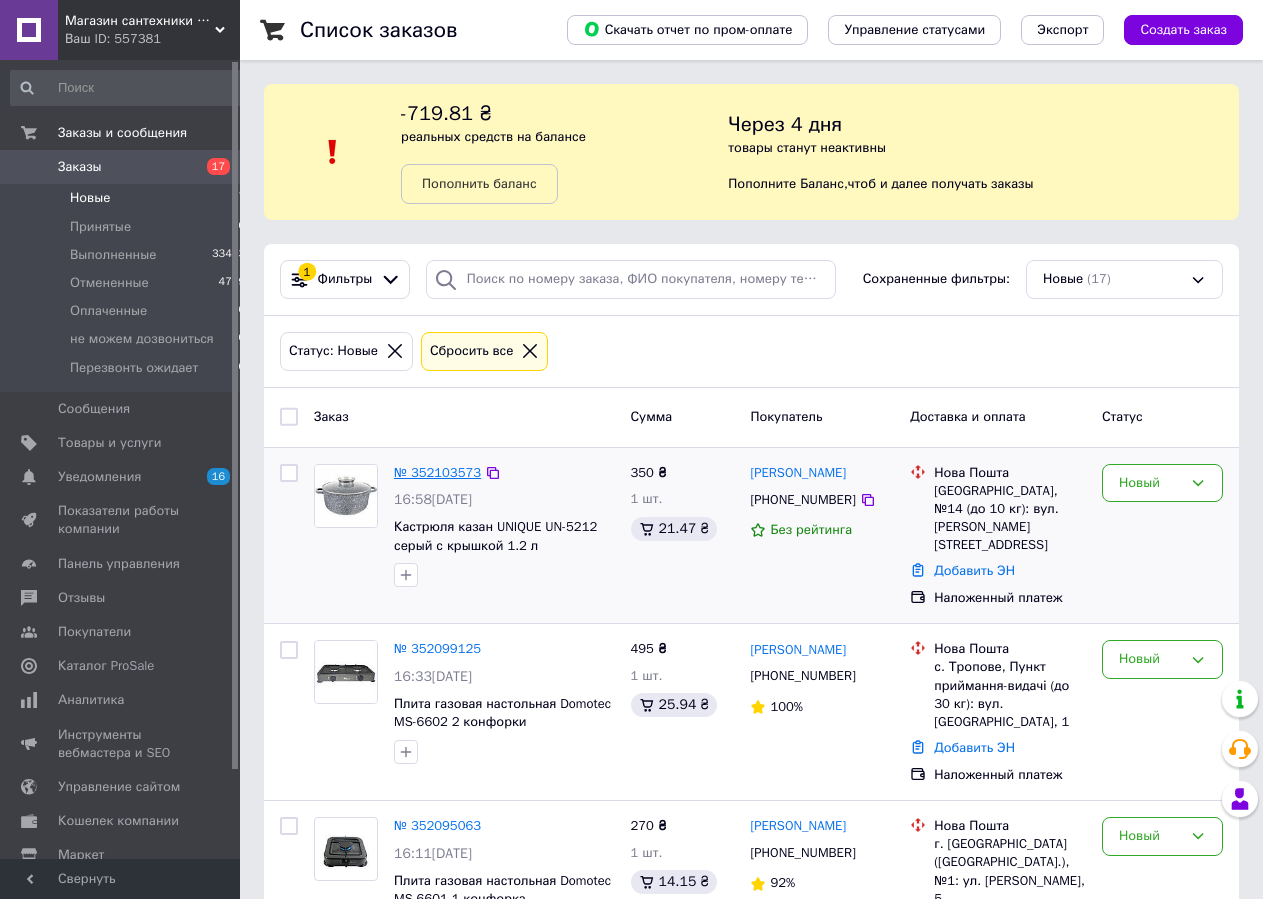 click on "№ 352103573" at bounding box center [437, 472] 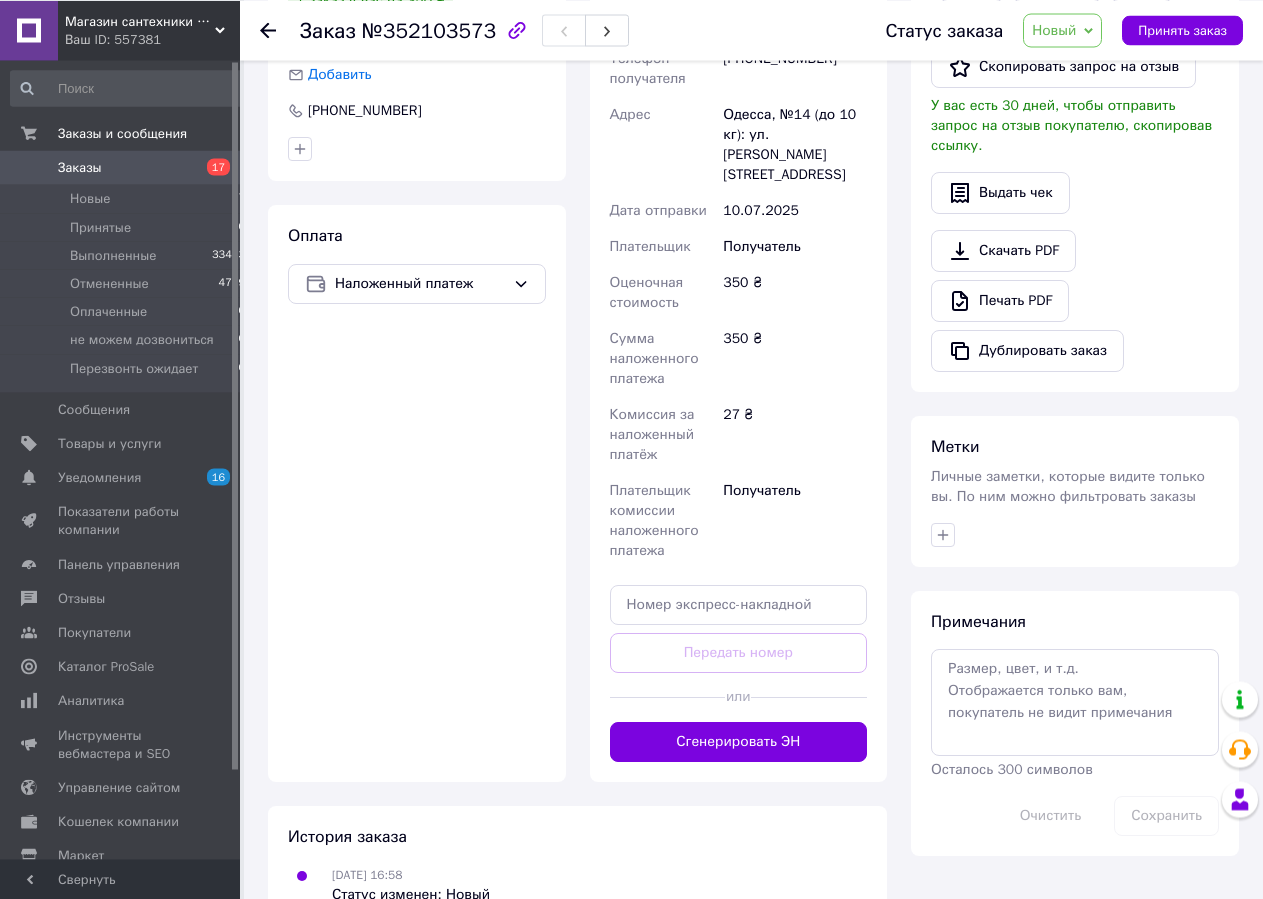 scroll, scrollTop: 555, scrollLeft: 0, axis: vertical 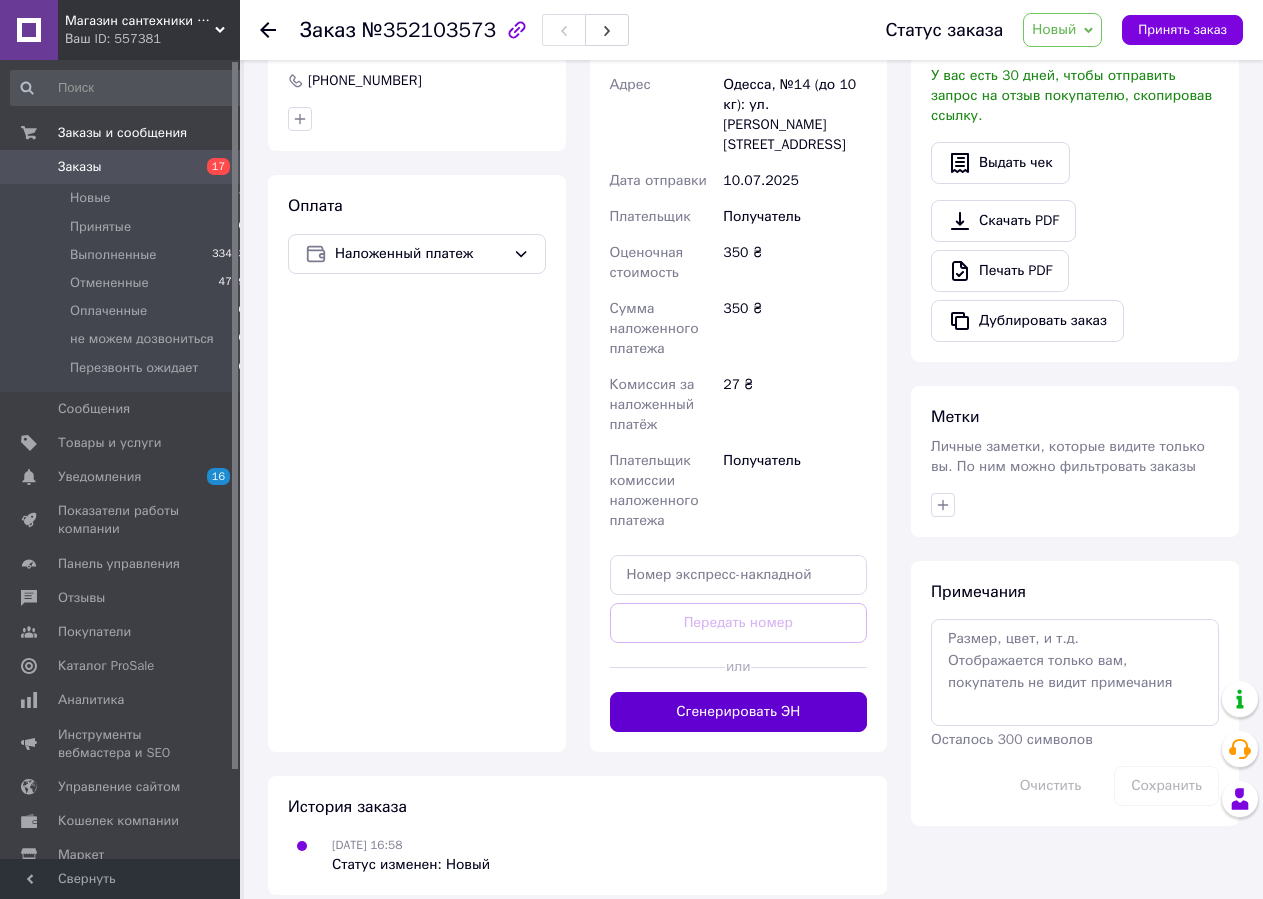 click on "Сгенерировать ЭН" at bounding box center [739, 712] 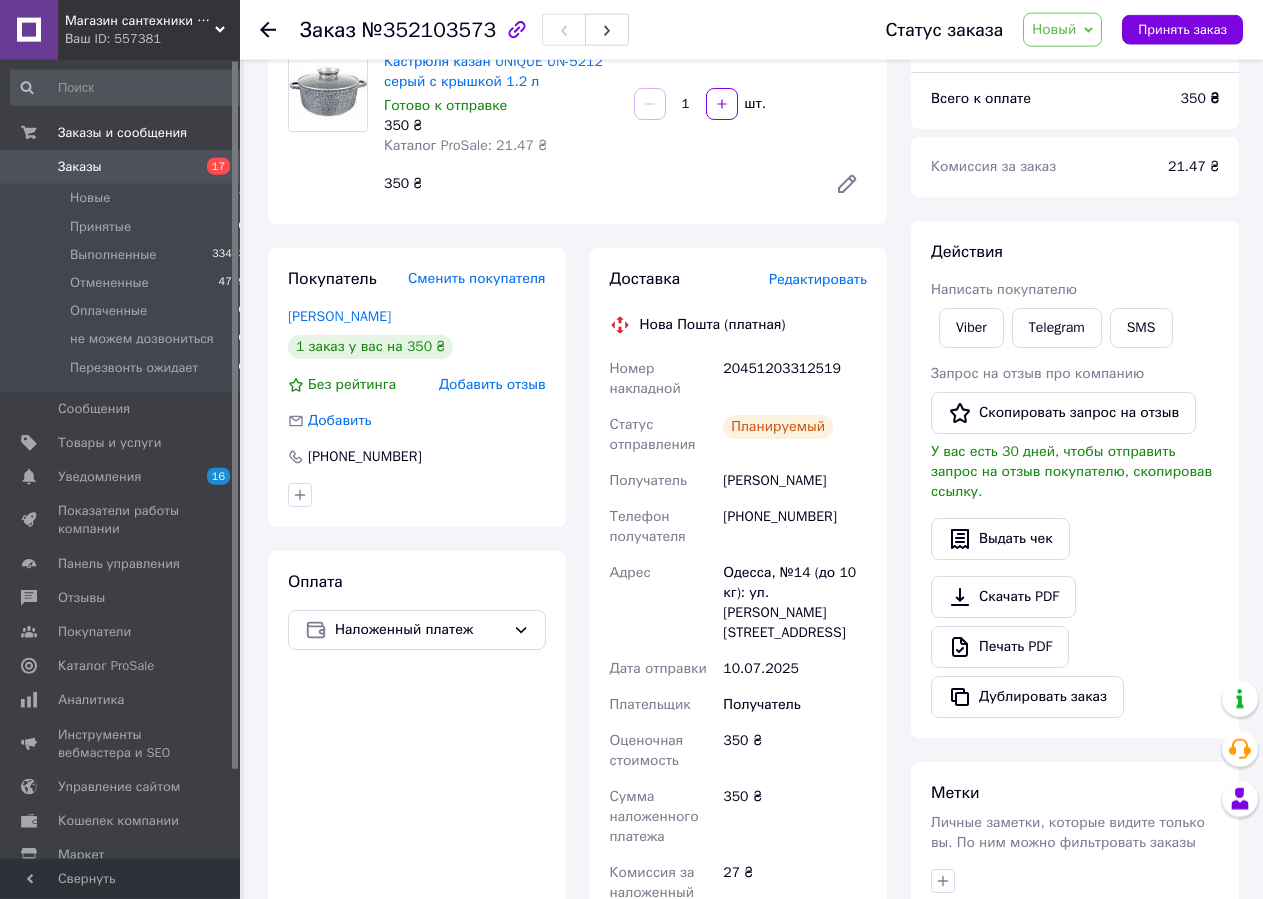 scroll, scrollTop: 147, scrollLeft: 0, axis: vertical 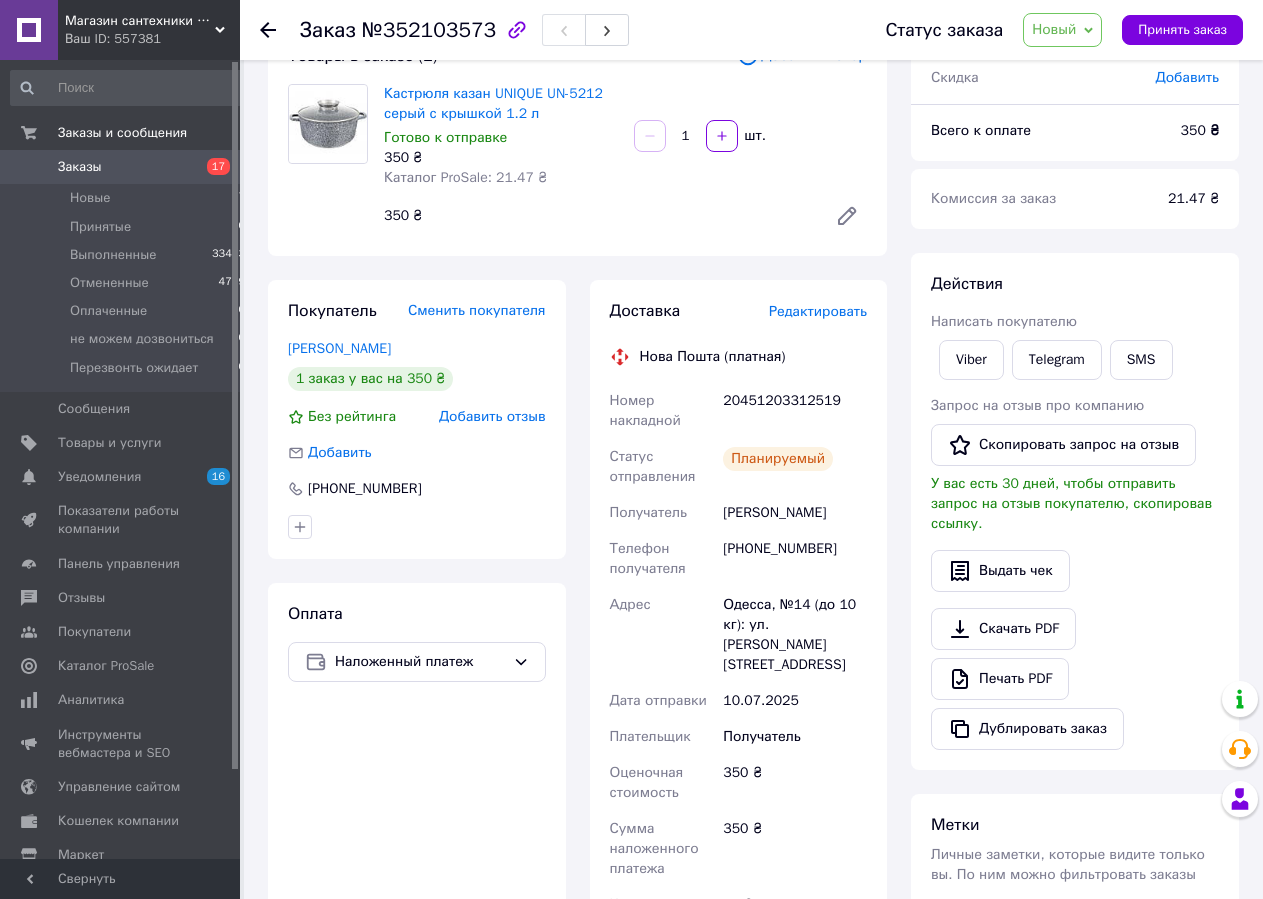 click on "Заказы" at bounding box center (80, 167) 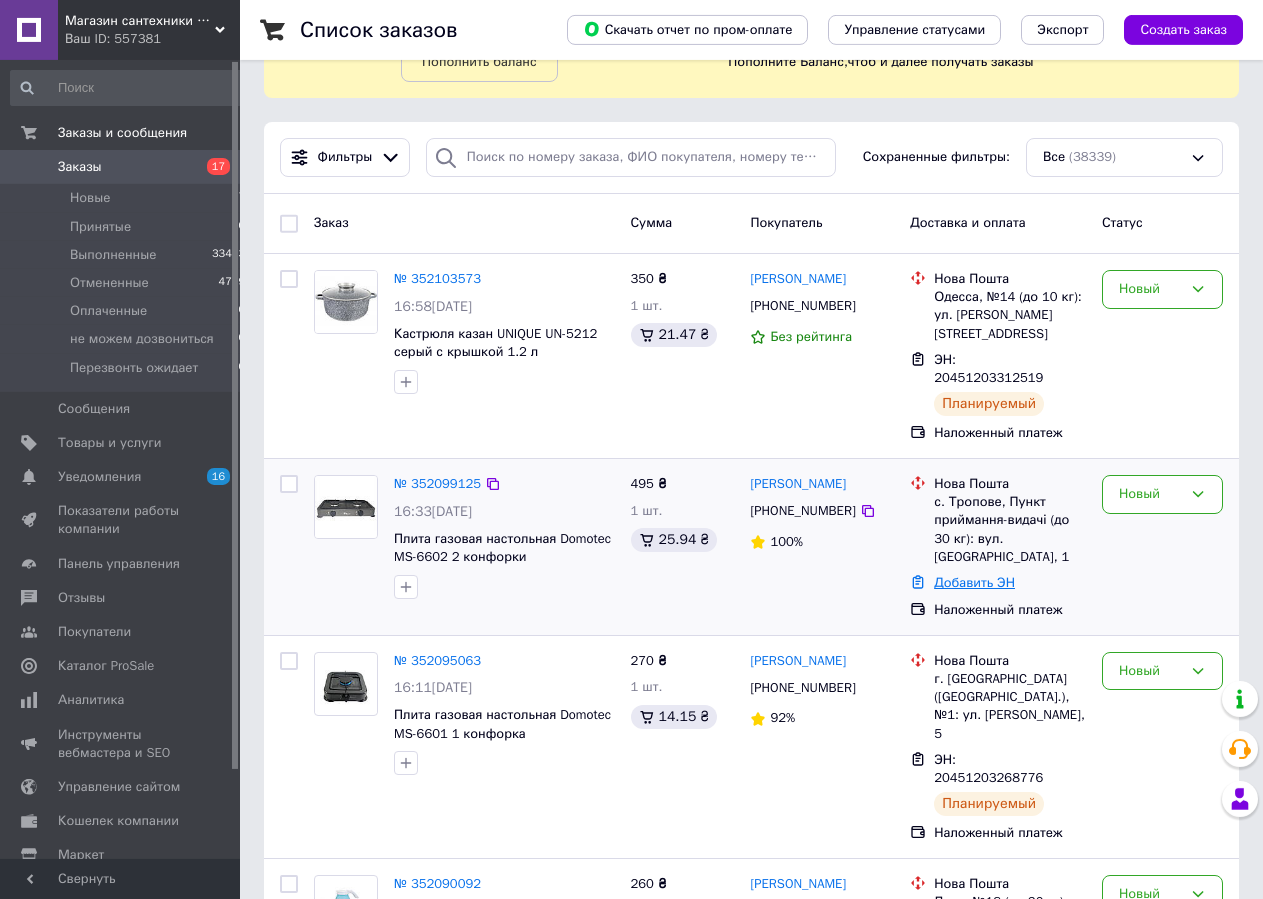 scroll, scrollTop: 204, scrollLeft: 0, axis: vertical 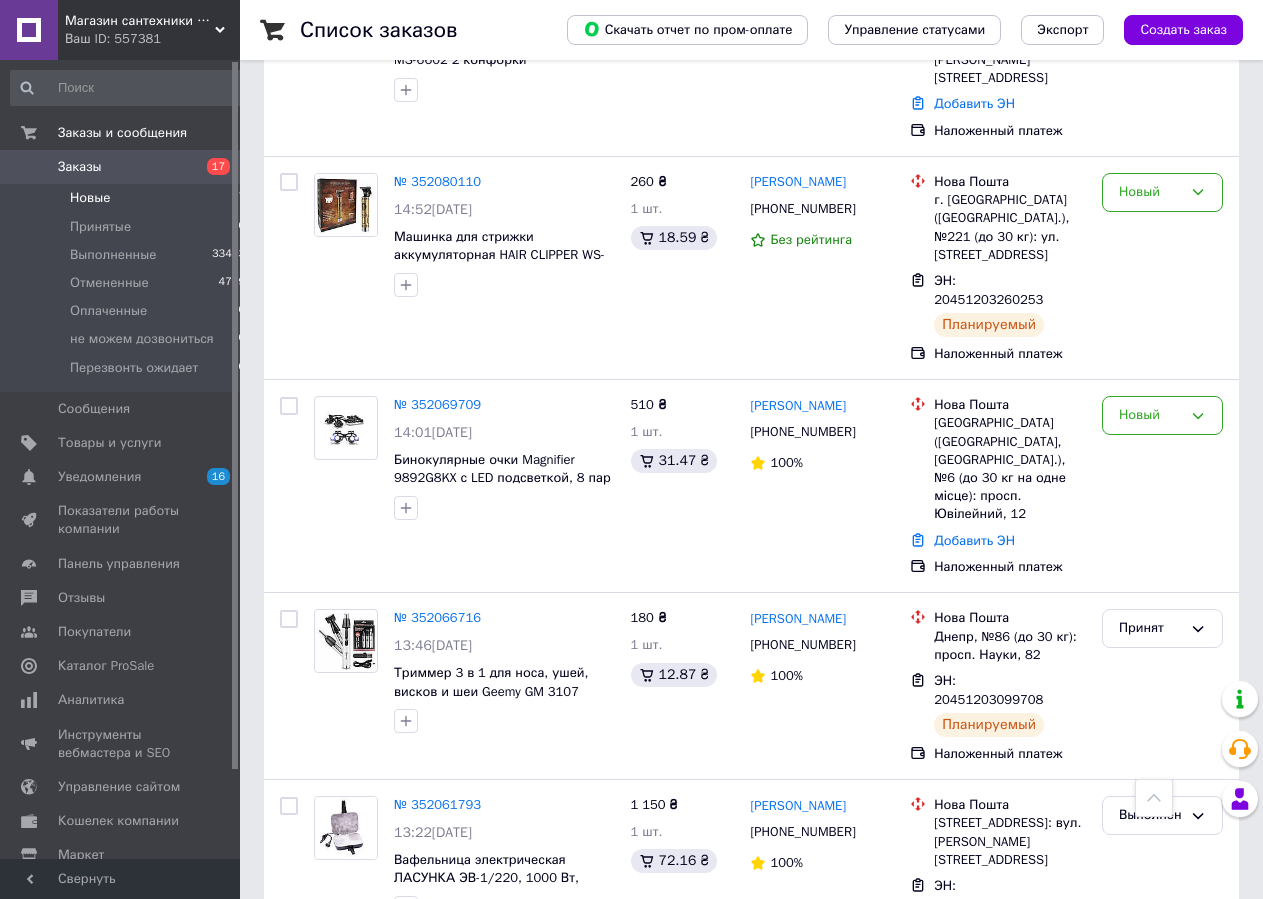click on "Новые" at bounding box center (90, 198) 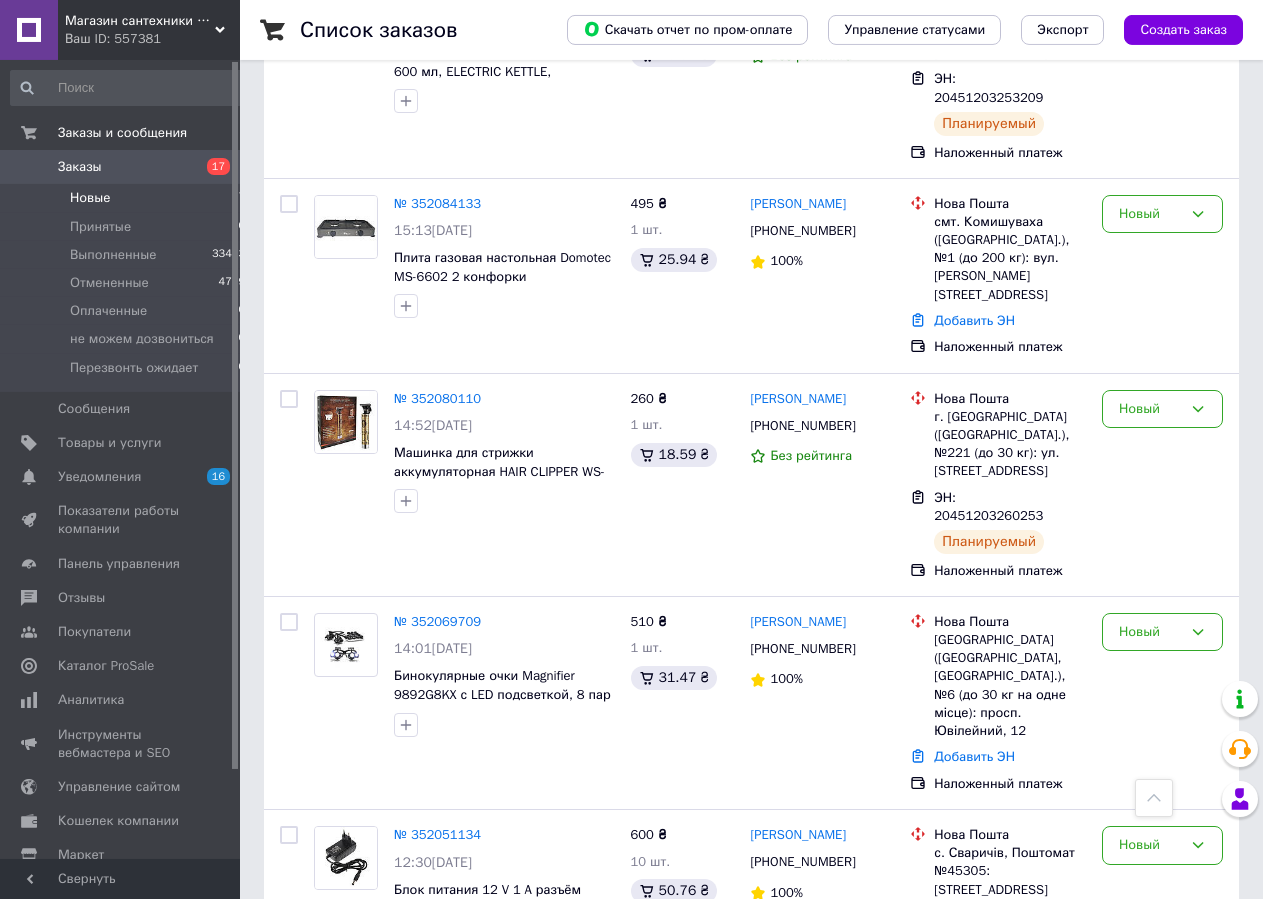scroll, scrollTop: 1020, scrollLeft: 0, axis: vertical 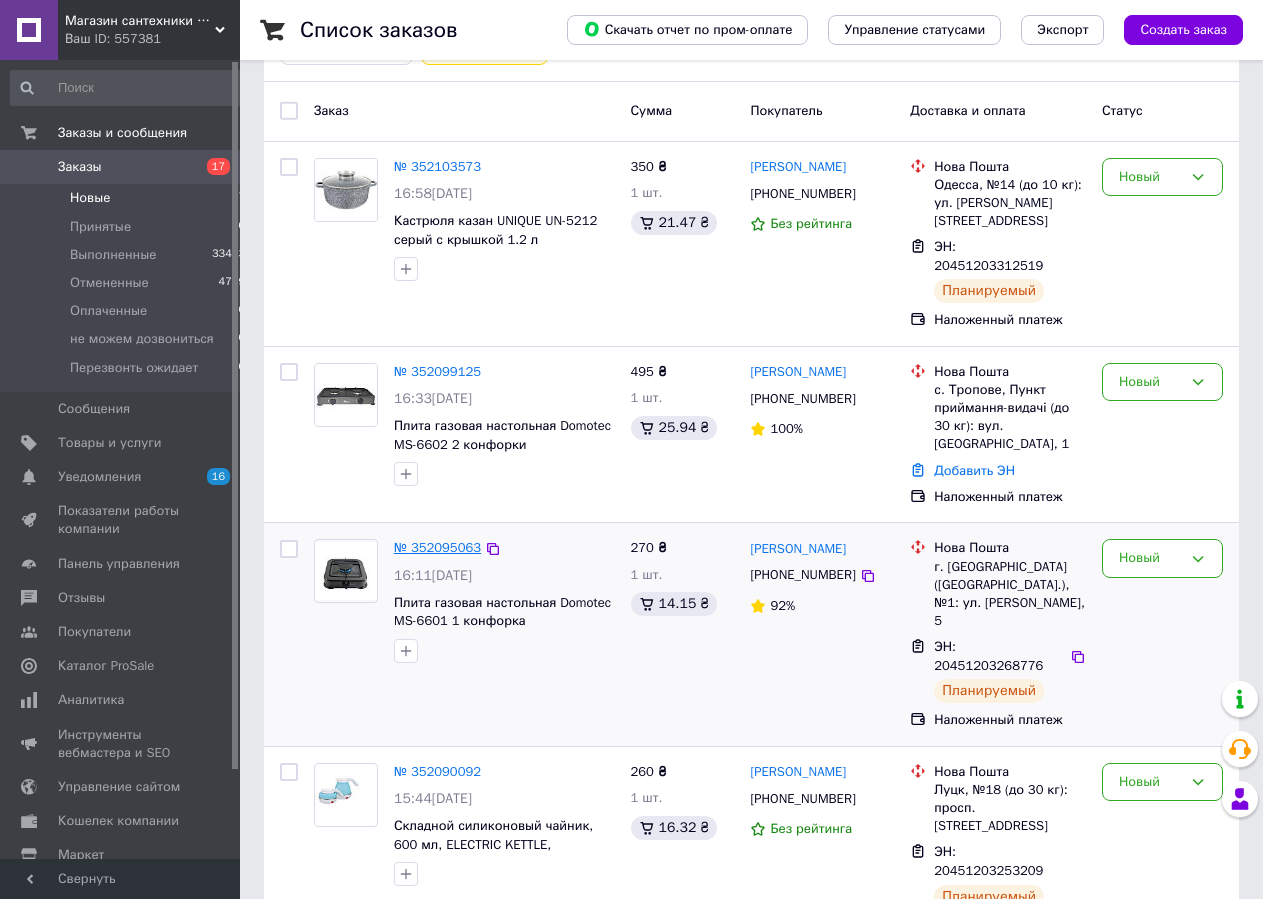 click on "№ 352095063" at bounding box center [437, 547] 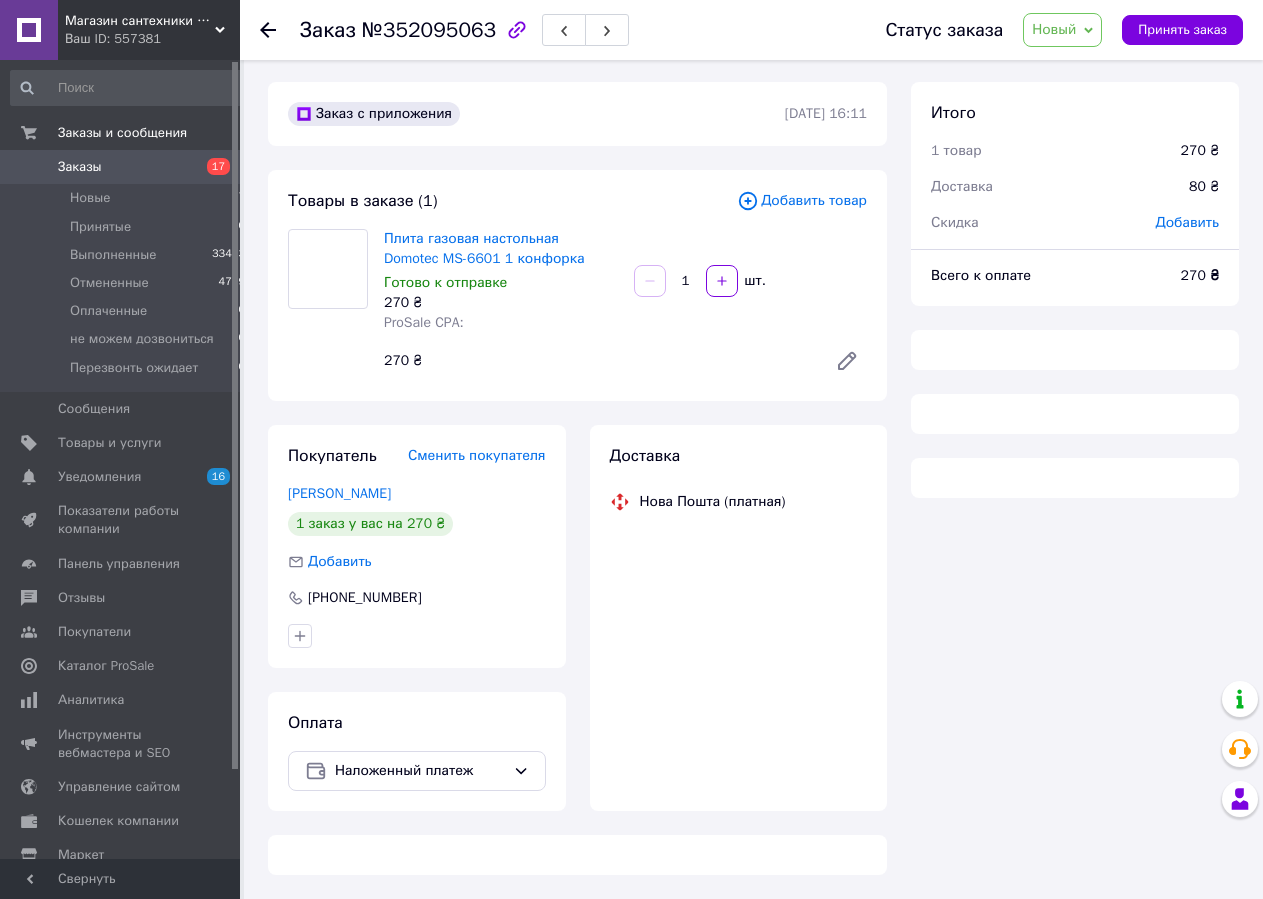scroll, scrollTop: 2, scrollLeft: 0, axis: vertical 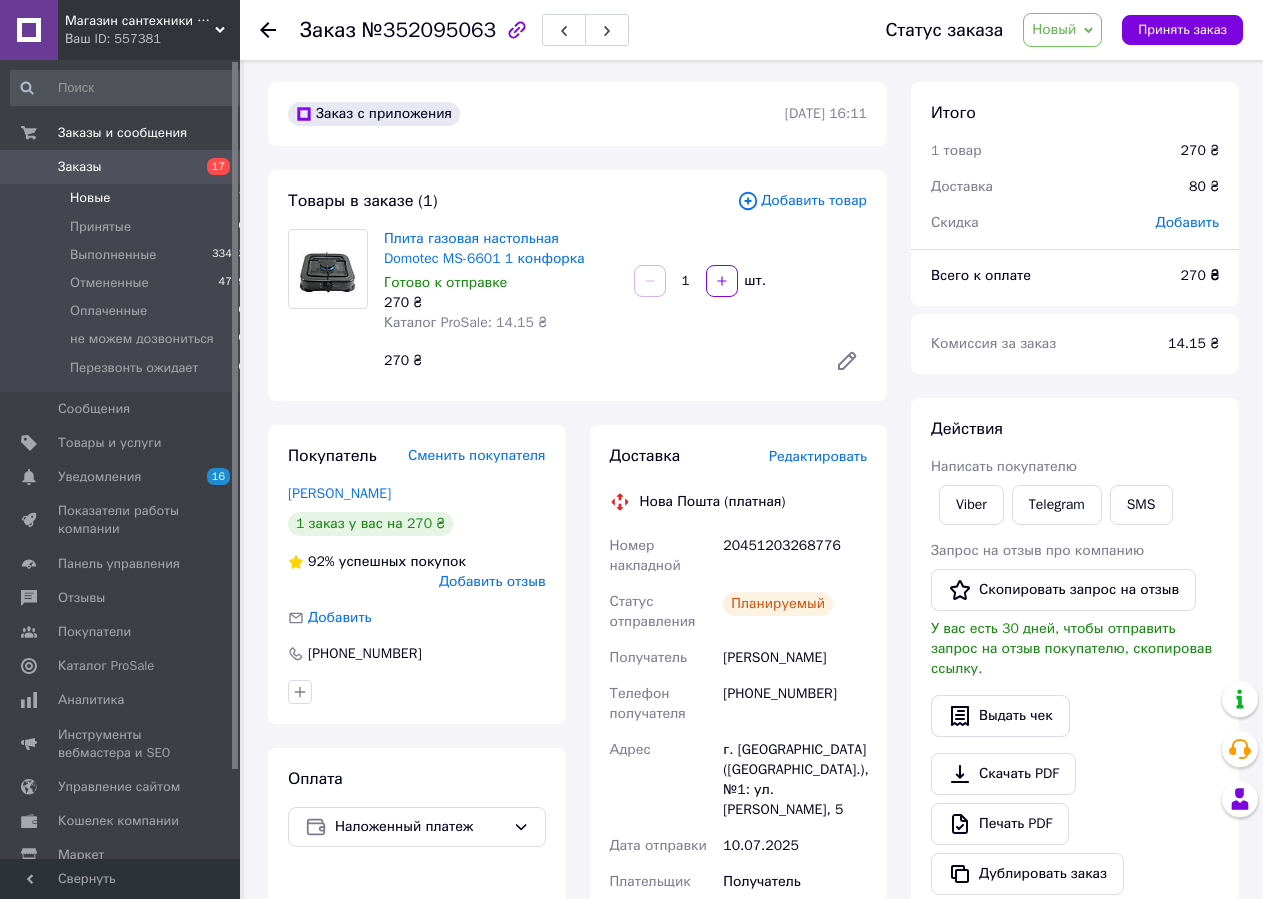 click on "Новые" at bounding box center (90, 198) 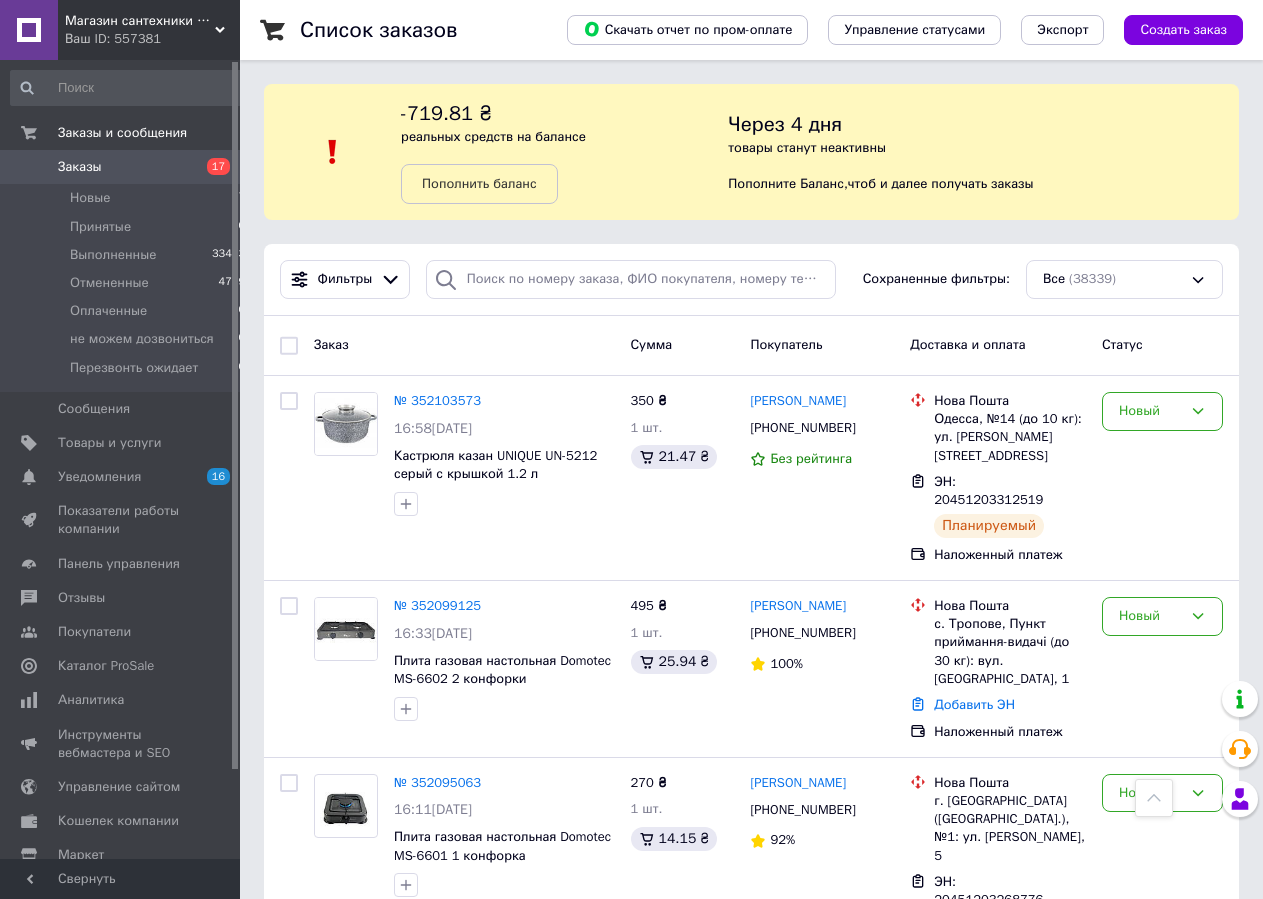 scroll, scrollTop: 466, scrollLeft: 0, axis: vertical 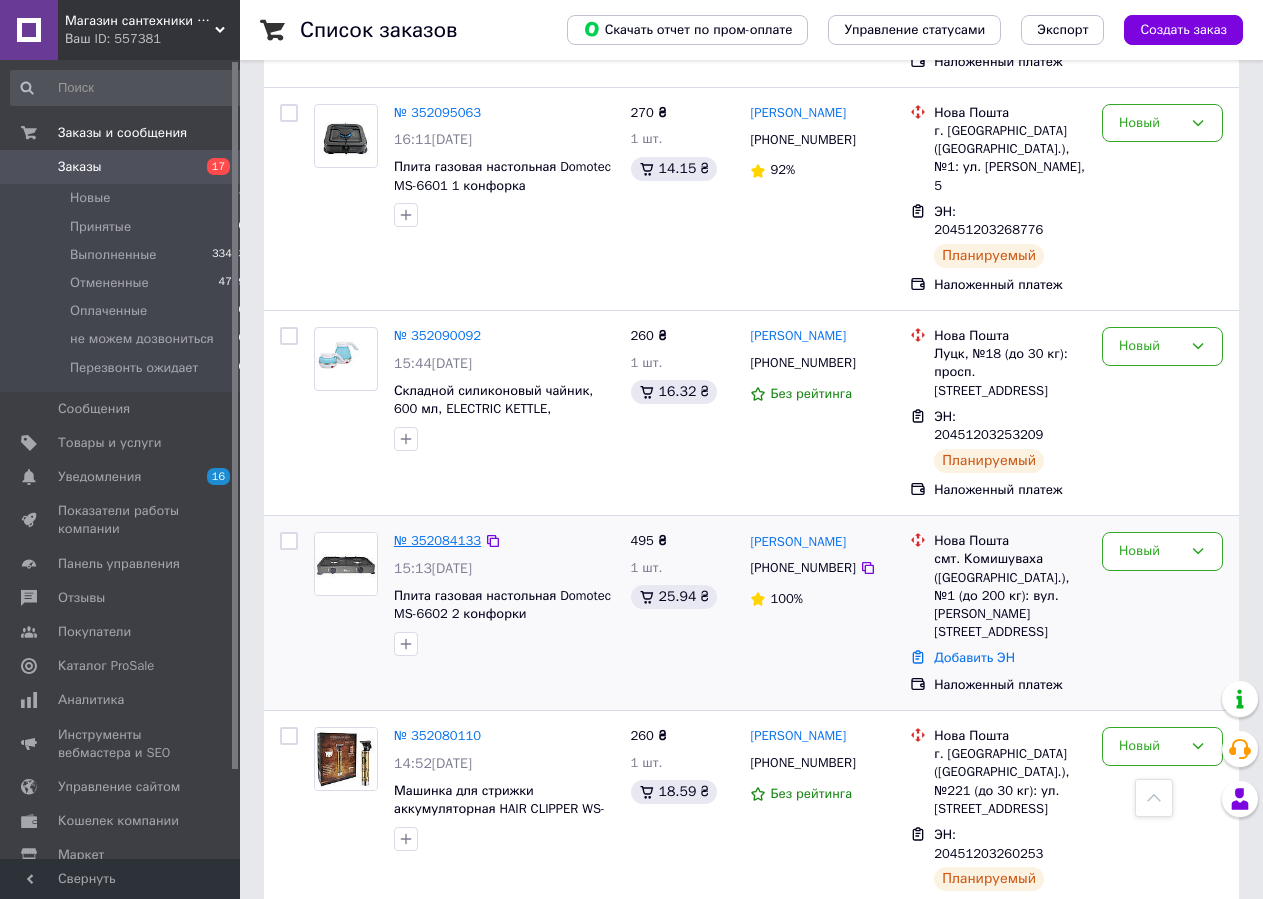 click on "№ 352084133" at bounding box center [437, 540] 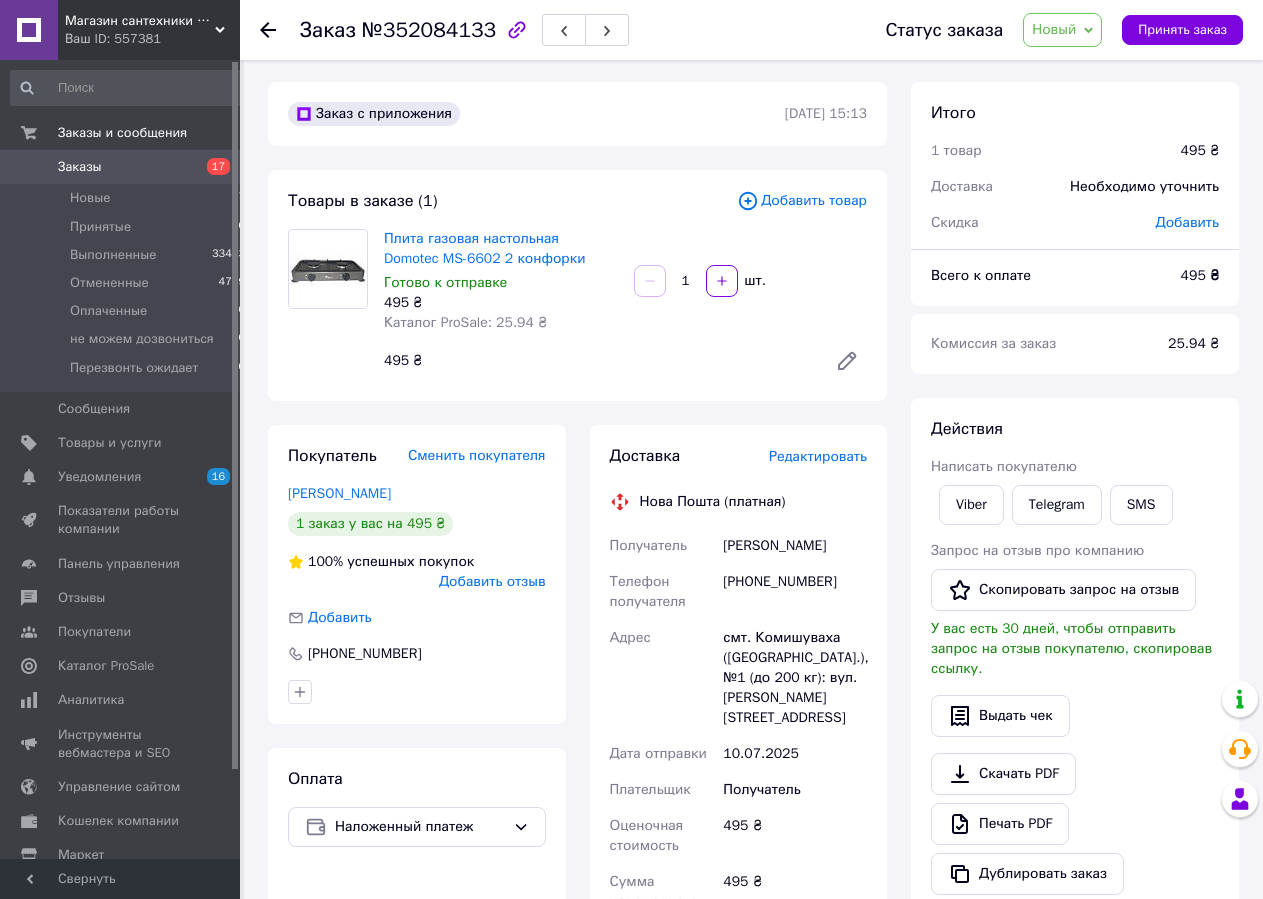 scroll, scrollTop: 410, scrollLeft: 0, axis: vertical 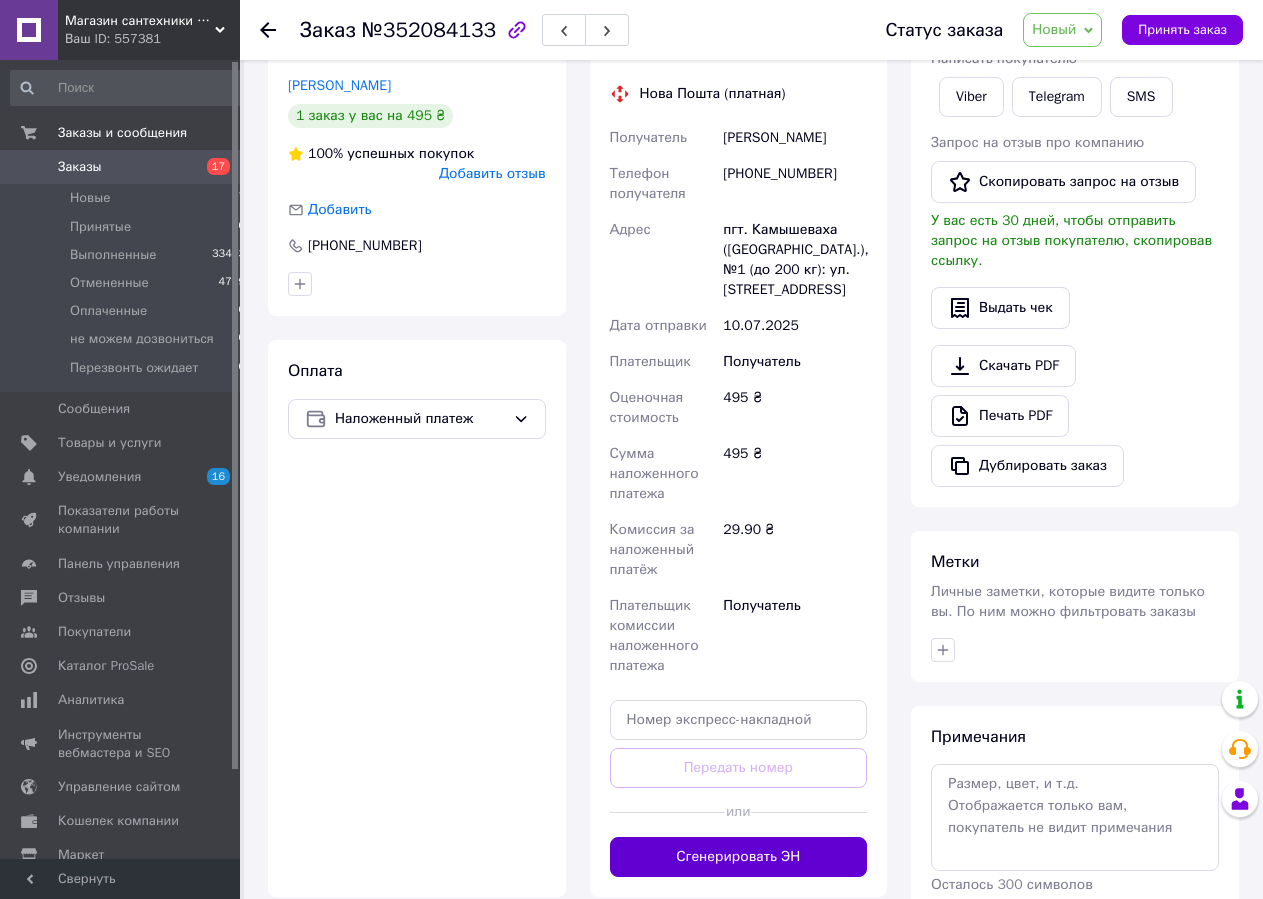 click on "Сгенерировать ЭН" at bounding box center [739, 857] 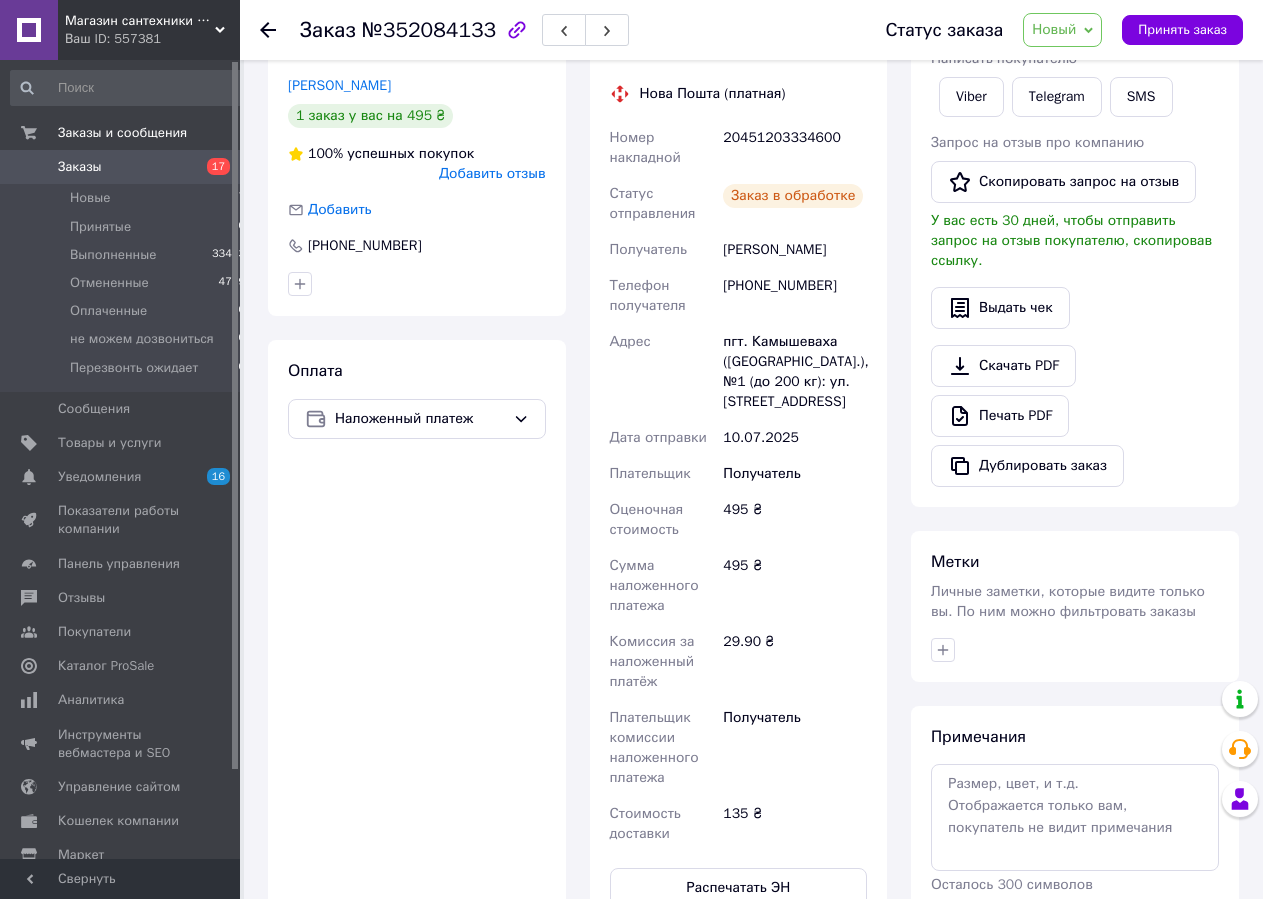 click on "Заказы" at bounding box center [80, 167] 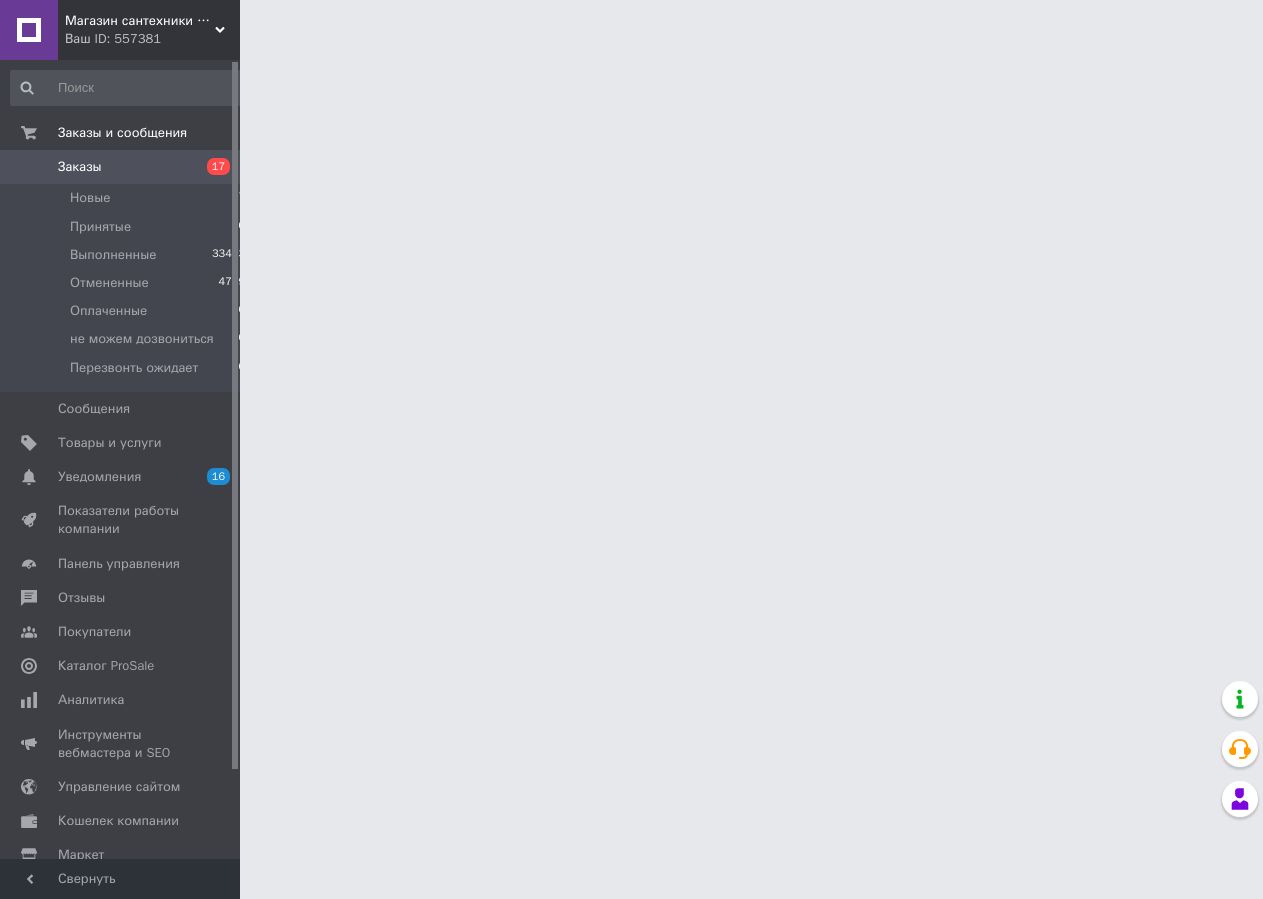 scroll, scrollTop: 0, scrollLeft: 0, axis: both 